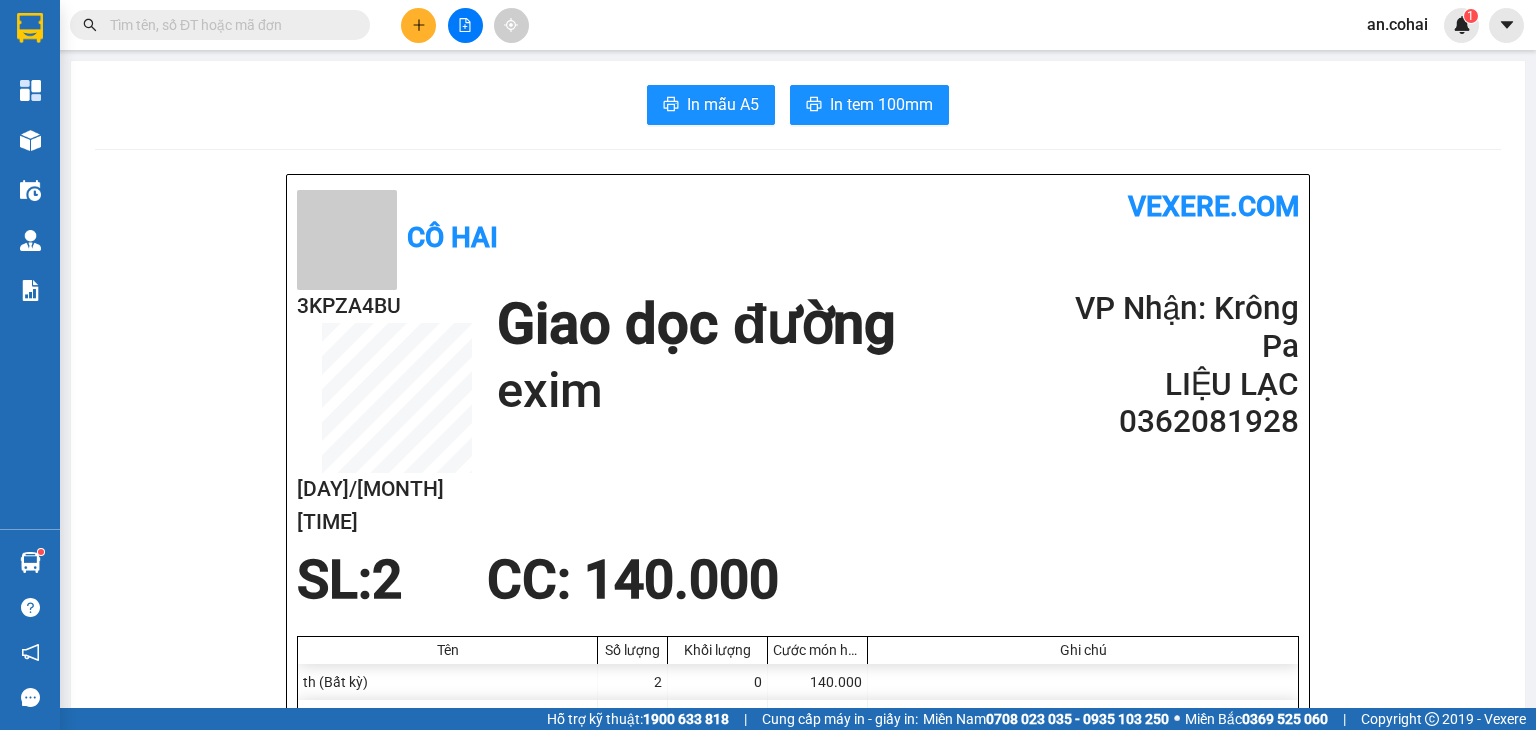 scroll, scrollTop: 0, scrollLeft: 0, axis: both 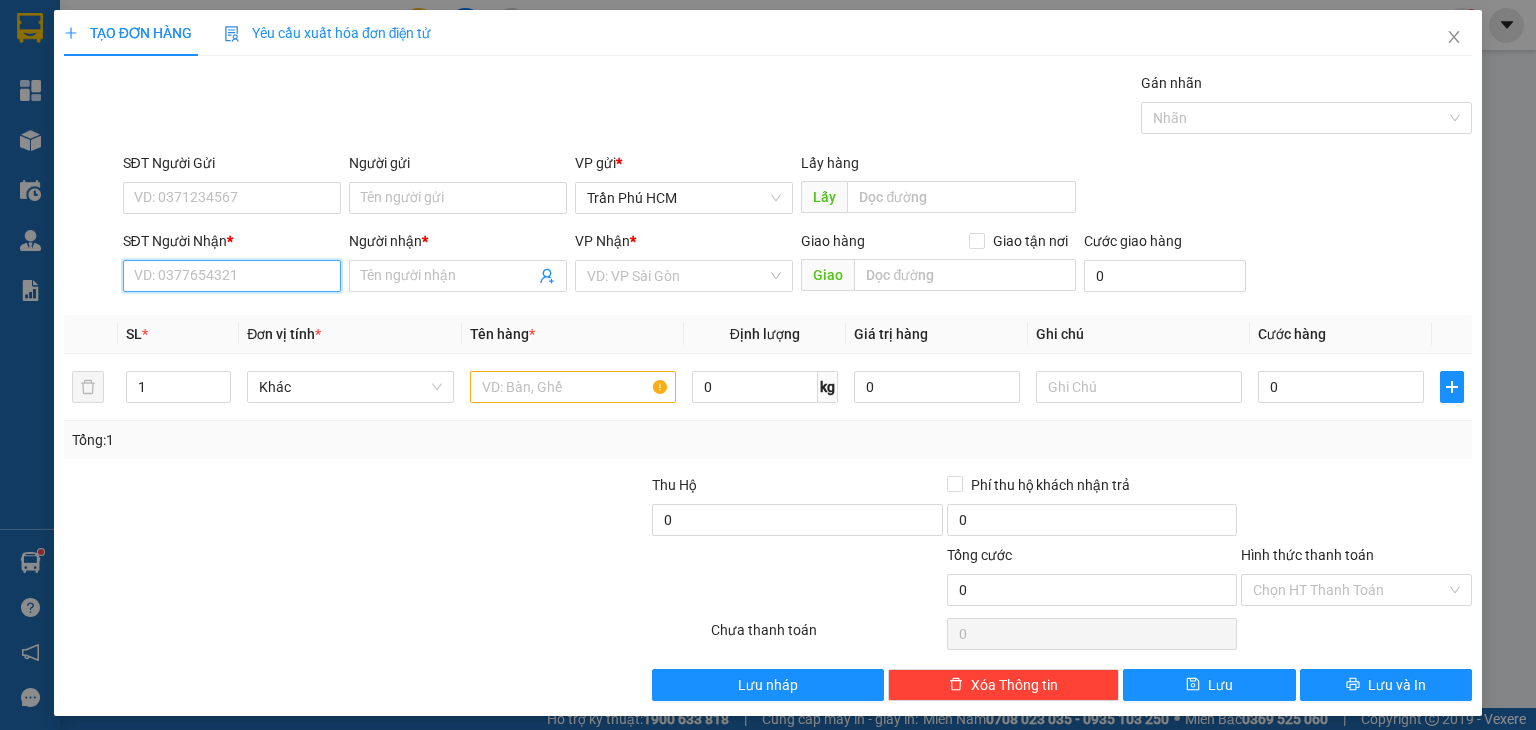 click on "SĐT Người Nhận  *" at bounding box center (232, 276) 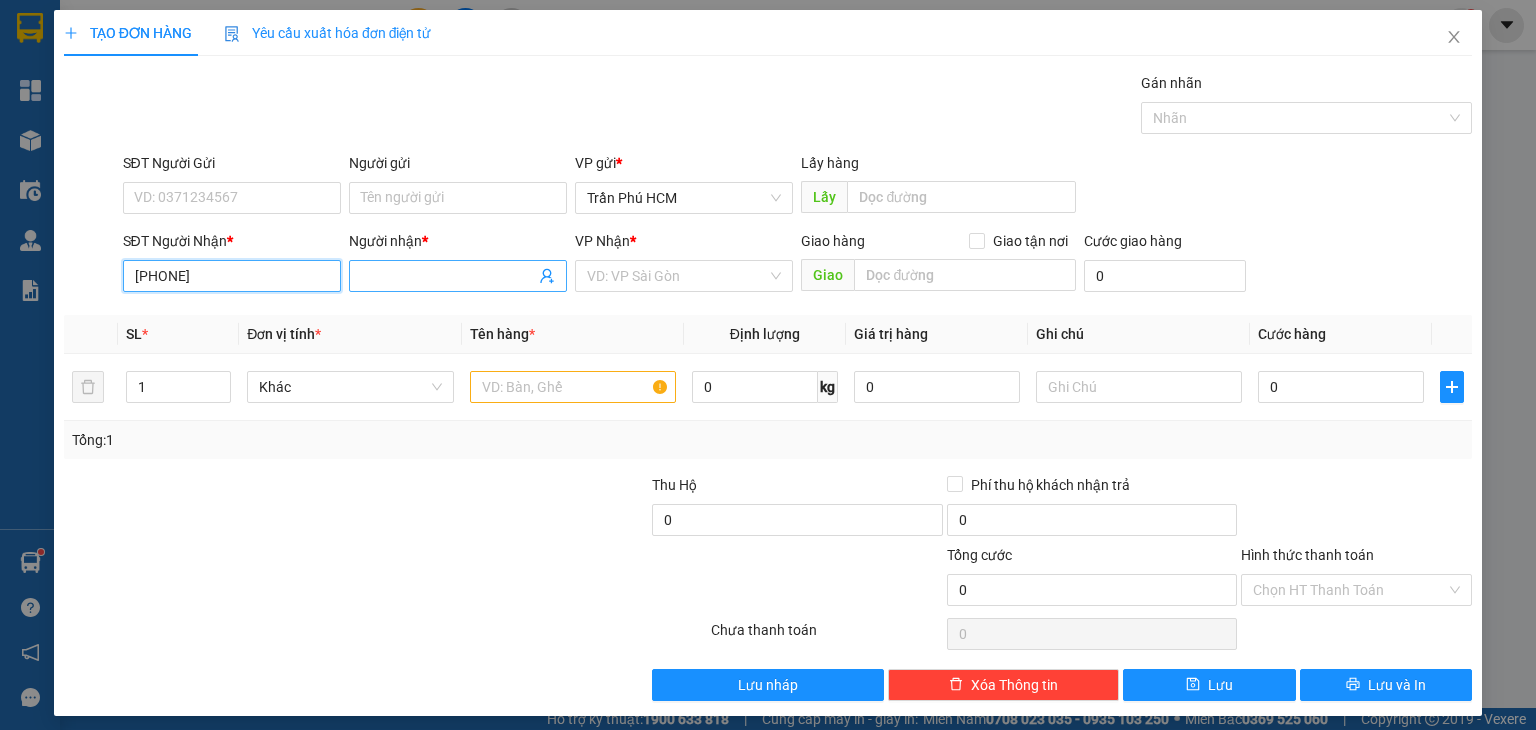 type on "[PHONE]" 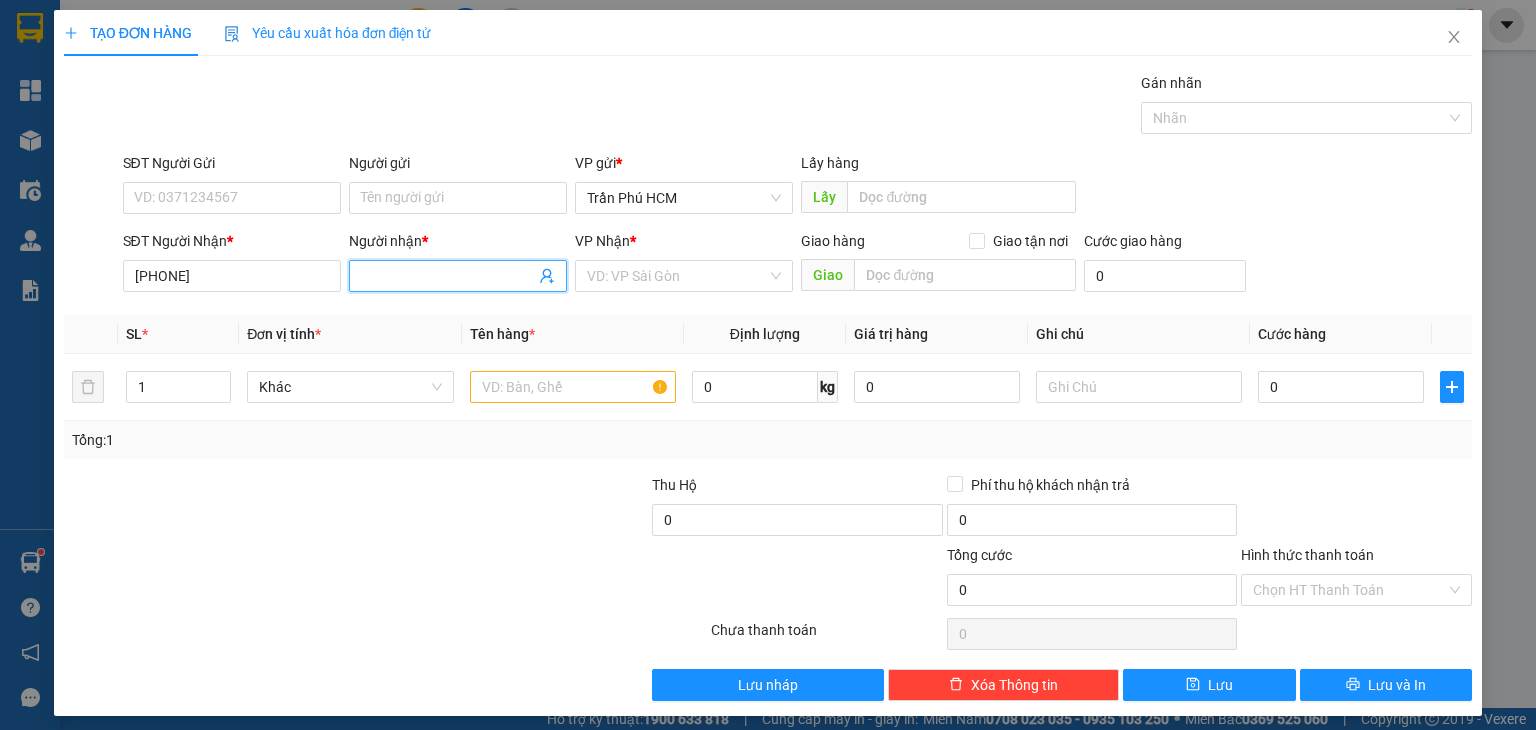 click on "Người nhận  *" at bounding box center (448, 276) 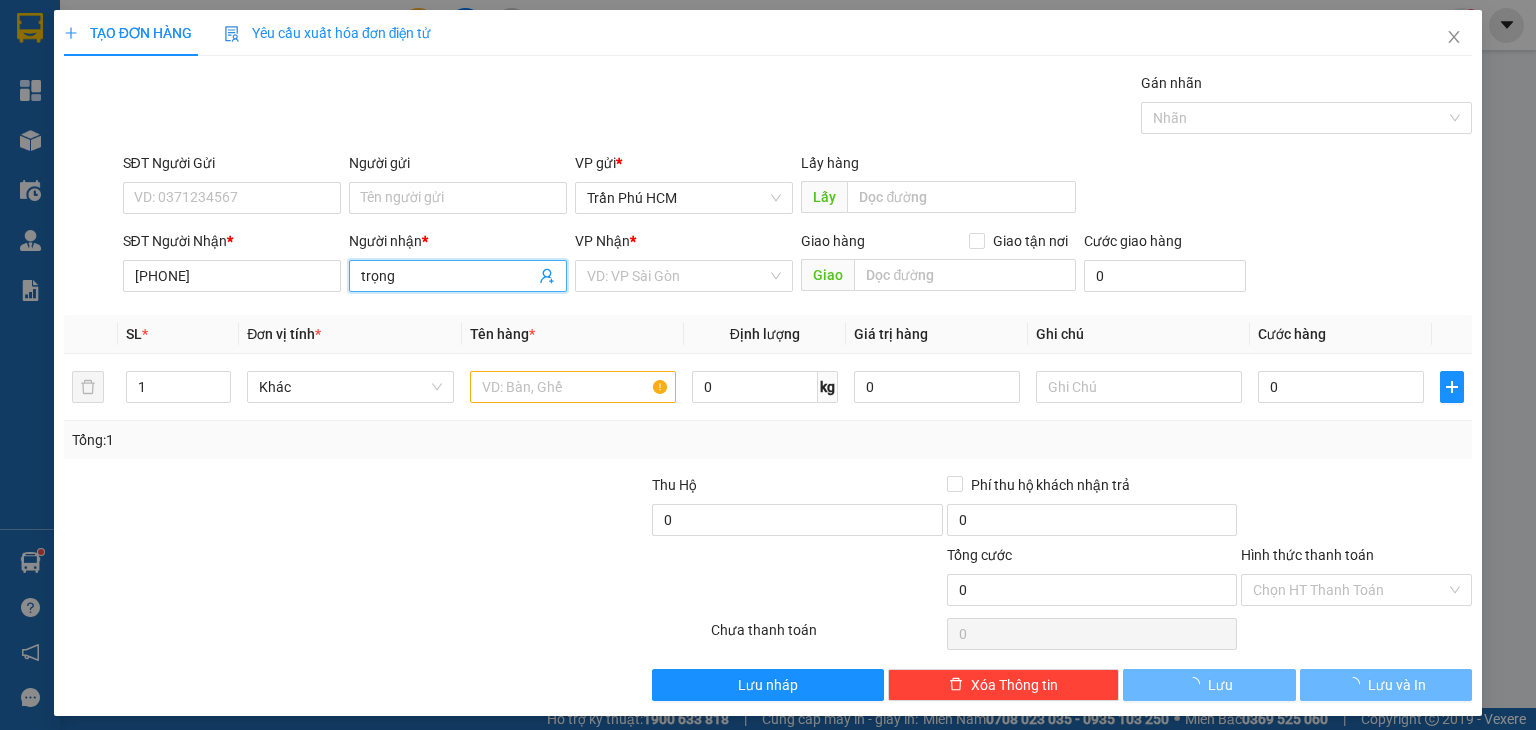 type on "trọng" 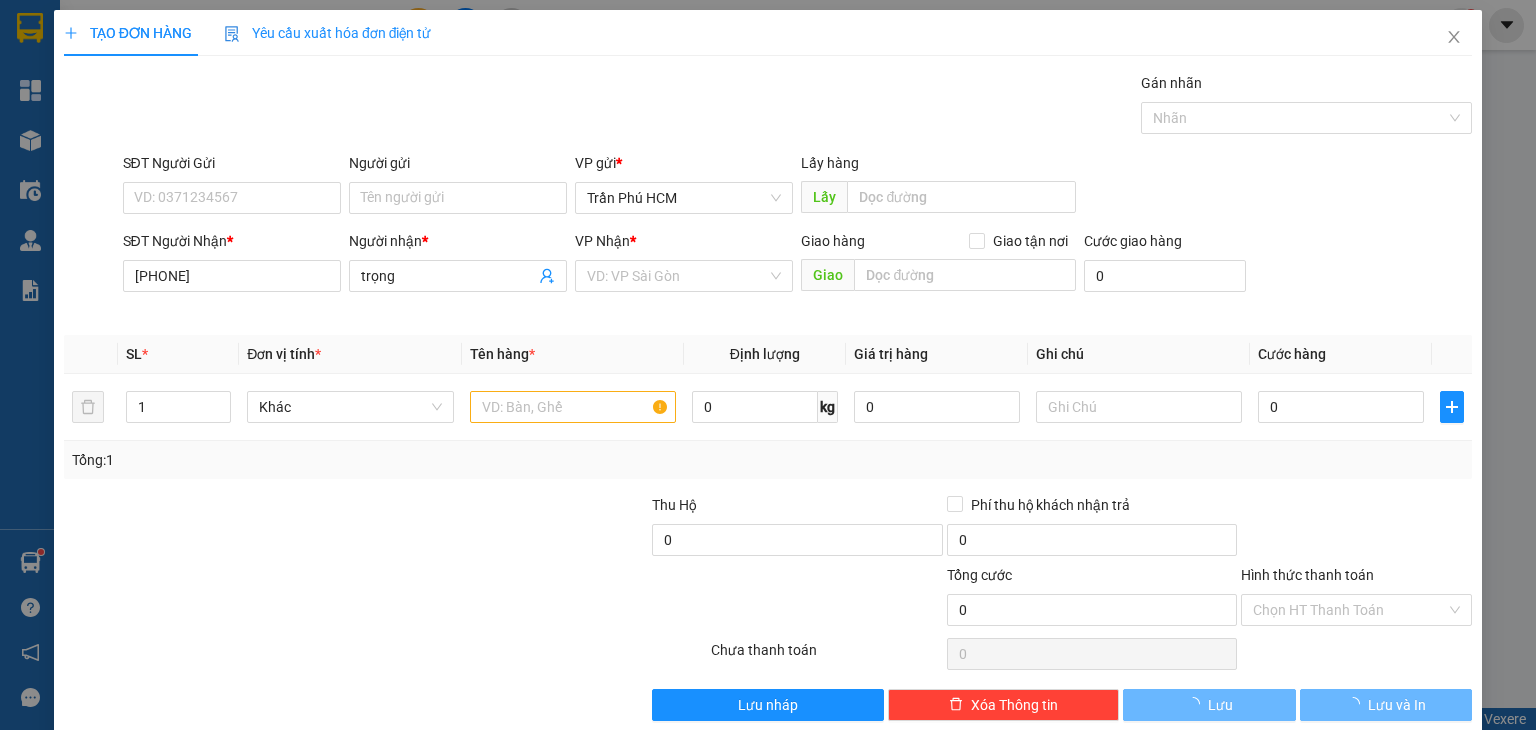 drag, startPoint x: 660, startPoint y: 295, endPoint x: 663, endPoint y: 285, distance: 10.440307 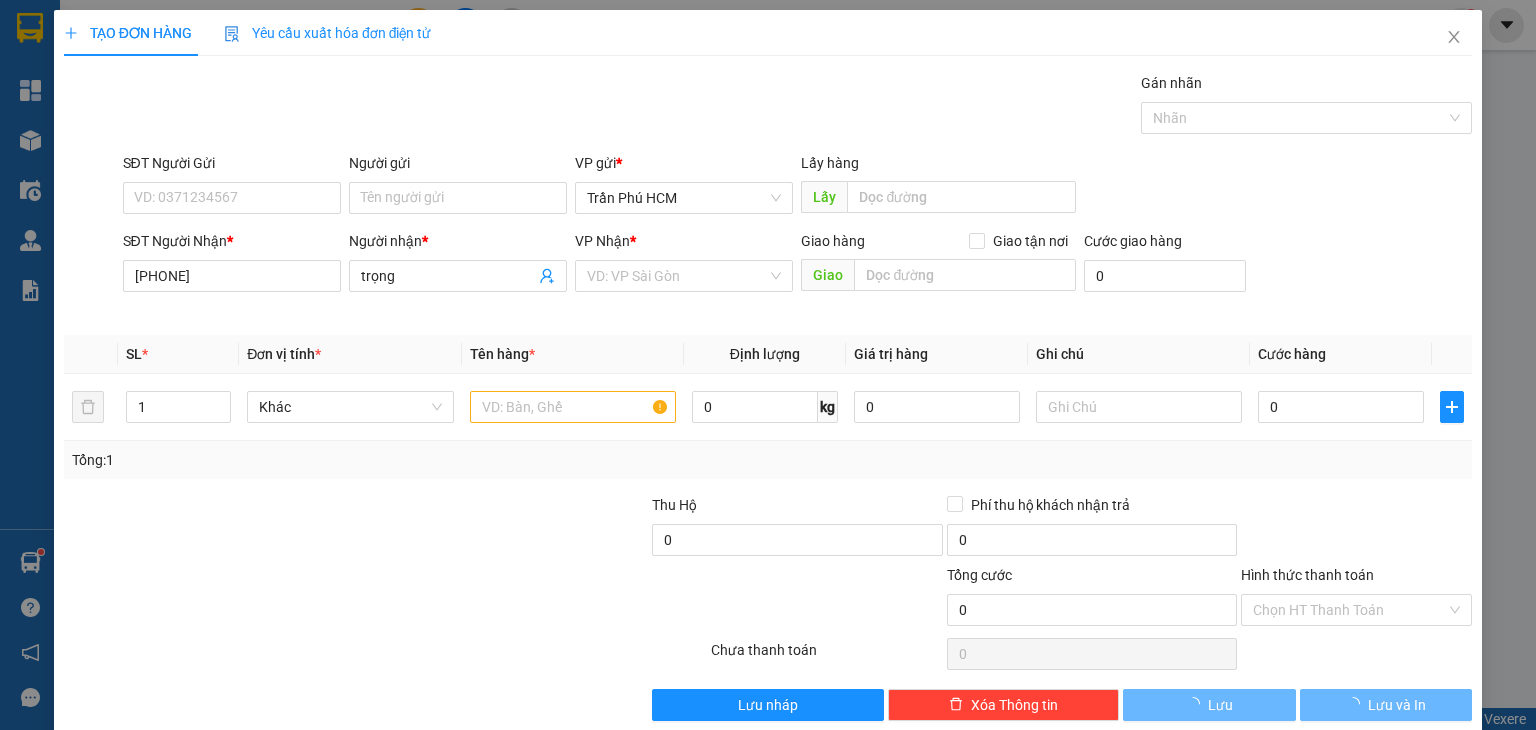 click on "VP Nhận  * VD: VP Sài Gòn" at bounding box center [684, 265] 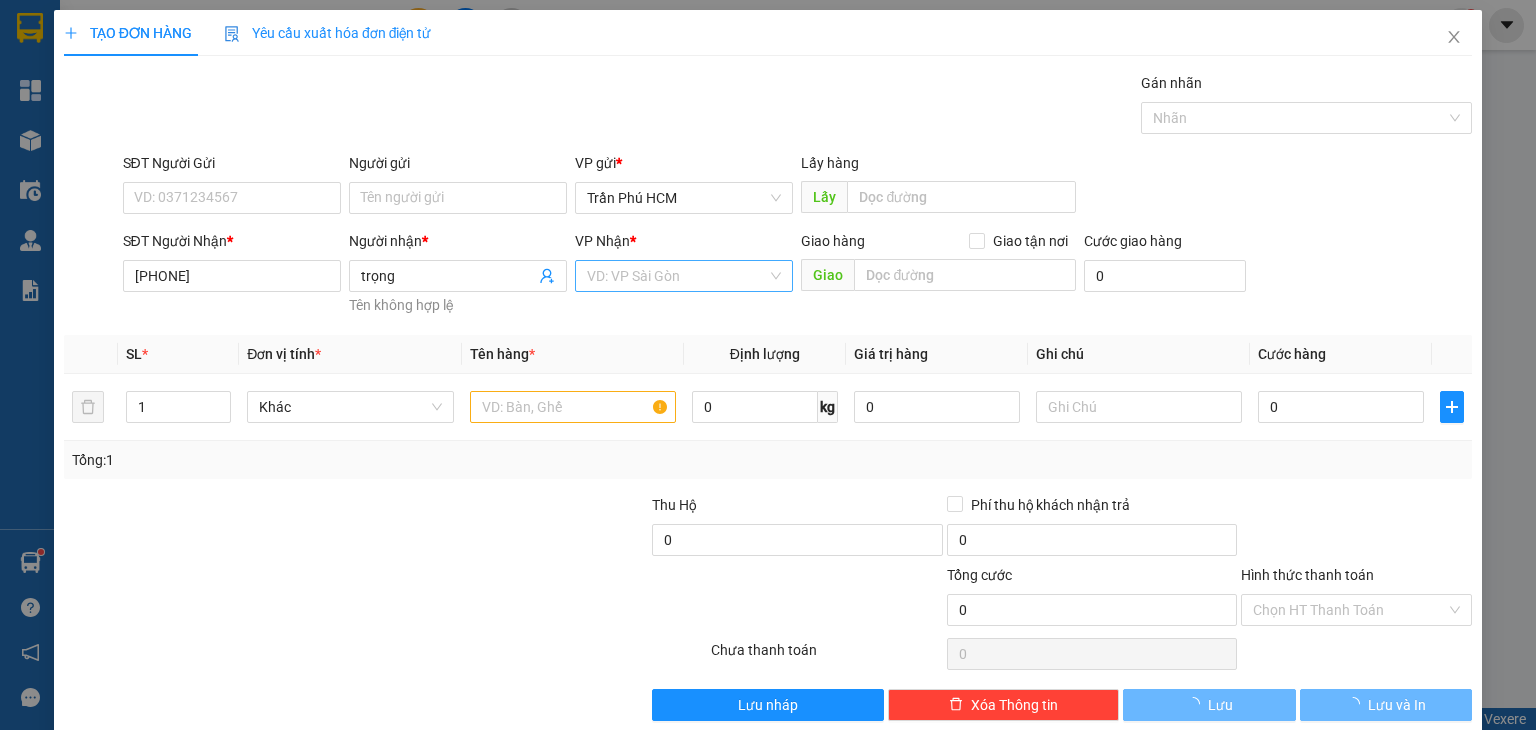 click at bounding box center (677, 276) 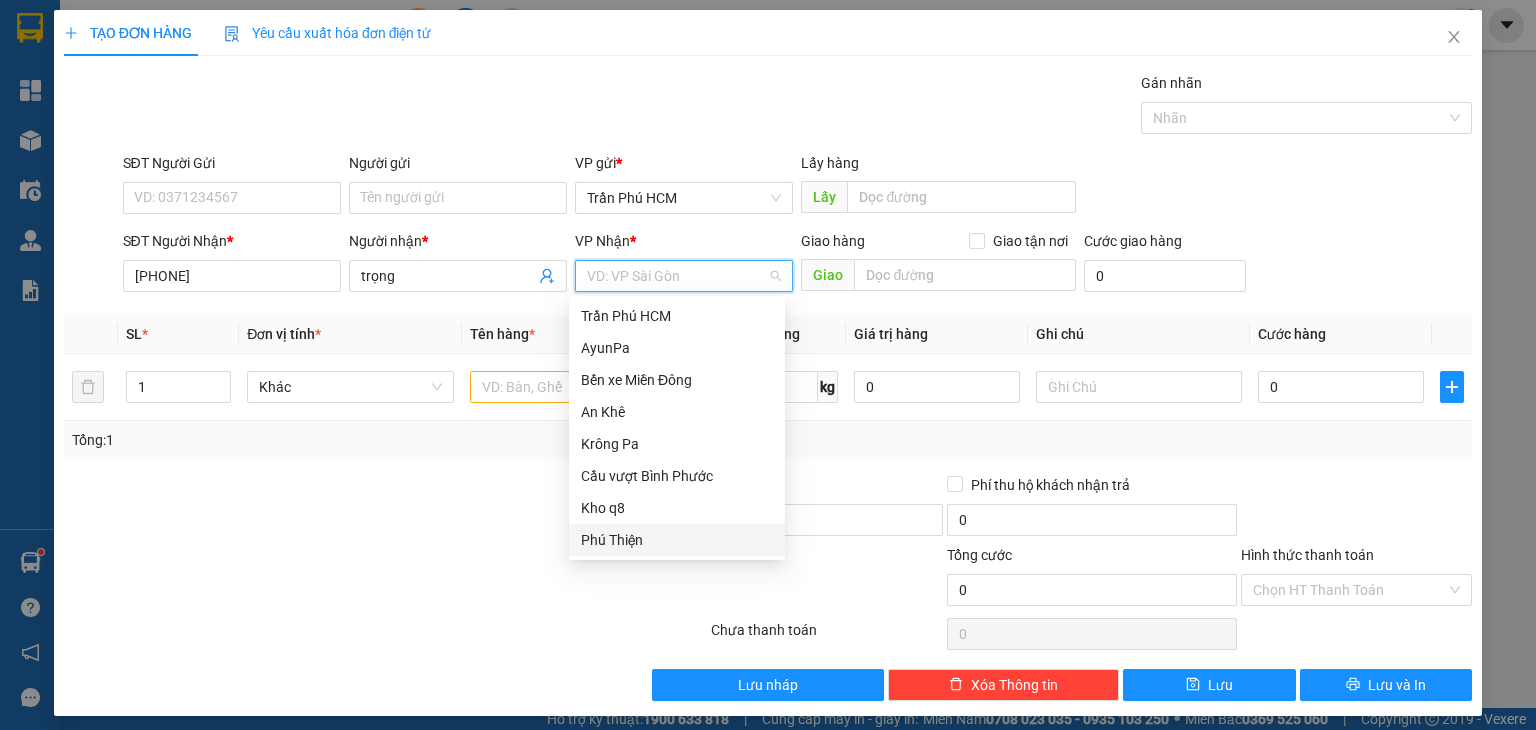 drag, startPoint x: 639, startPoint y: 535, endPoint x: 608, endPoint y: 505, distance: 43.13931 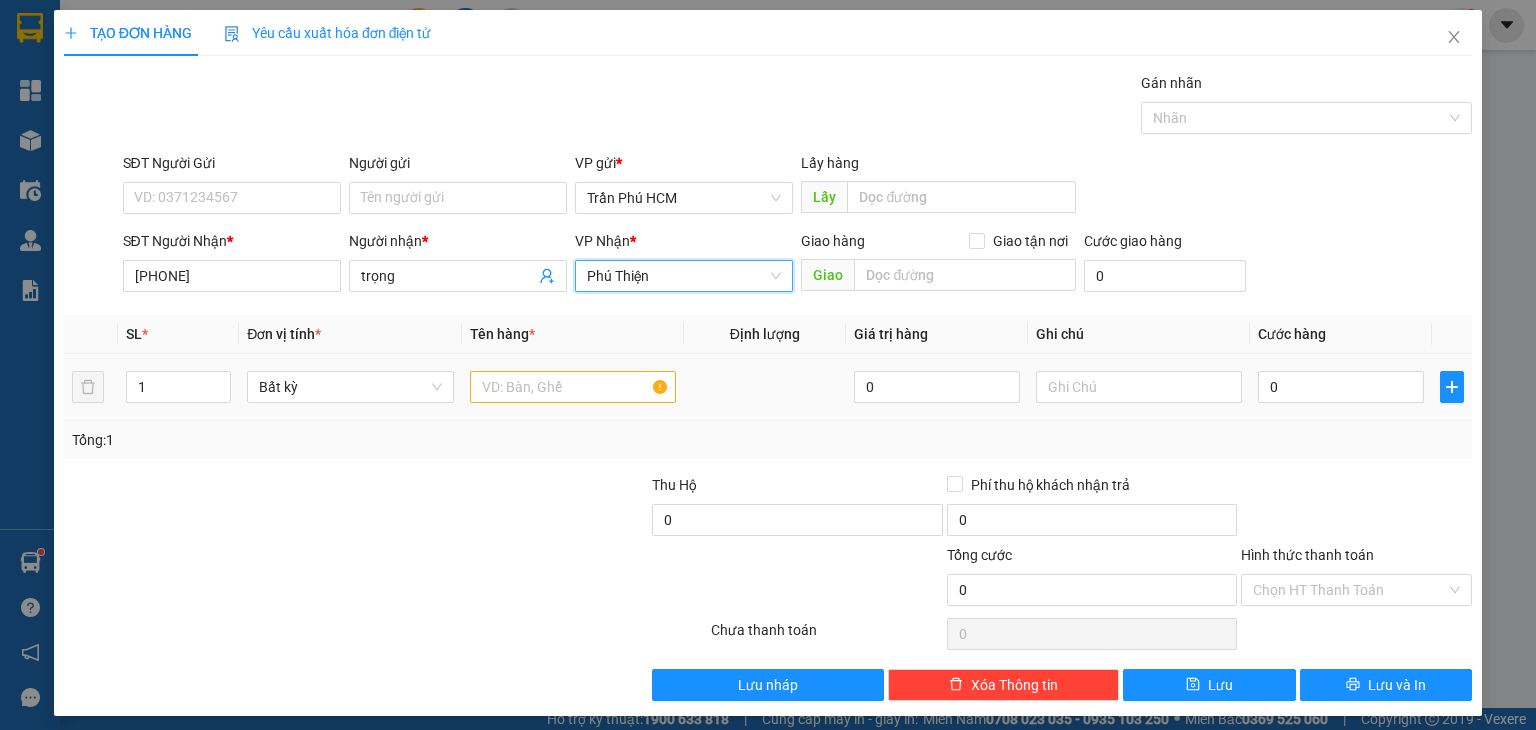 click at bounding box center (573, 387) 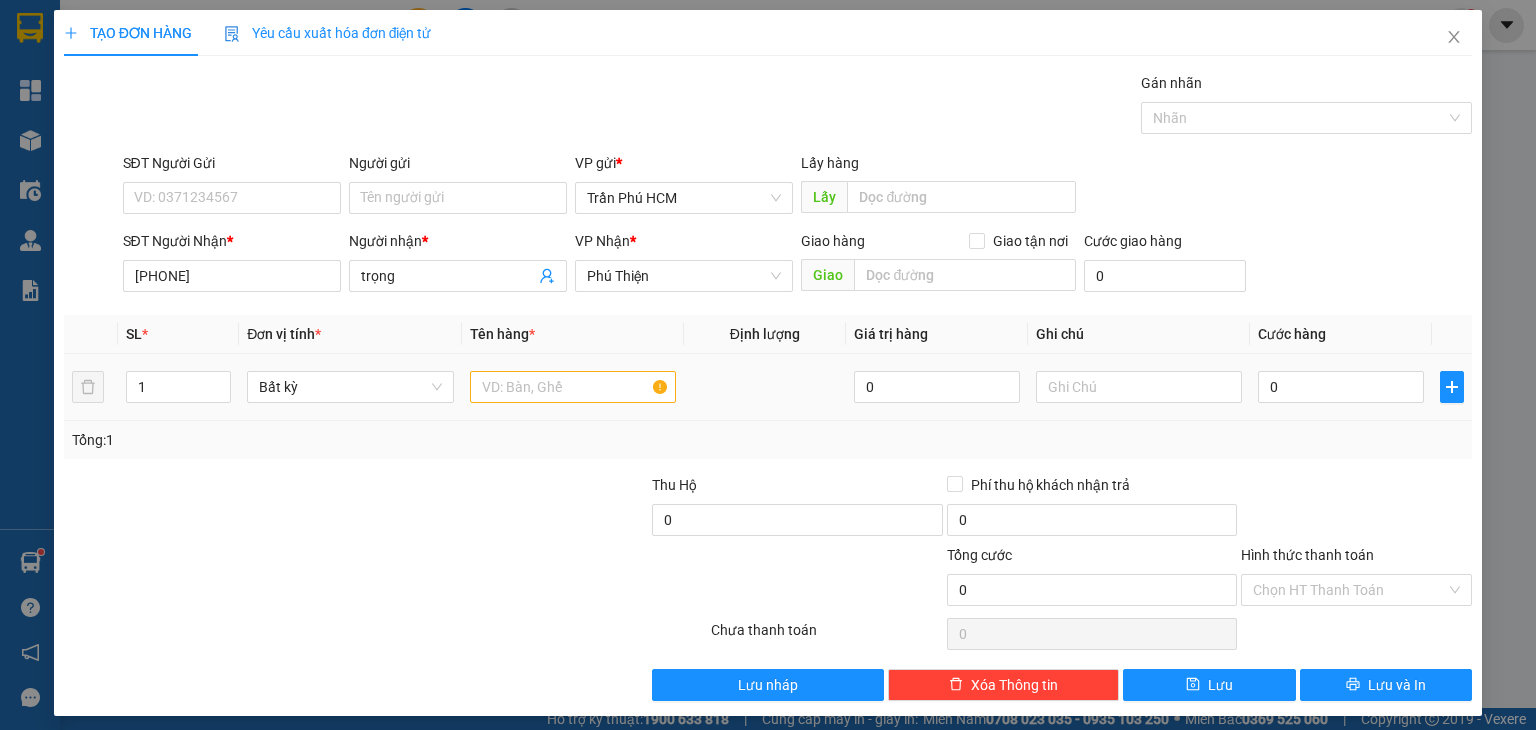 click at bounding box center [573, 387] 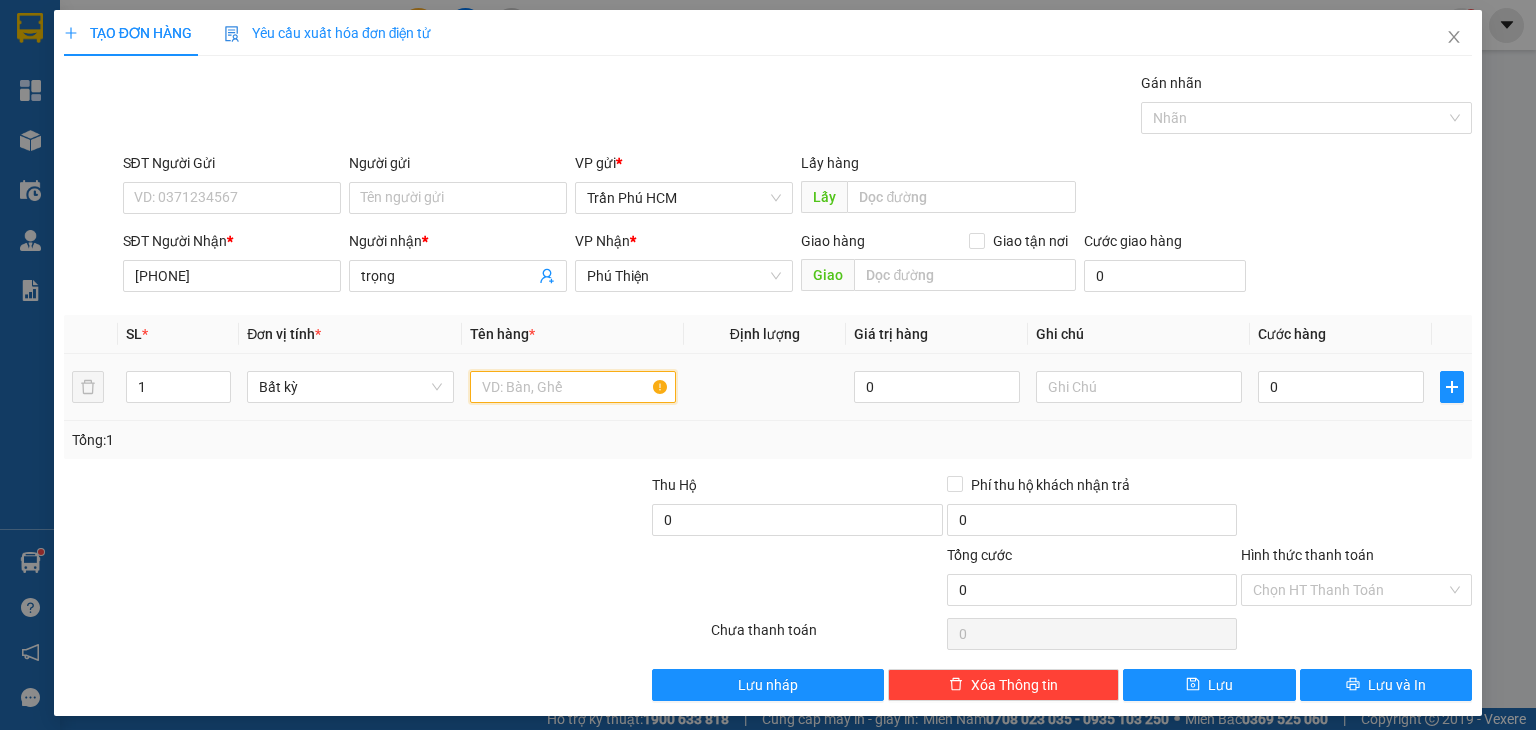 click at bounding box center [573, 387] 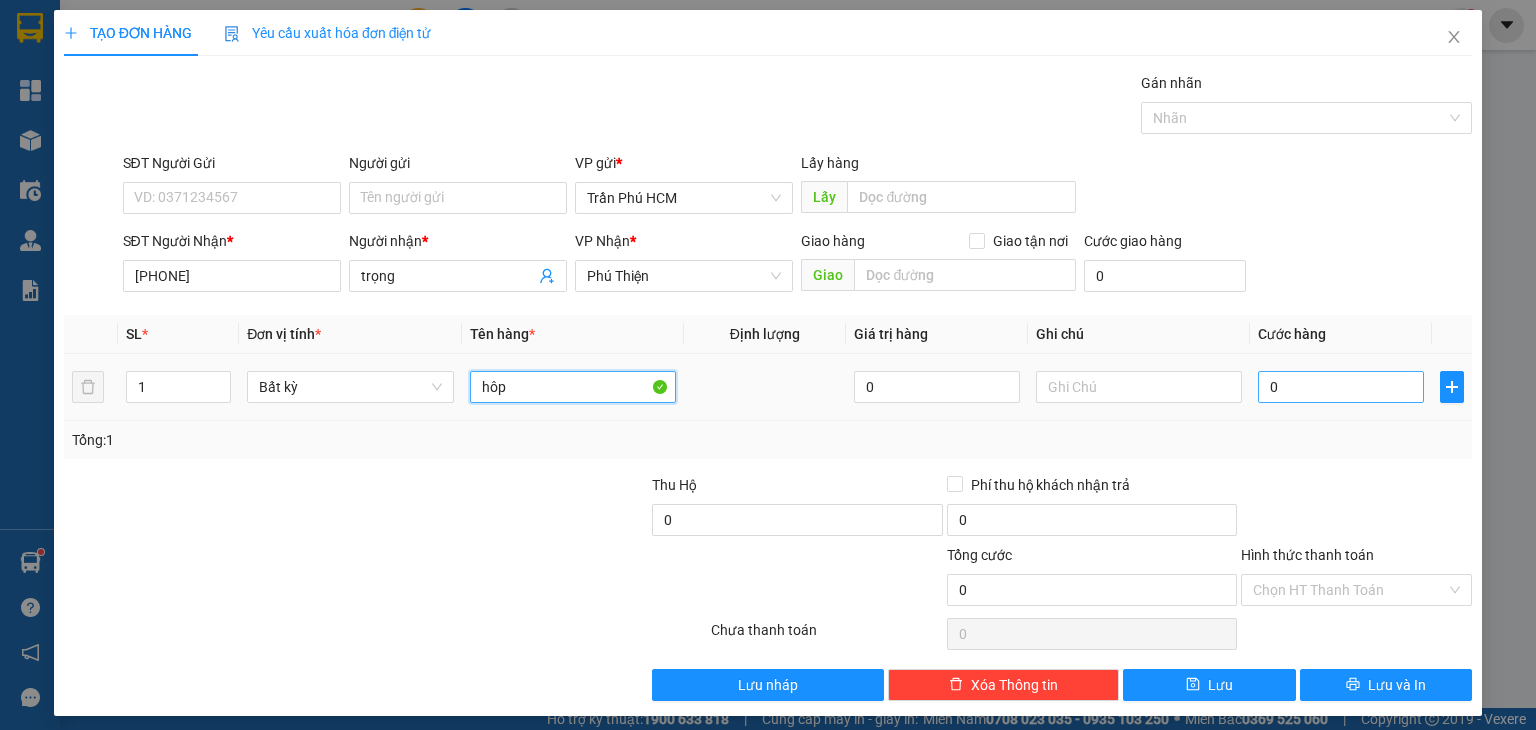 type on "hôp" 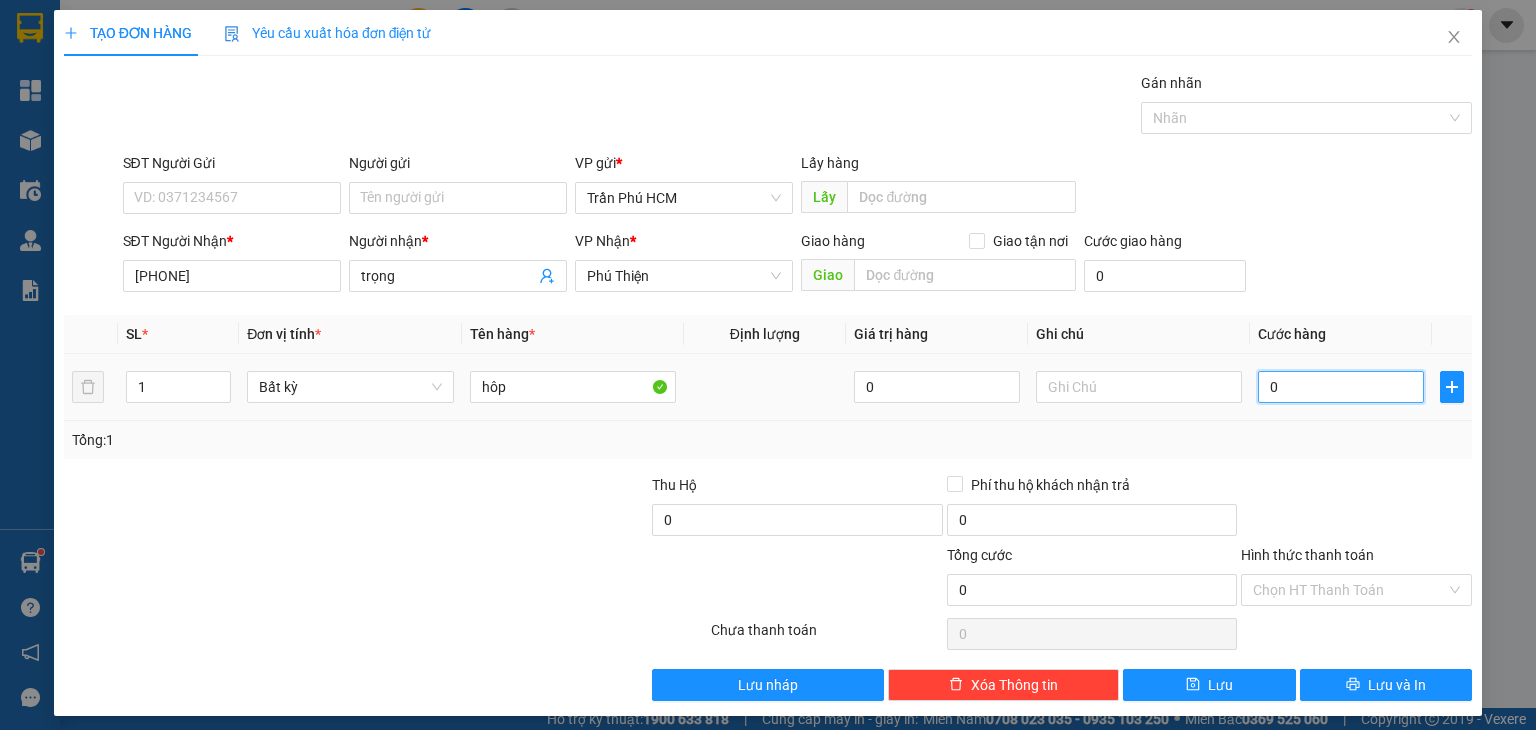 click on "0" at bounding box center [1341, 387] 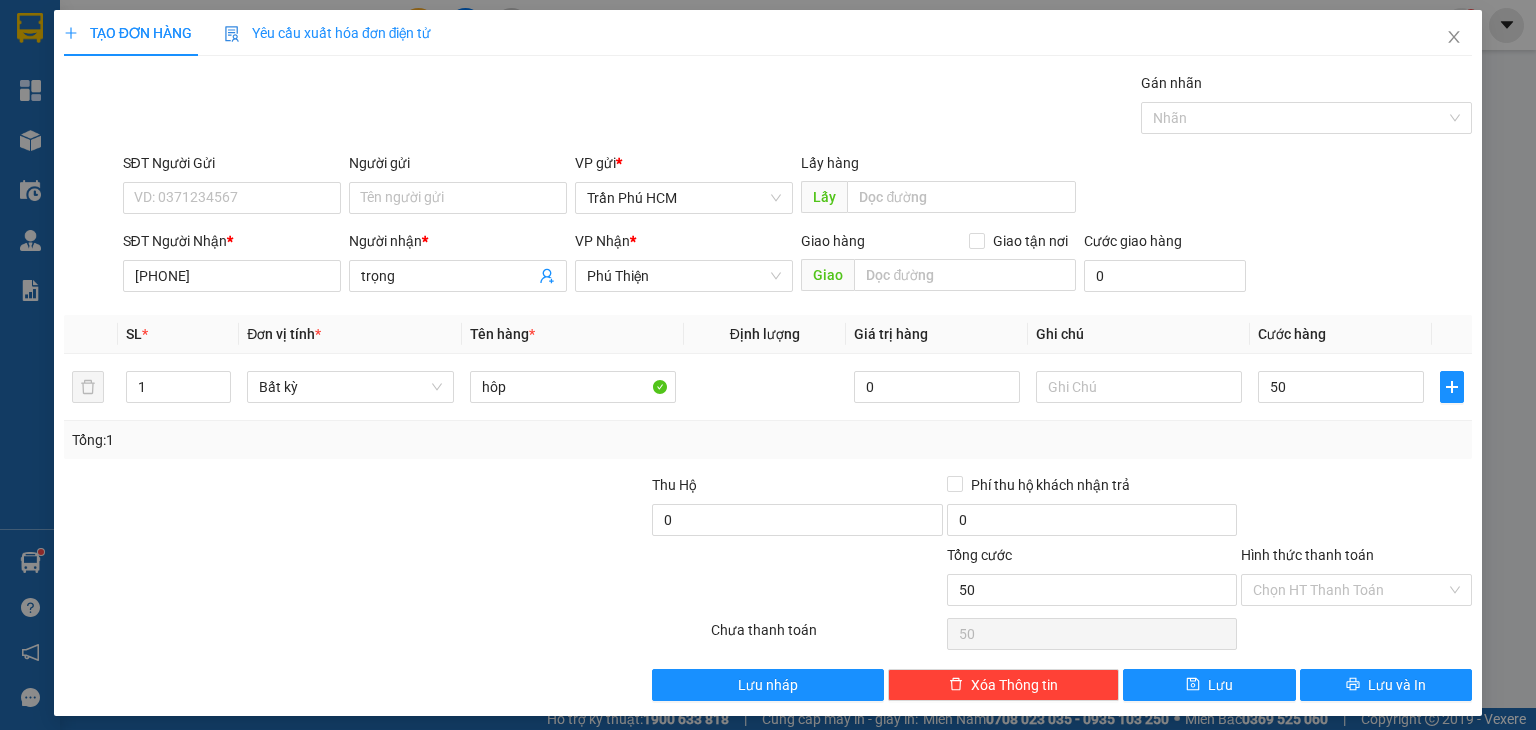 type on "50.000" 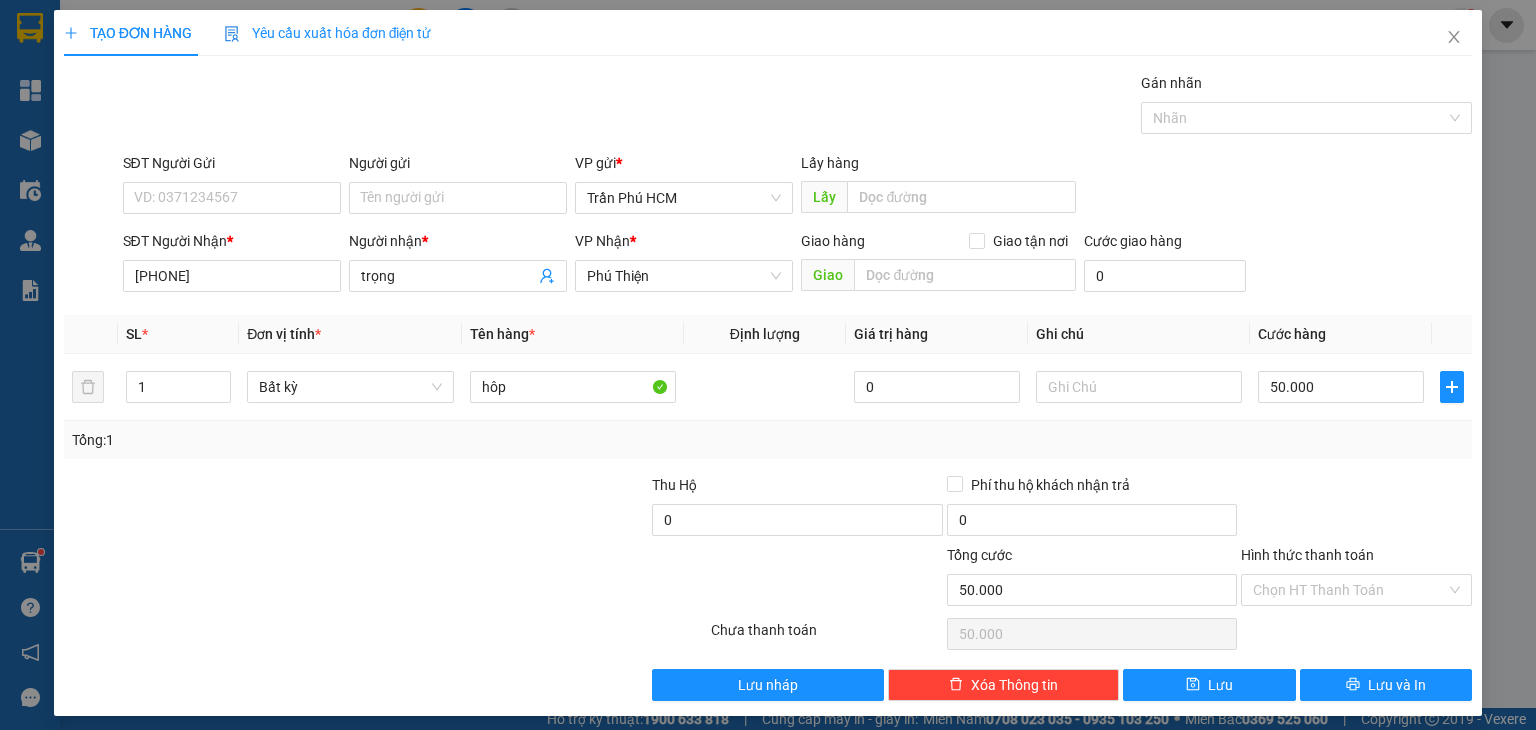 click on "Tổng:  1" at bounding box center [768, 440] 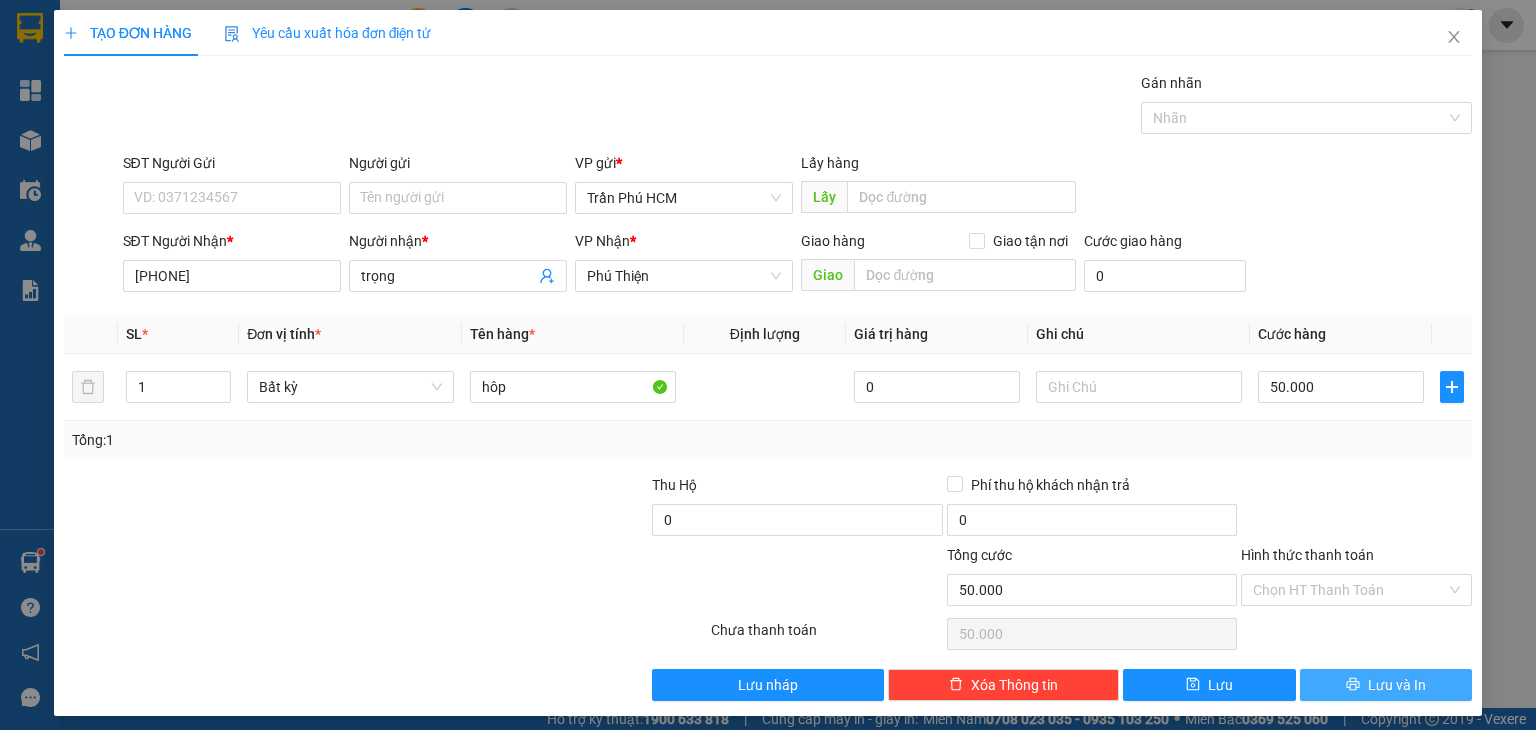 drag, startPoint x: 1354, startPoint y: 676, endPoint x: 1353, endPoint y: 665, distance: 11.045361 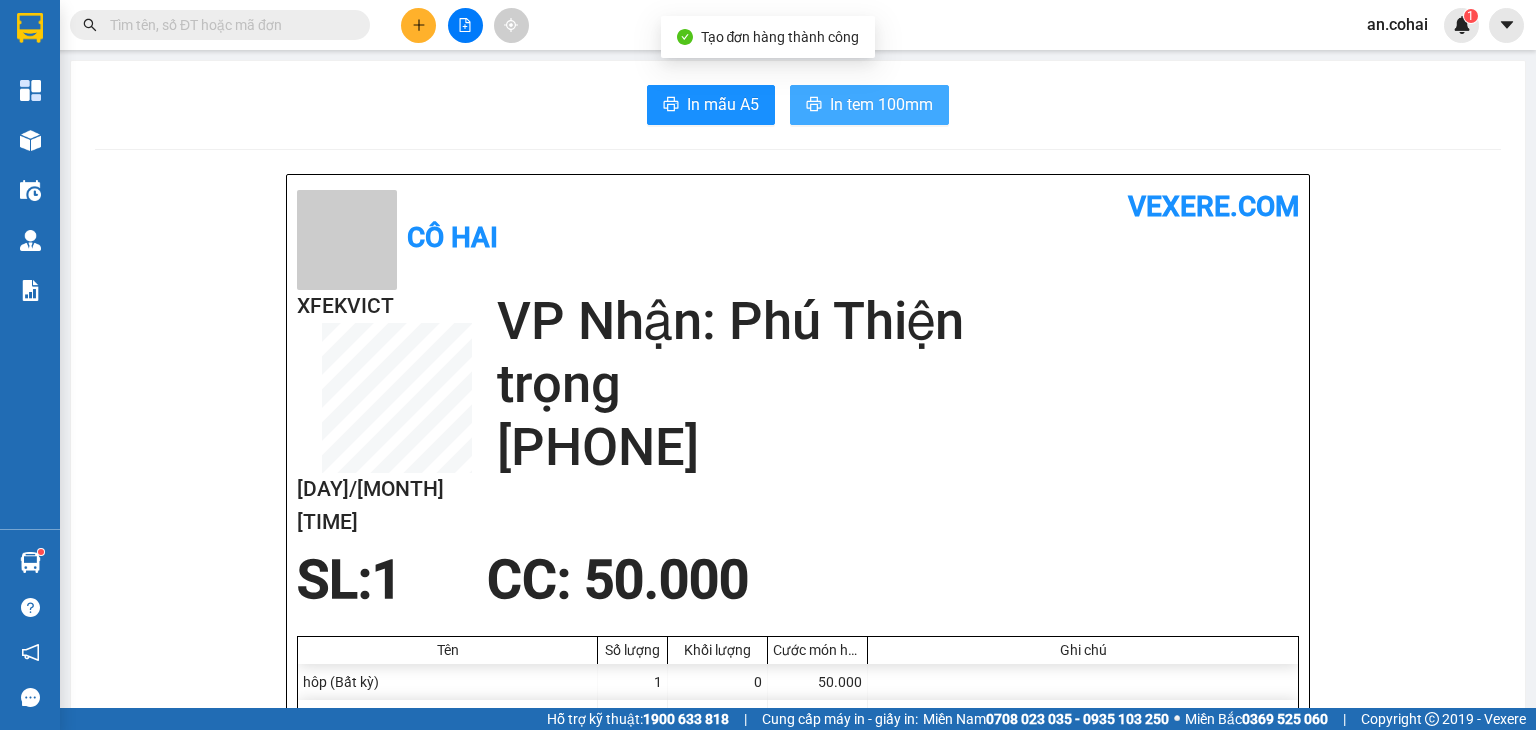 drag, startPoint x: 836, startPoint y: 124, endPoint x: 838, endPoint y: 114, distance: 10.198039 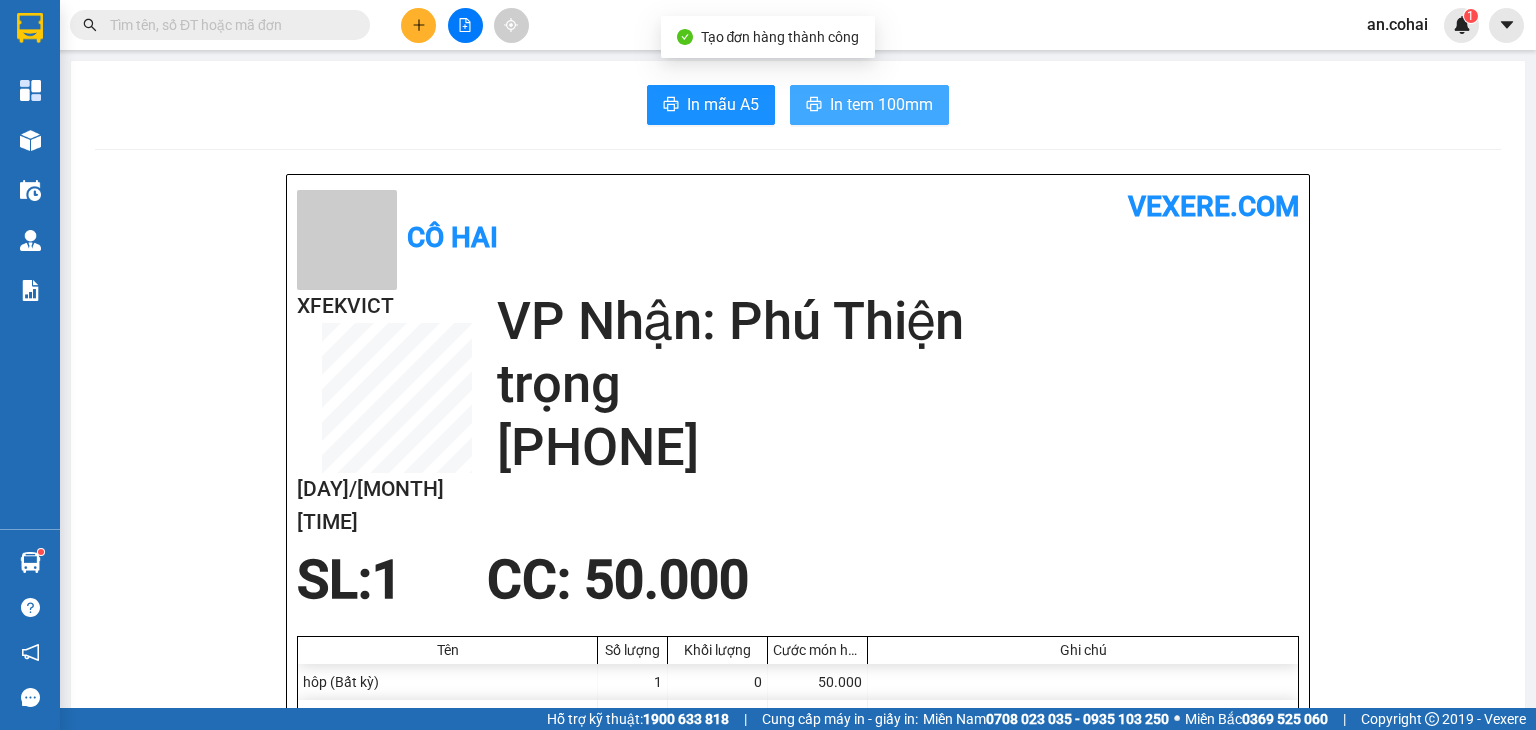 click on "In tem 100mm" at bounding box center (881, 104) 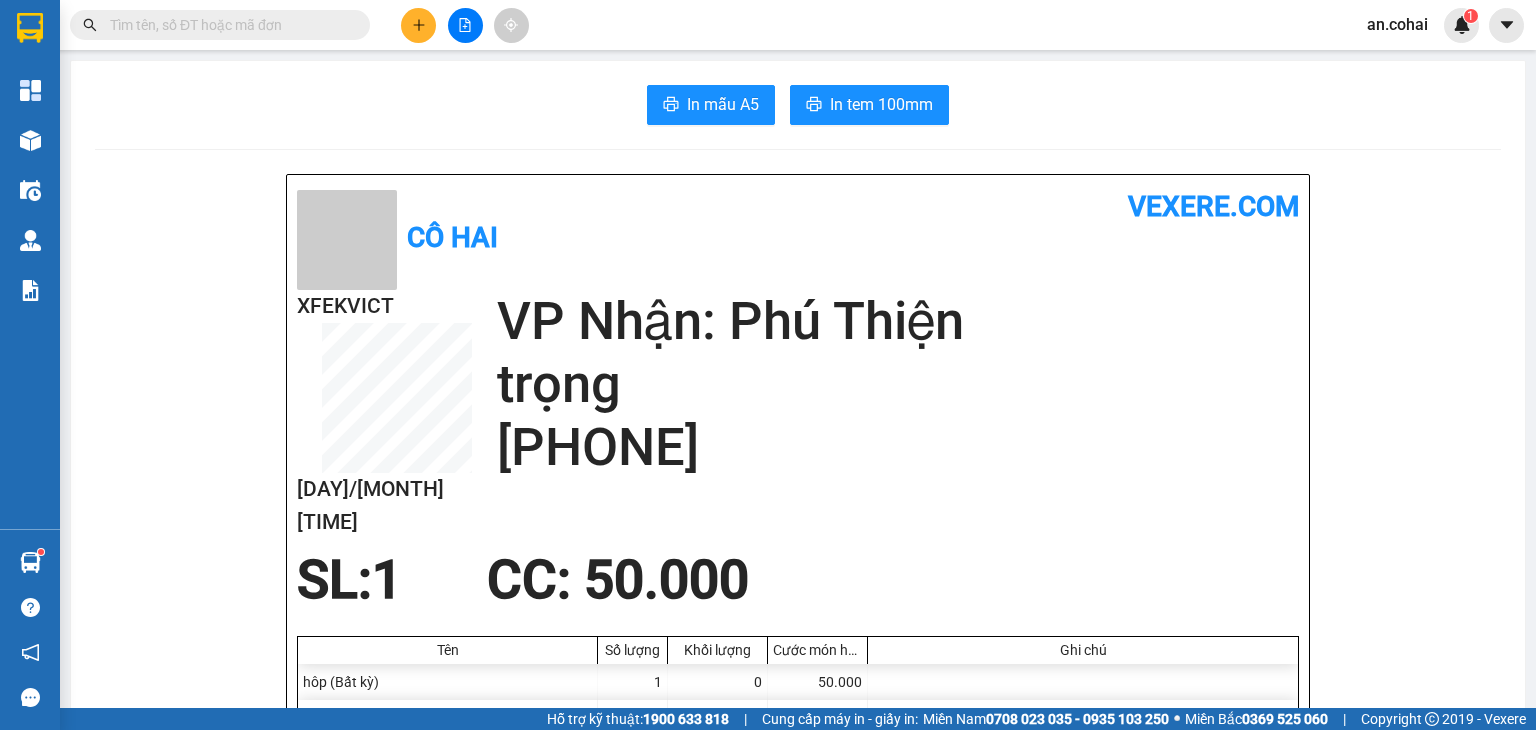 click at bounding box center [418, 25] 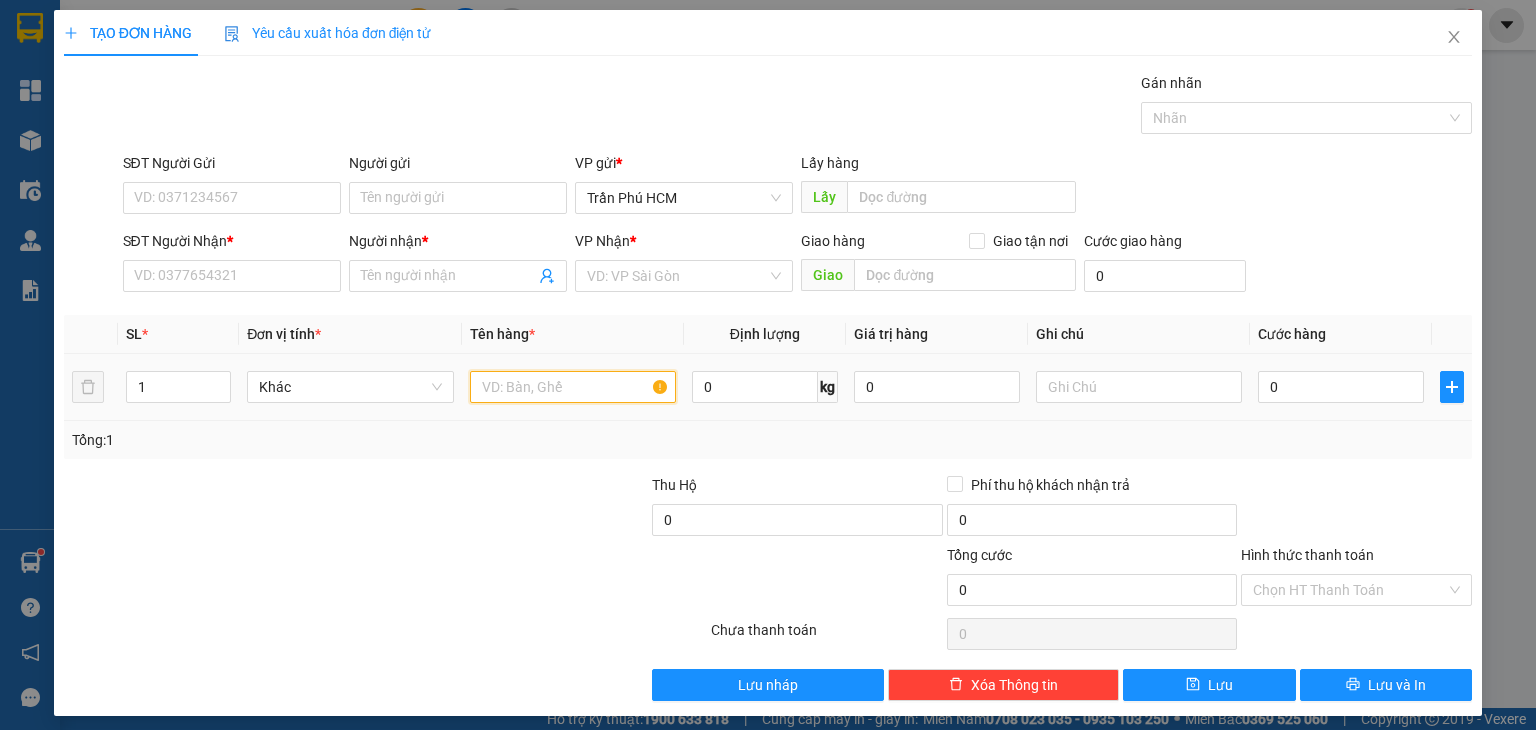 click at bounding box center (573, 387) 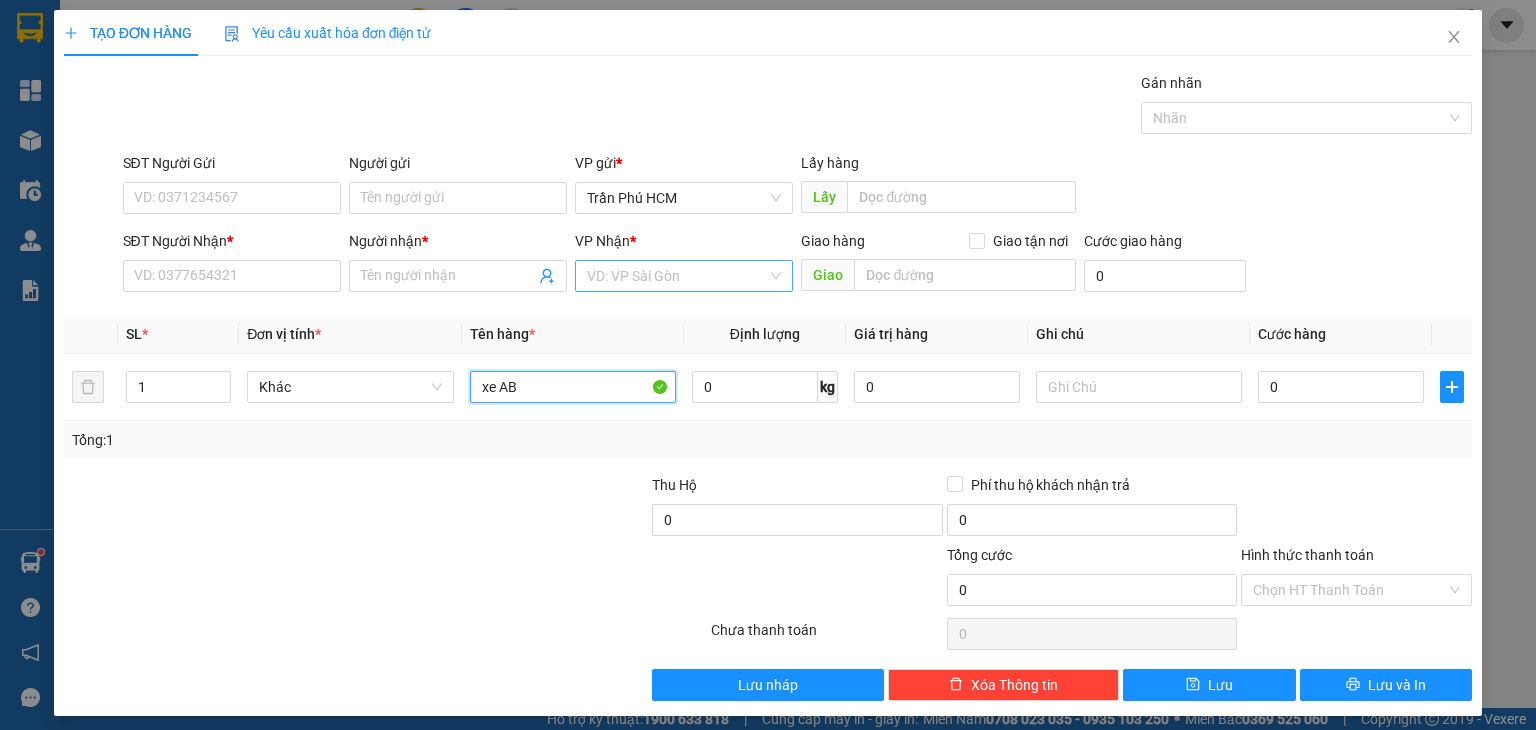 type on "xe AB" 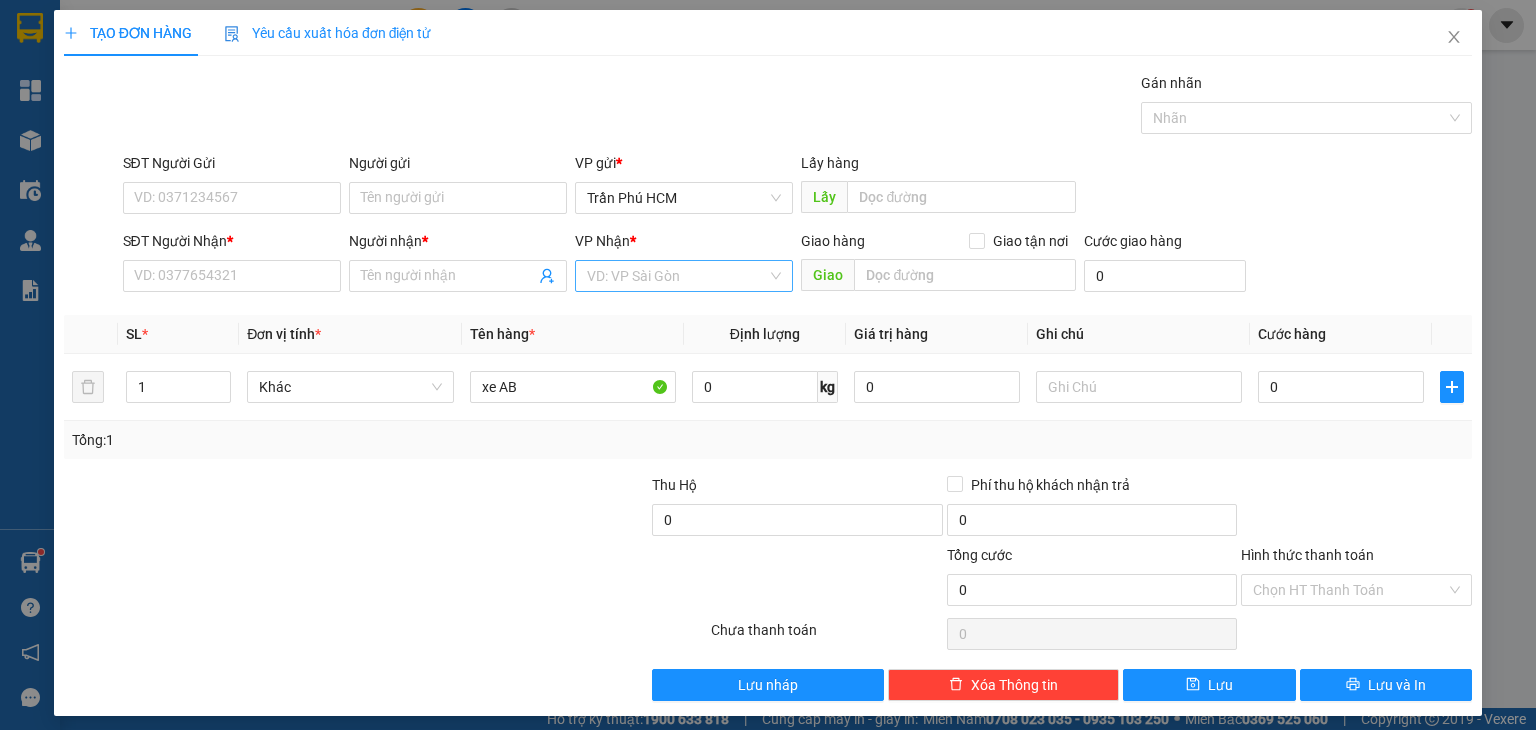 click at bounding box center [677, 276] 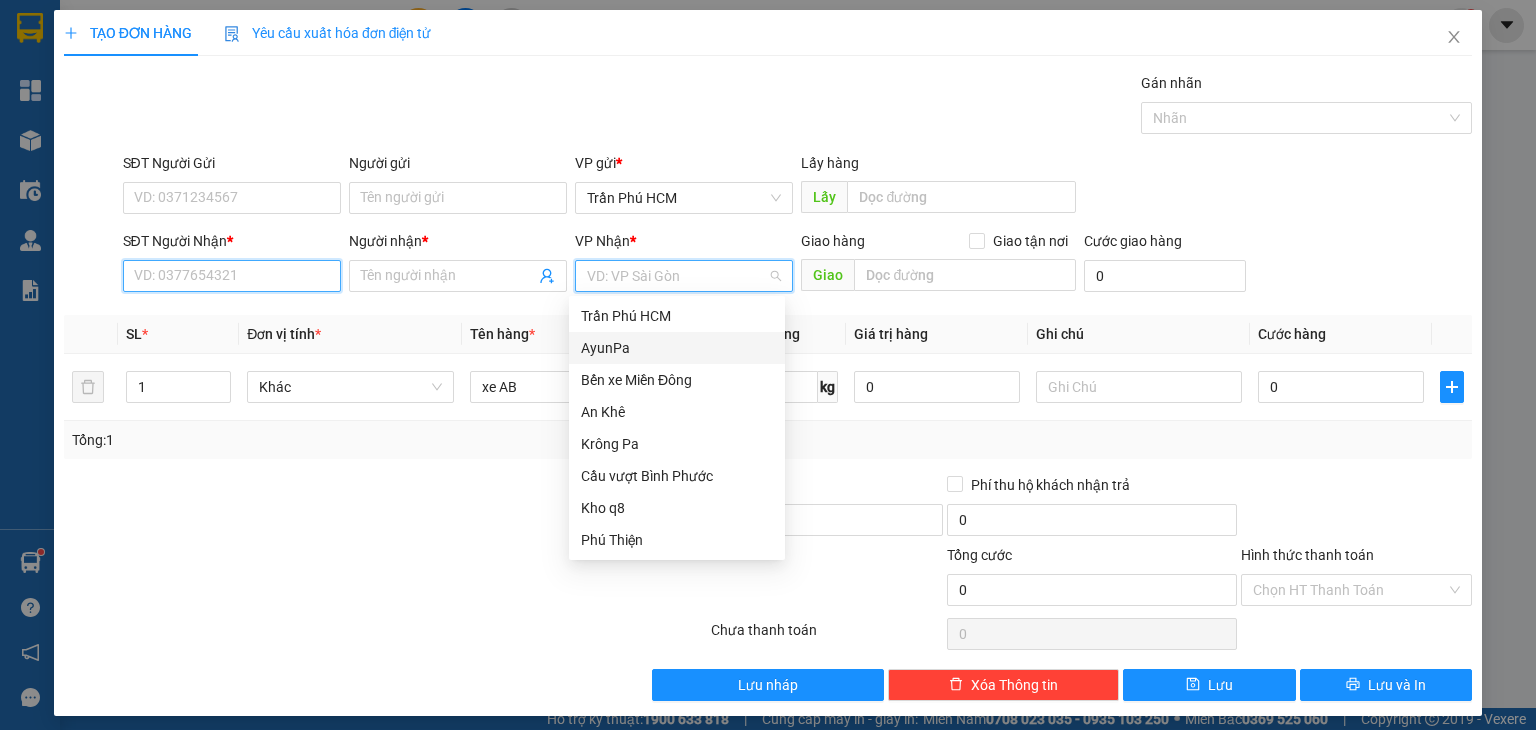 click on "SĐT Người Nhận  *" at bounding box center (232, 276) 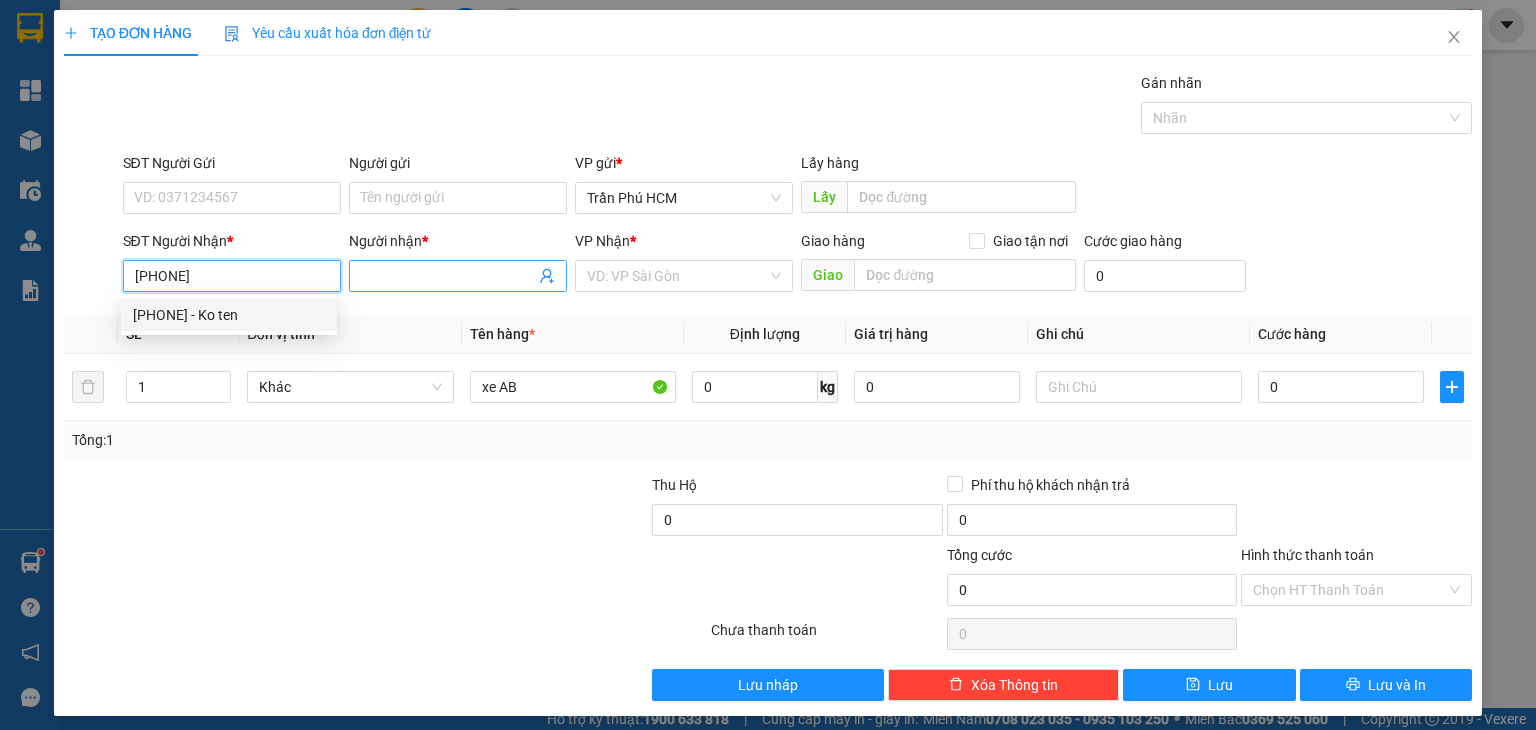 type on "[PHONE]" 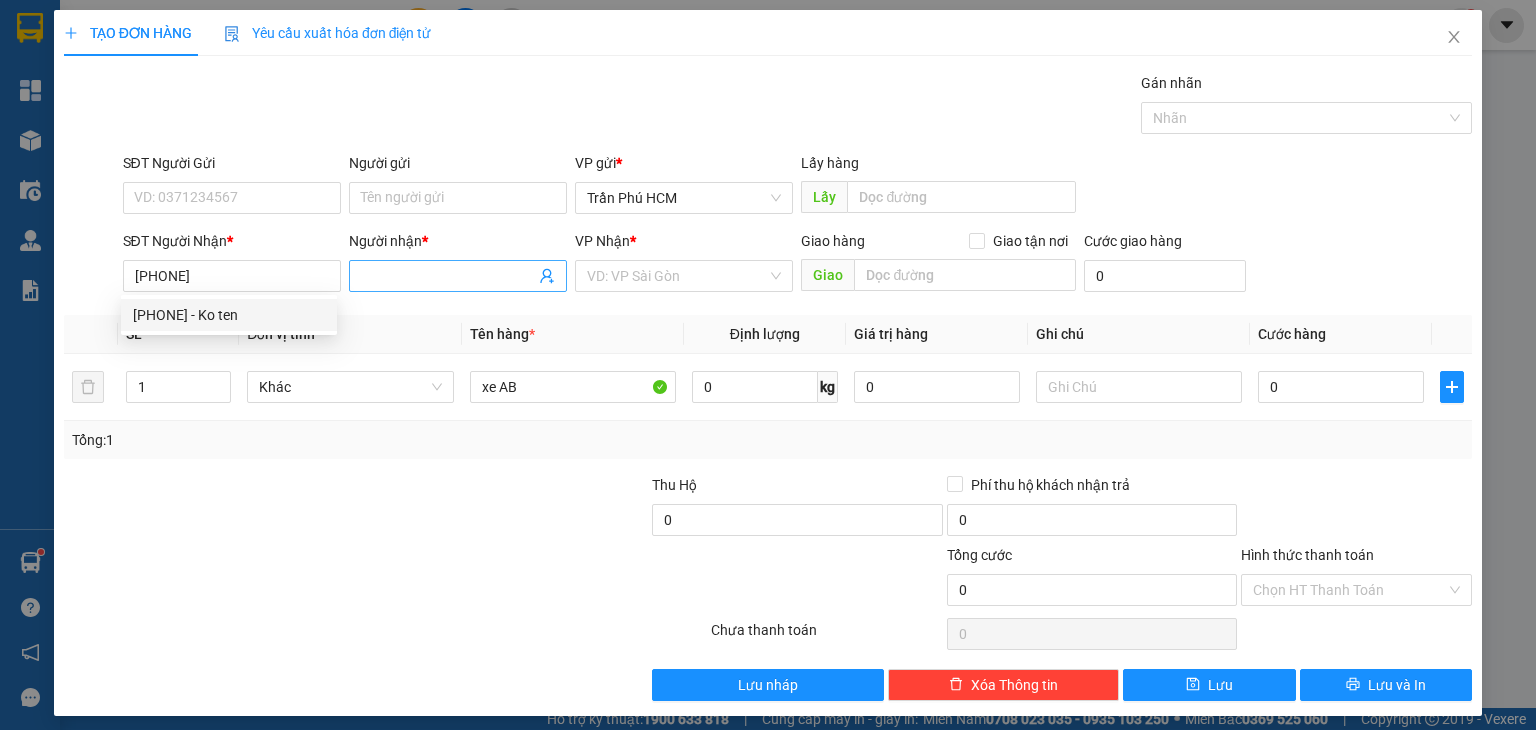 click on "Người nhận  *" at bounding box center [448, 276] 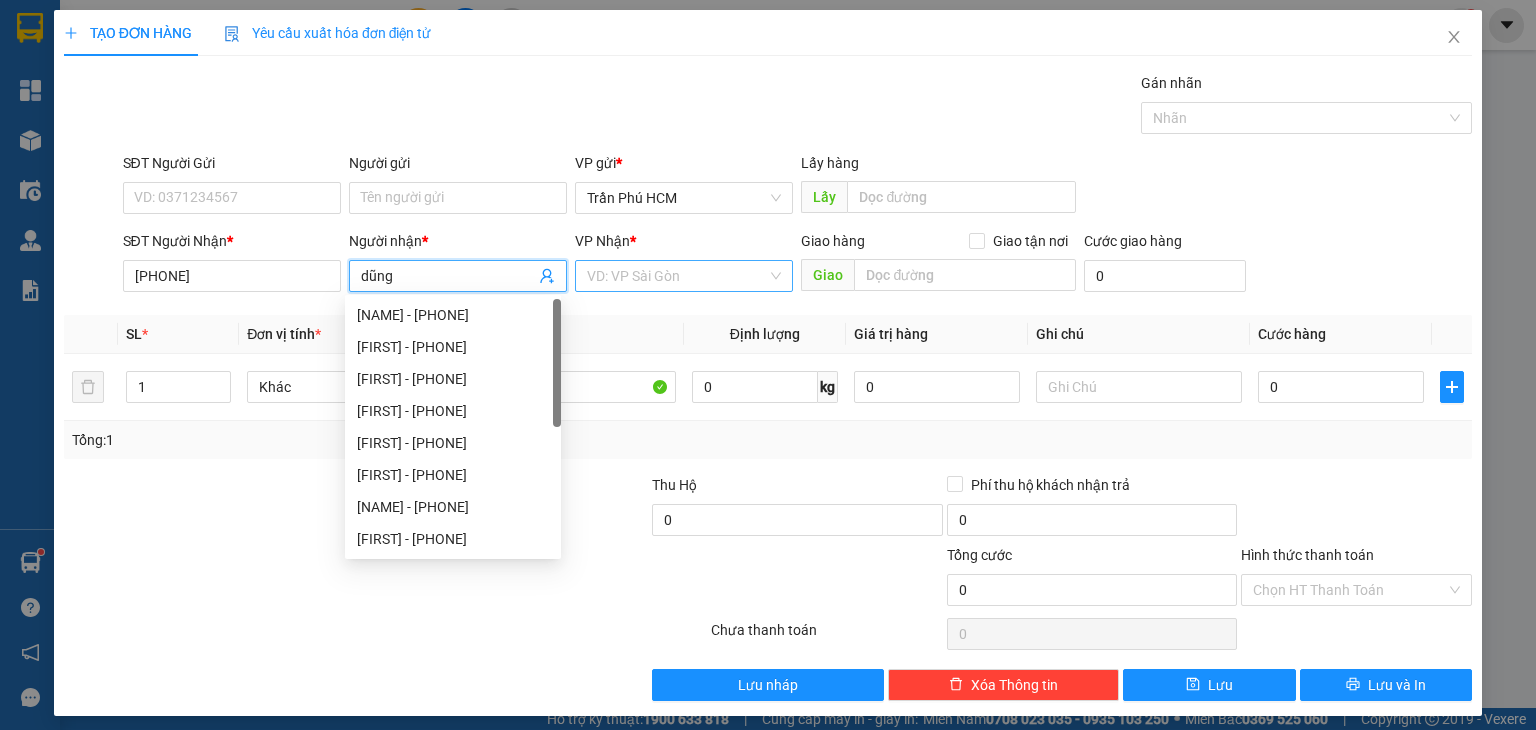type on "dũng" 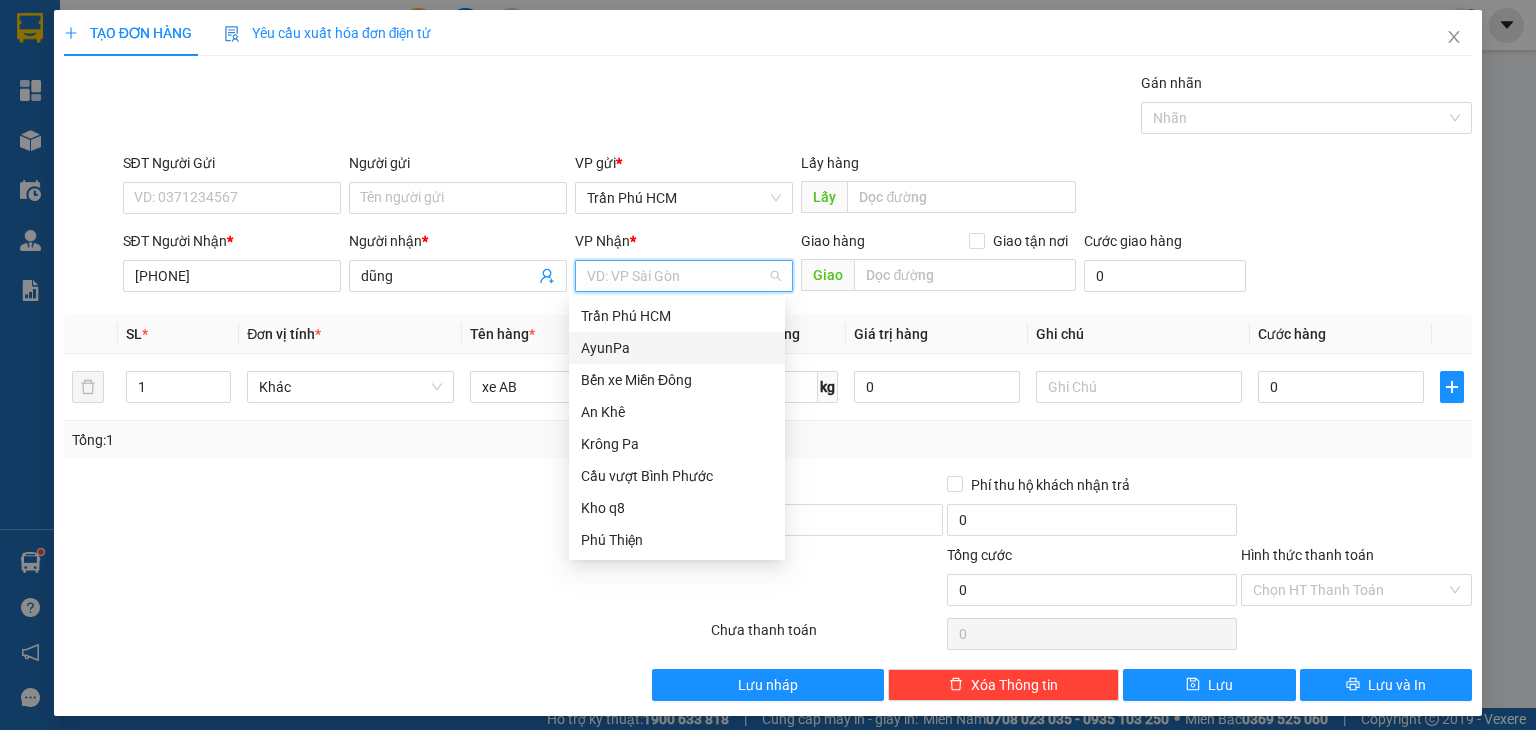 click on "AyunPa" at bounding box center [677, 348] 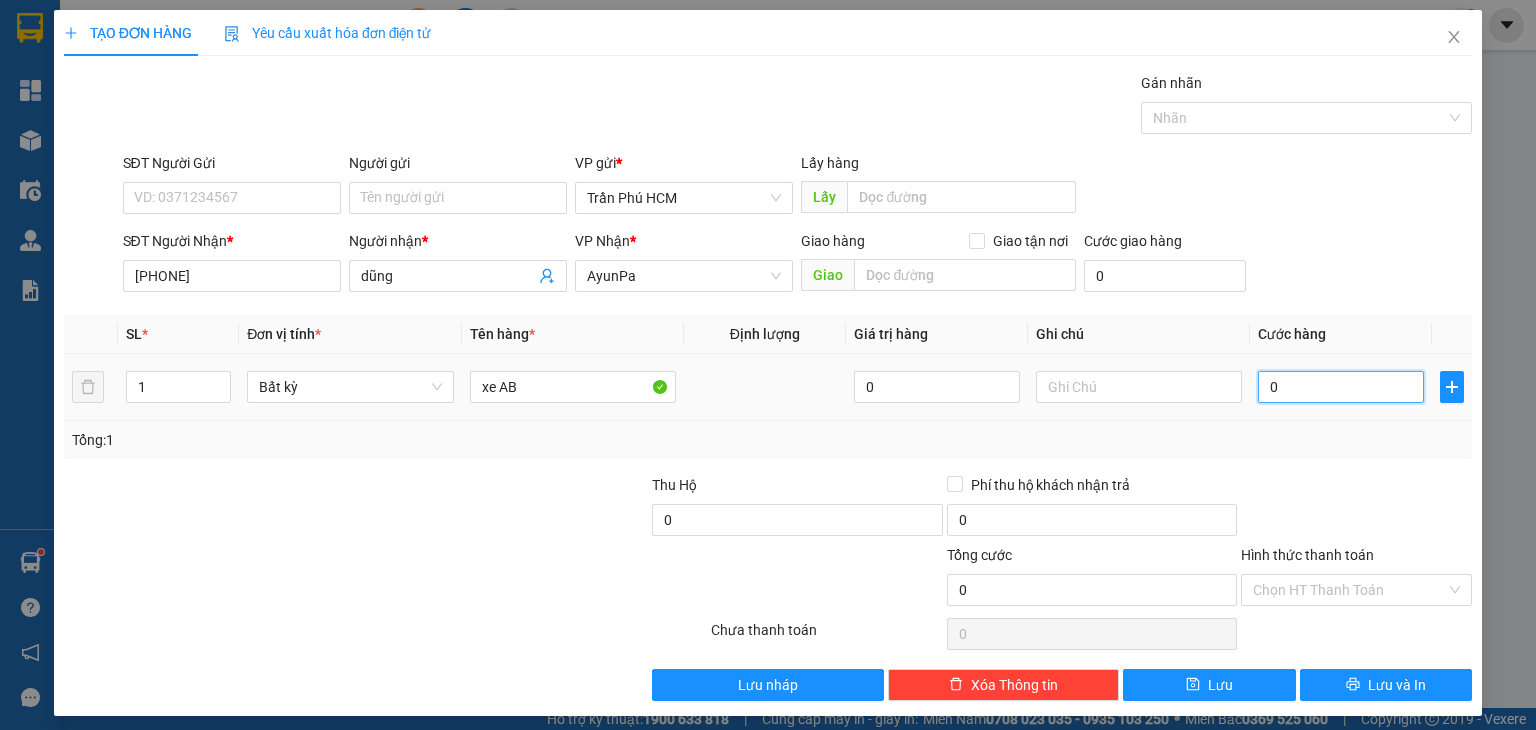 click on "0" at bounding box center (1341, 387) 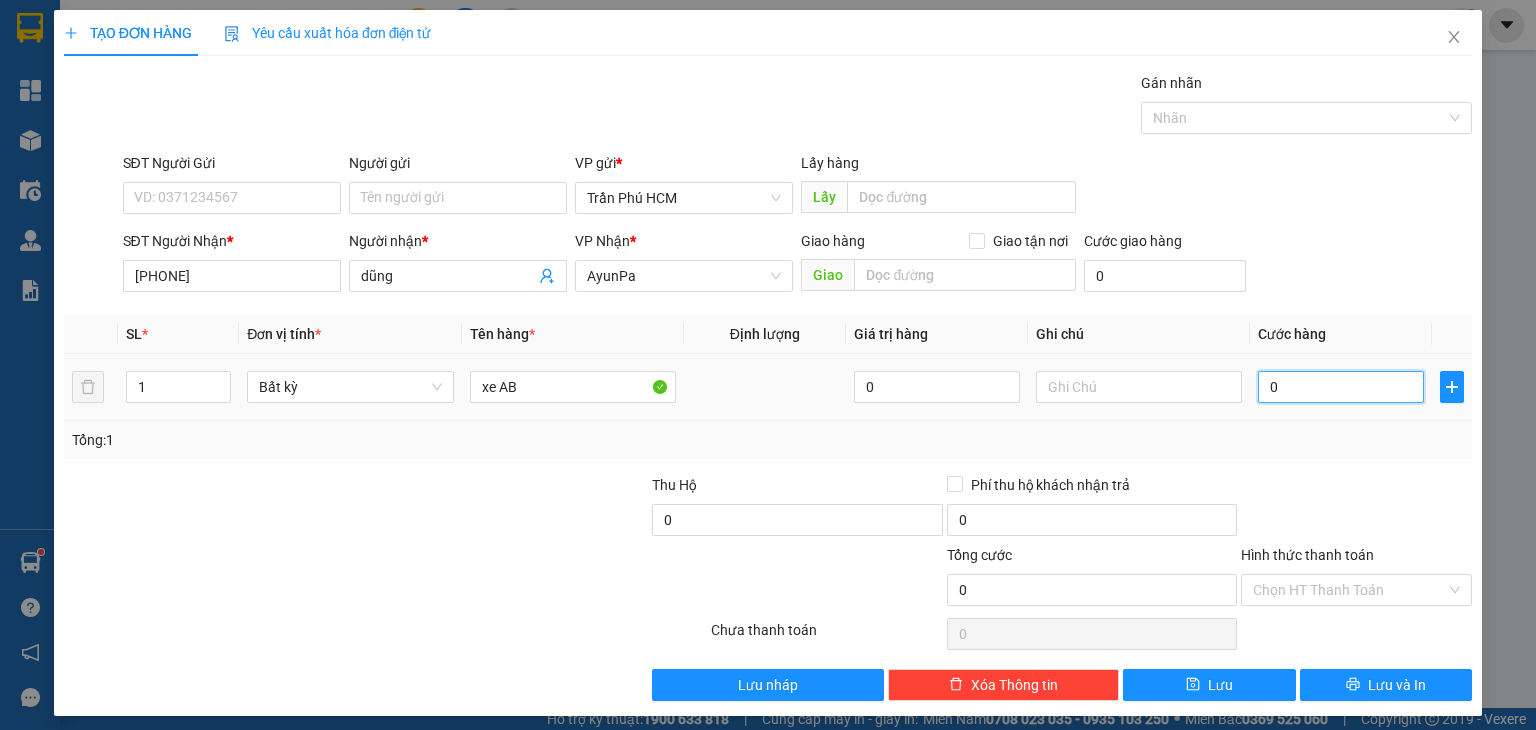 type on "50" 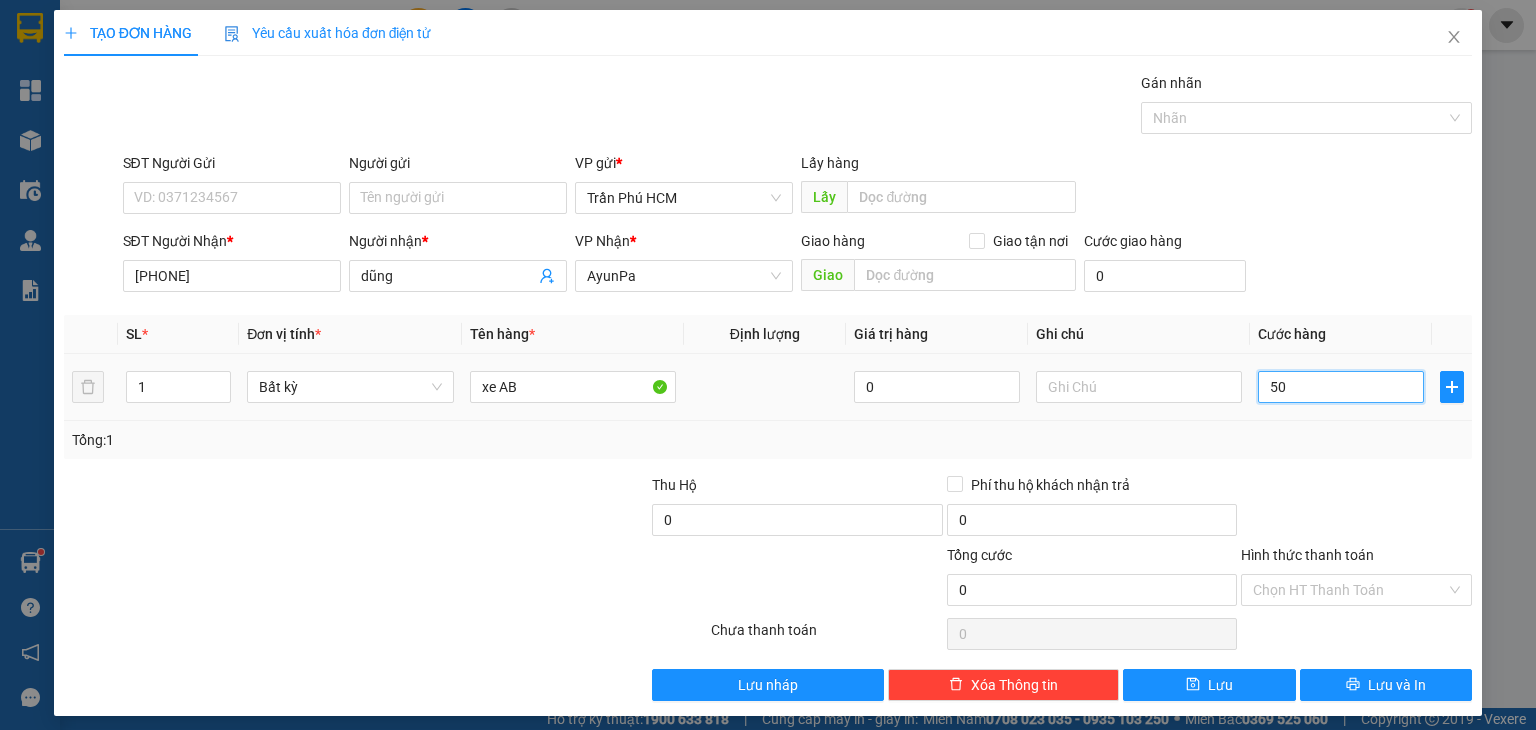type on "50" 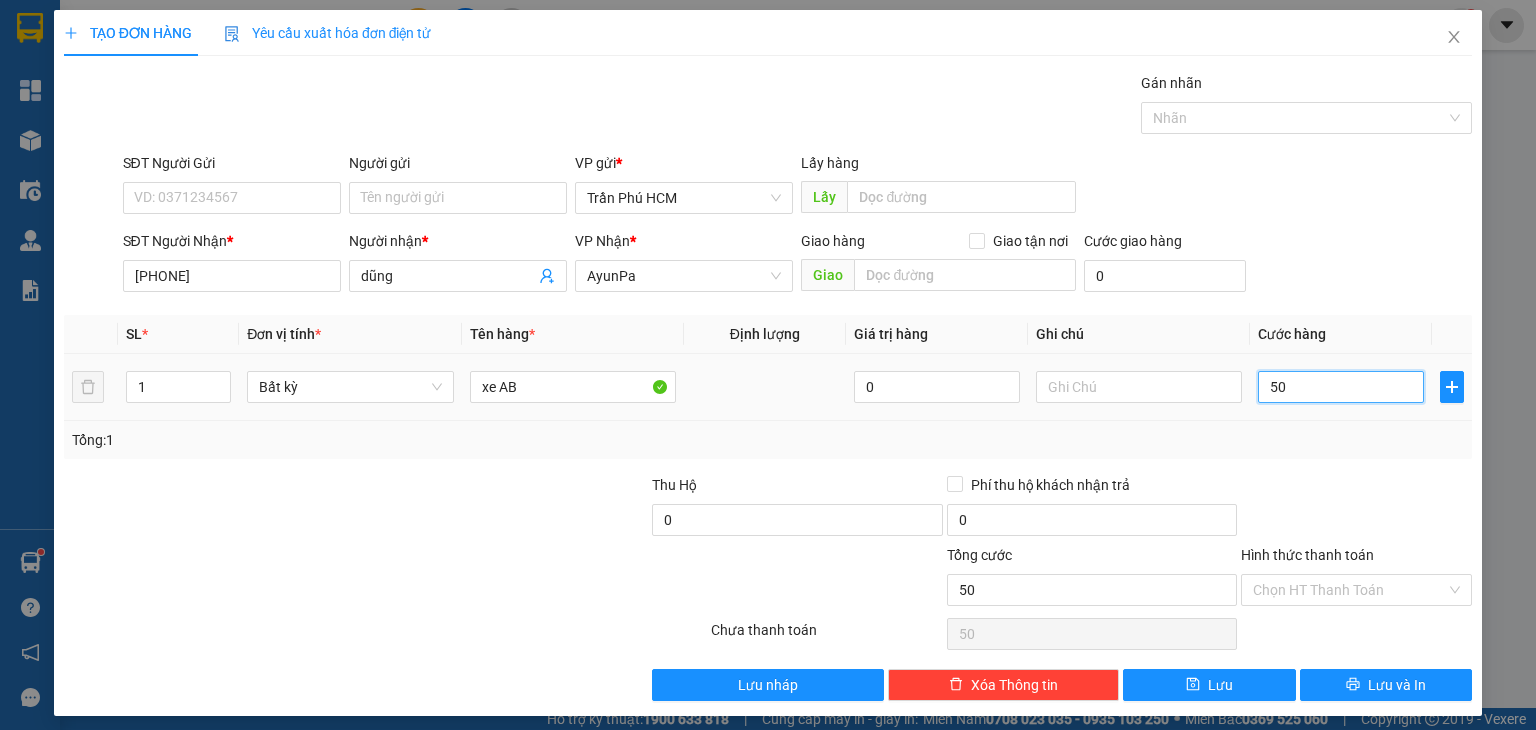 type on "550" 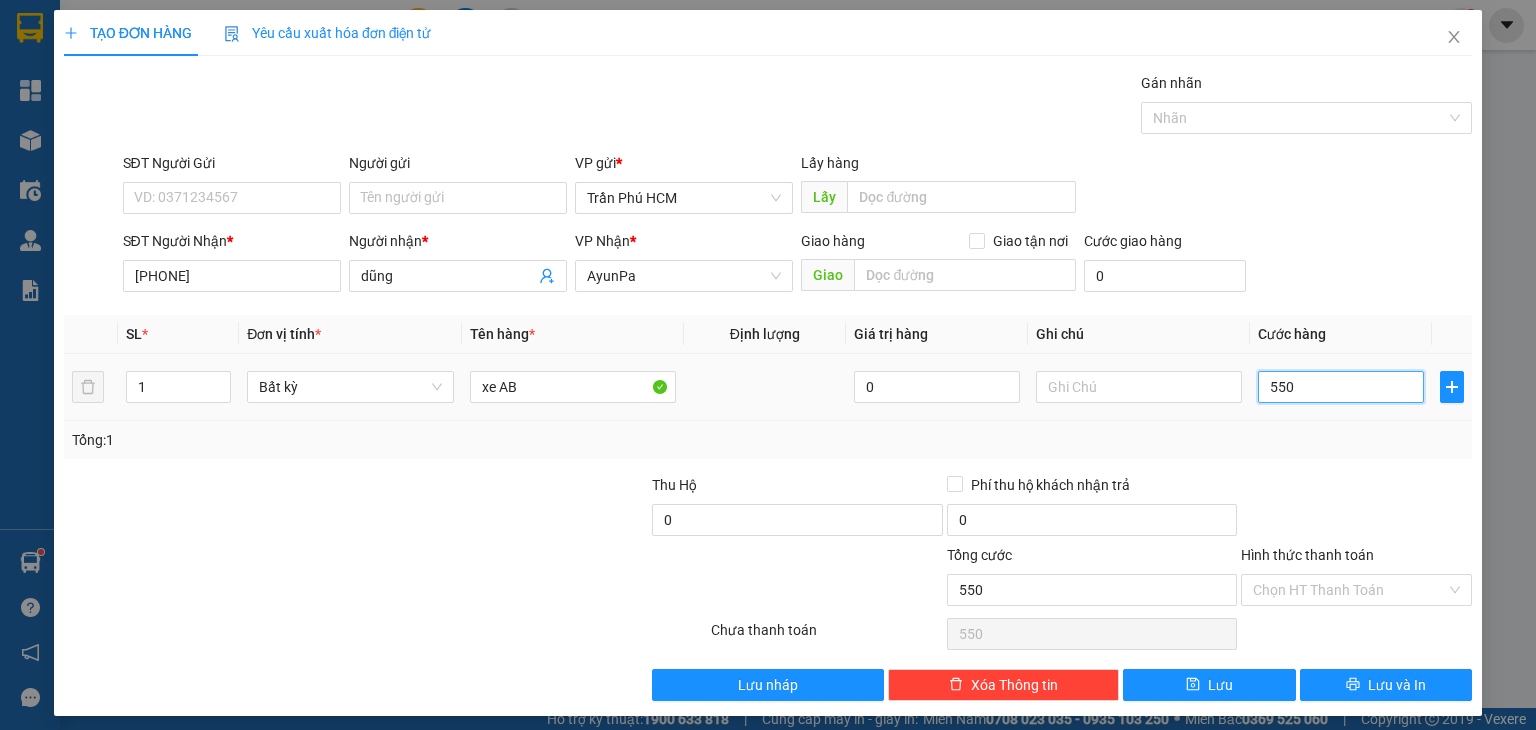type on "50" 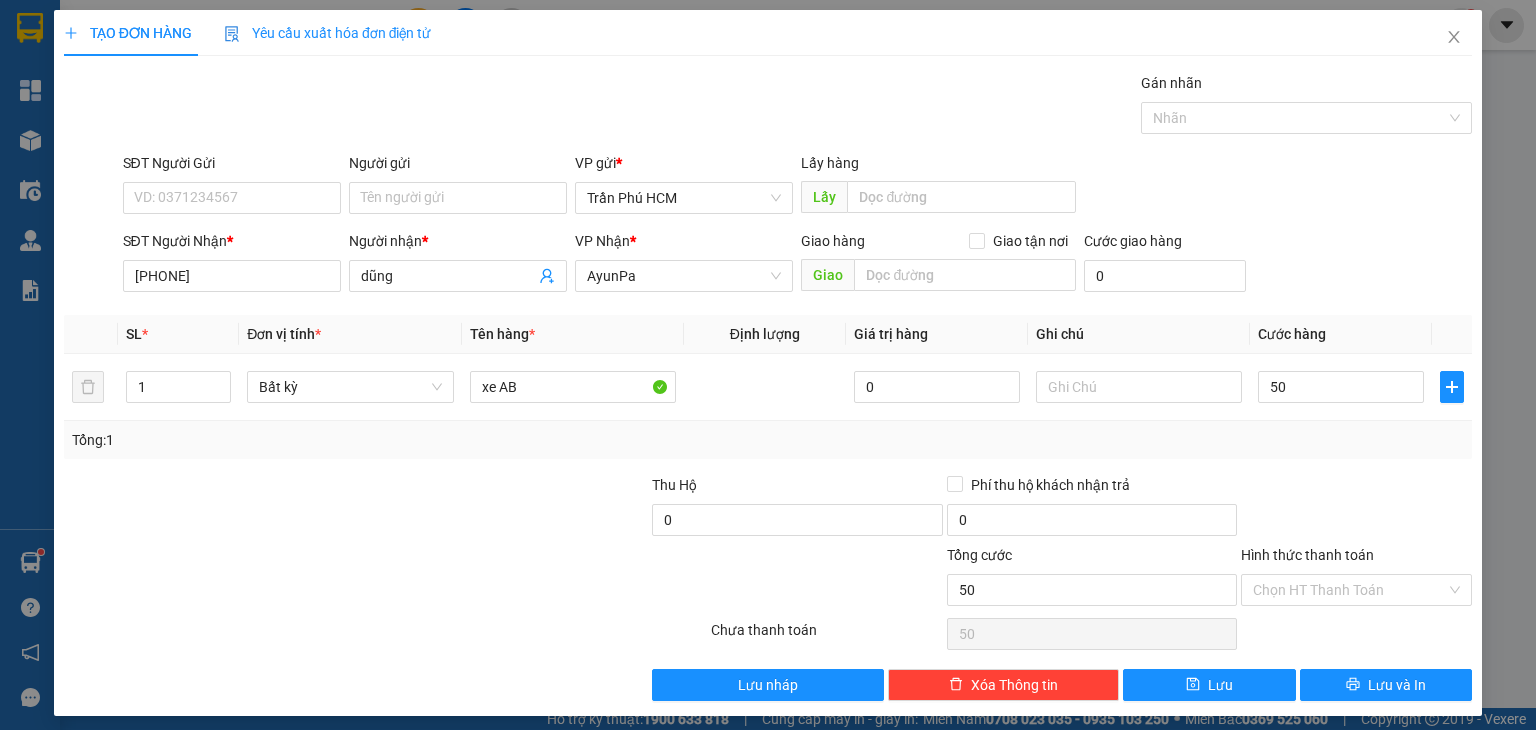 type on "50.000" 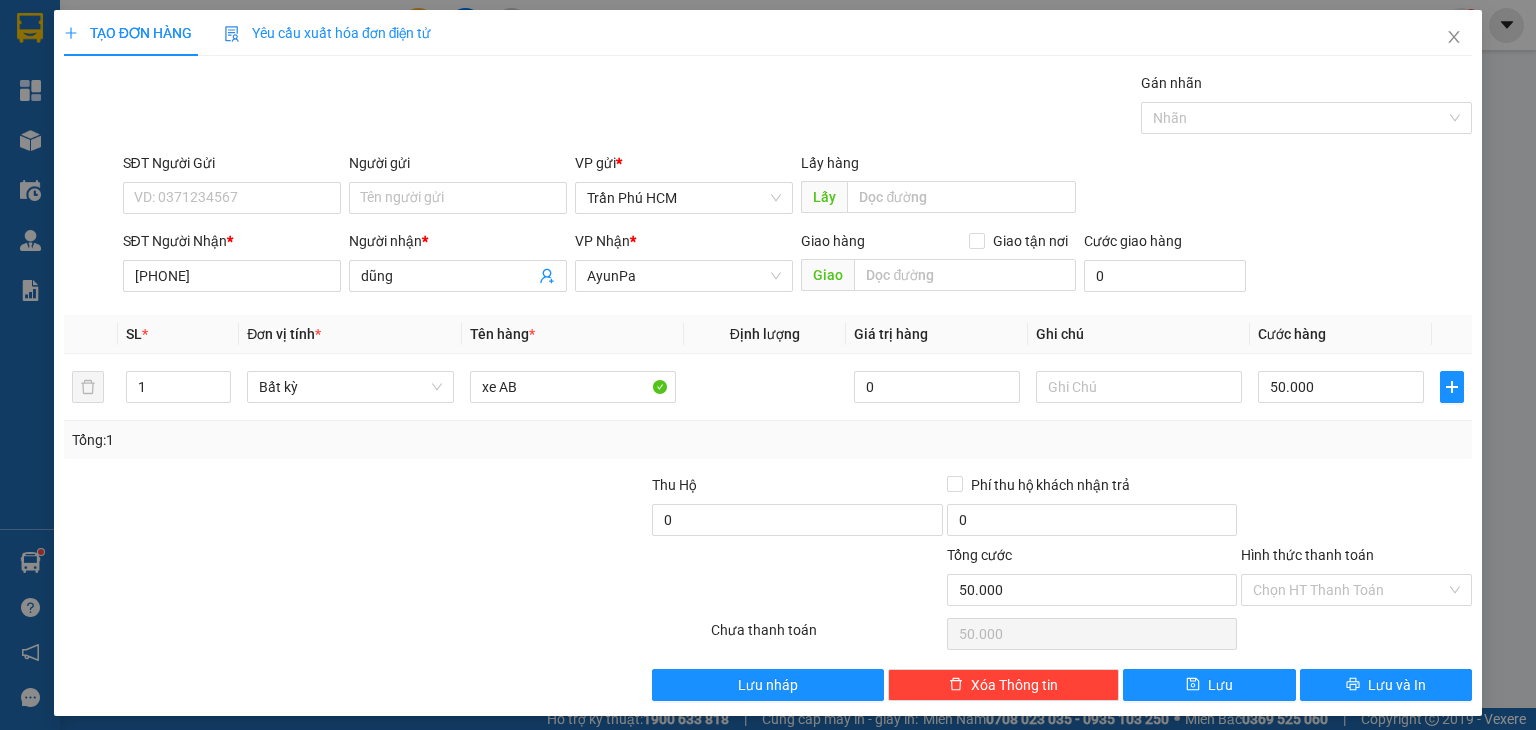 click on "Transit Pickup Surcharge Ids Transit Deliver Surcharge Ids Transit Deliver Surcharge Transit Deliver Surcharge Gói vận chuyển  * Tiêu chuẩn Gán nhãn   Nhãn SĐT Người Gửi VD: [PHONE] Người gửi Tên người gửi VP gửi  * Trần Phú HCM Lấy hàng Lấy SĐT Người Nhận  * [PHONE] Người nhận  * [FIRST] VP Nhận  * AyunPa Giao hàng Giao tận nơi Giao Cước giao hàng 0 SL  * Đơn vị tính  * Tên hàng  * Định lượng Giá trị hàng Ghi chú Cước hàng                   1 Bất kỳ xe AB 0 50.000 Tổng:  1 Thu Hộ 0 Phí thu hộ khách nhận trả 0 Tổng cước 50.000 Hình thức thanh toán Chọn HT Thanh Toán Số tiền thu trước 0 Chưa thanh toán 50.000 Chọn HT Thanh Toán Lưu nháp Xóa Thông tin Lưu Lưu và In xe AB" at bounding box center [768, 386] 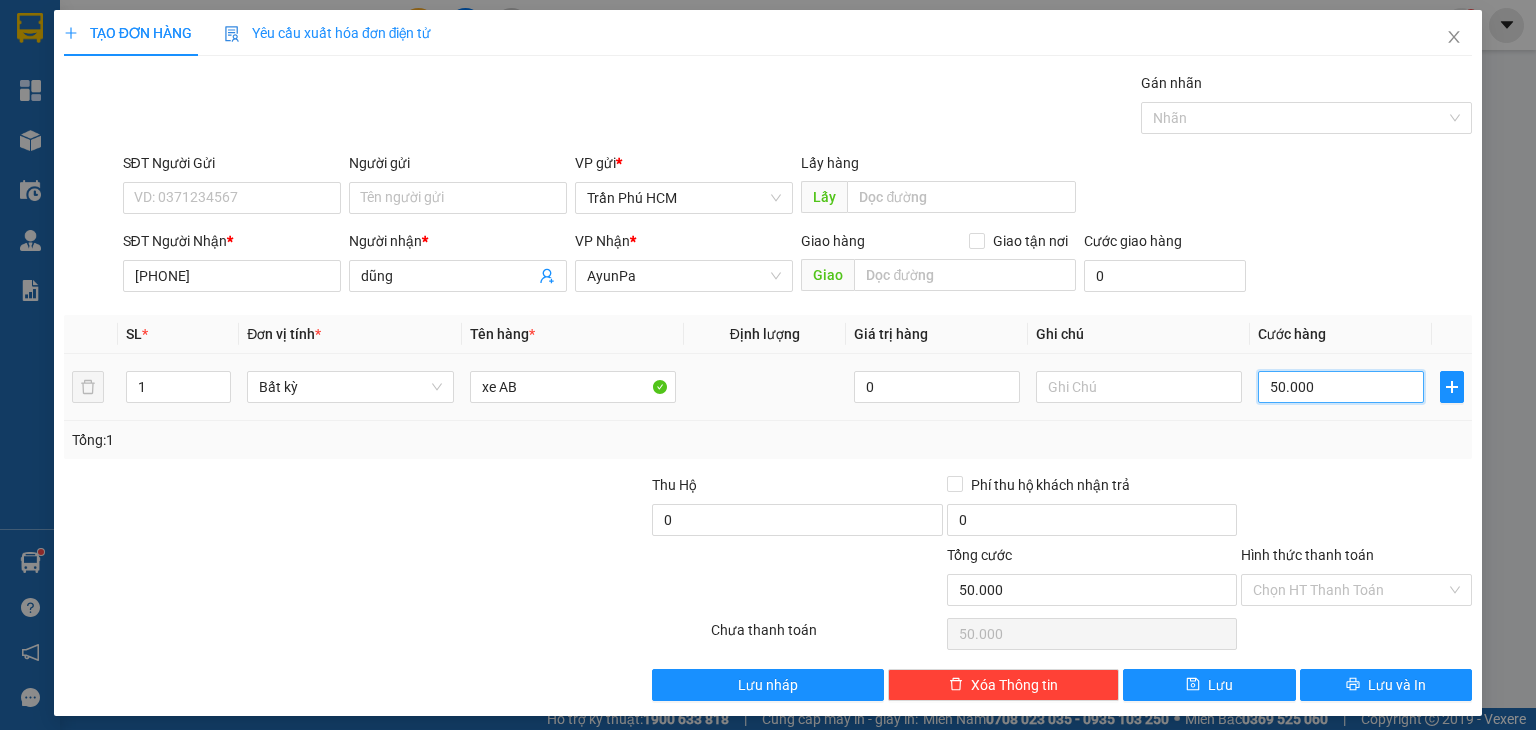 click on "50.000" at bounding box center (1341, 387) 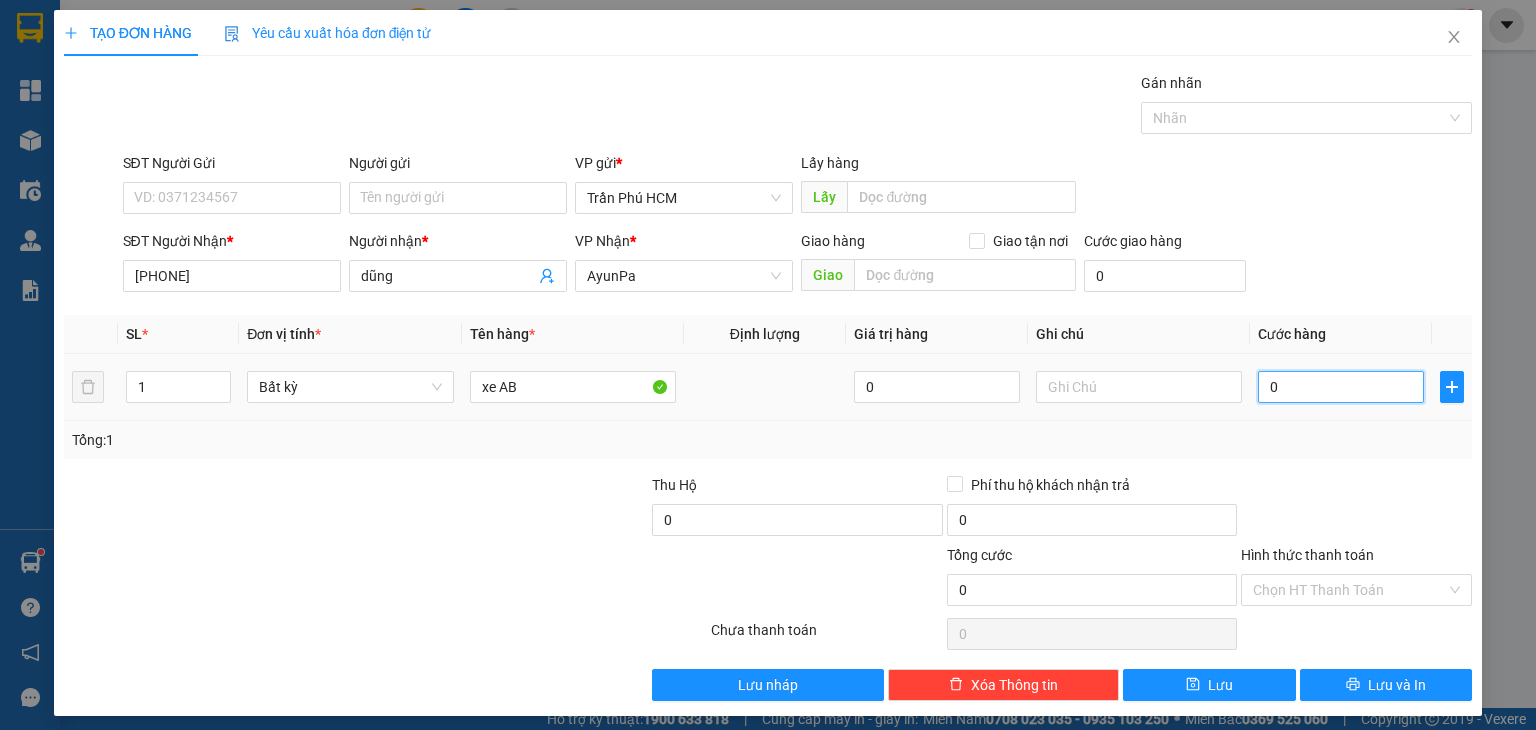 click on "0" at bounding box center (1341, 387) 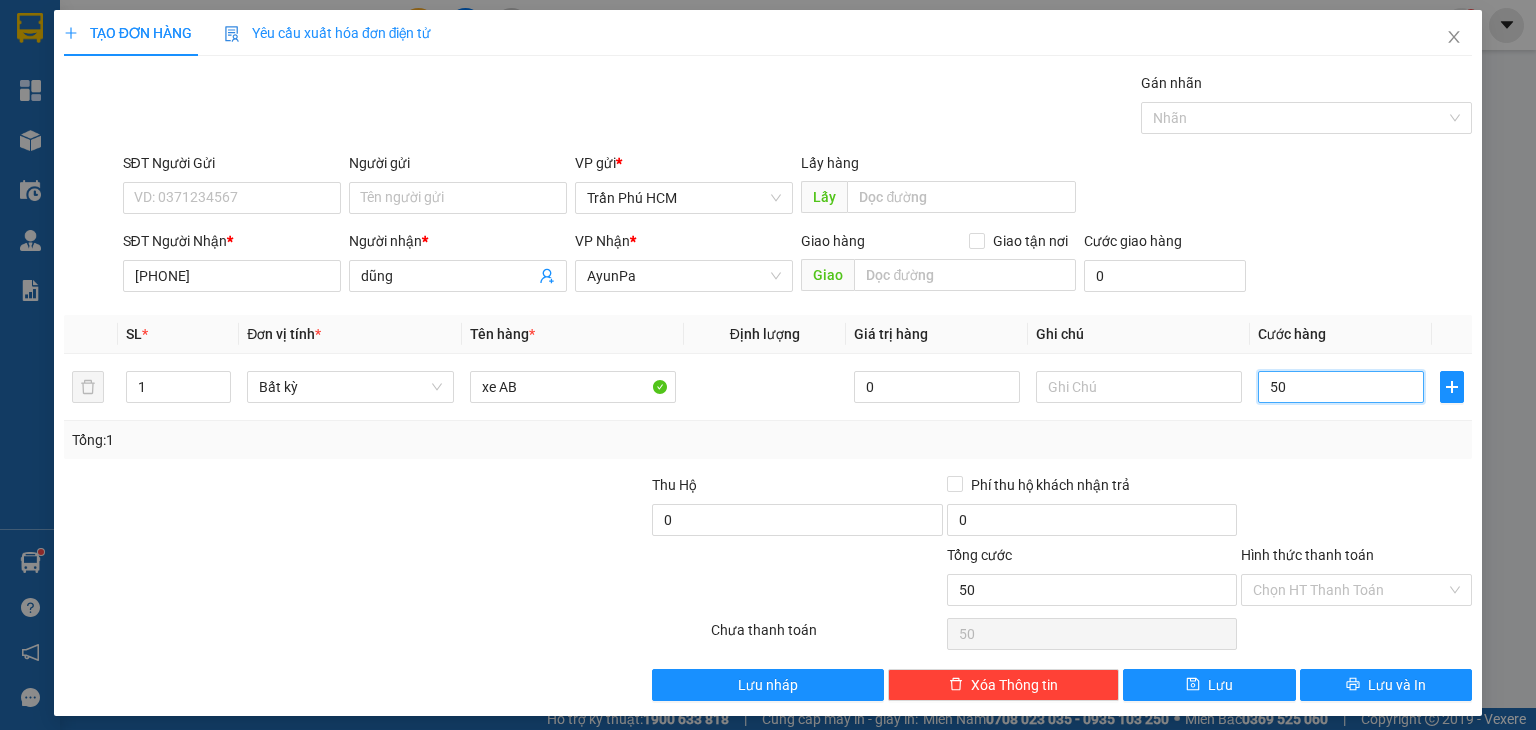 type on "500" 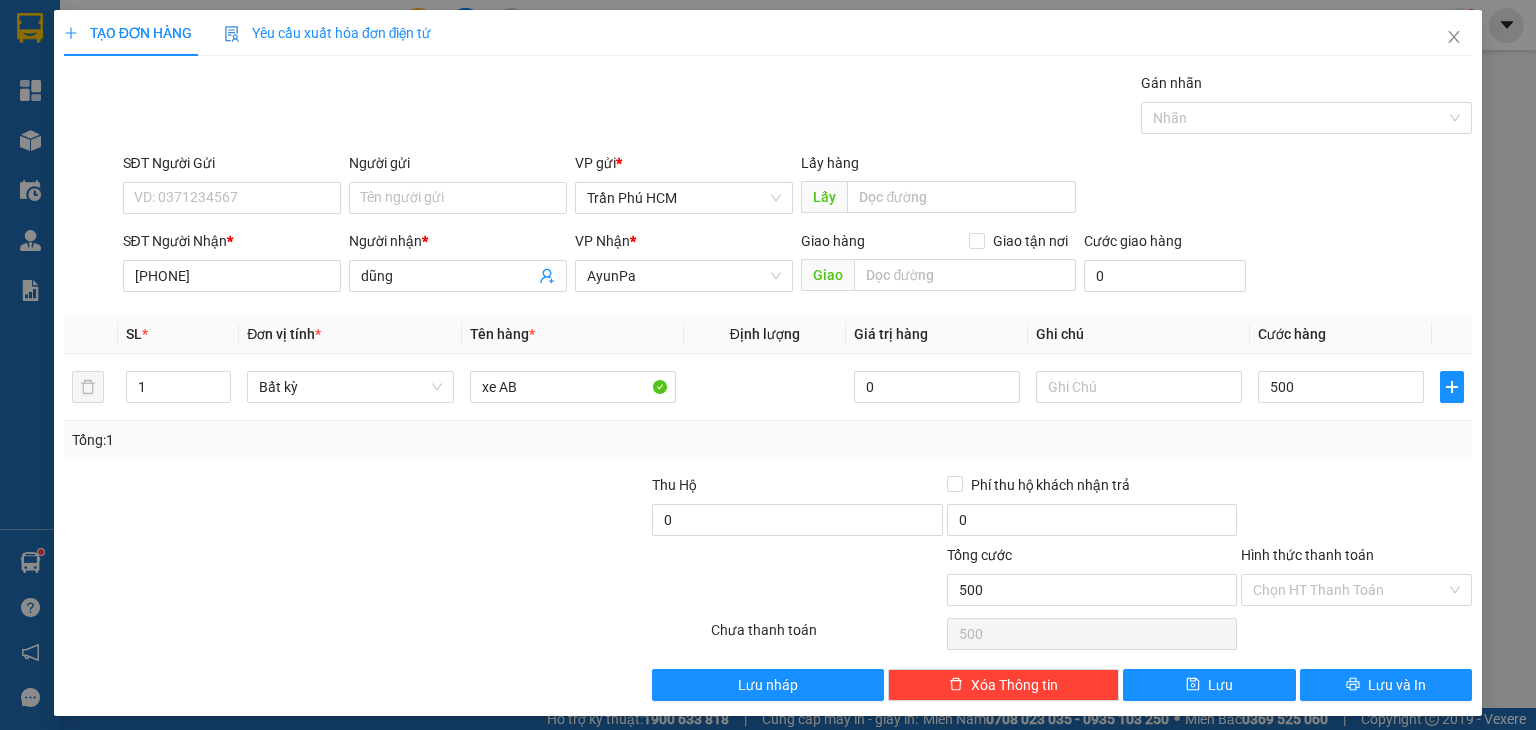 type on "500.000" 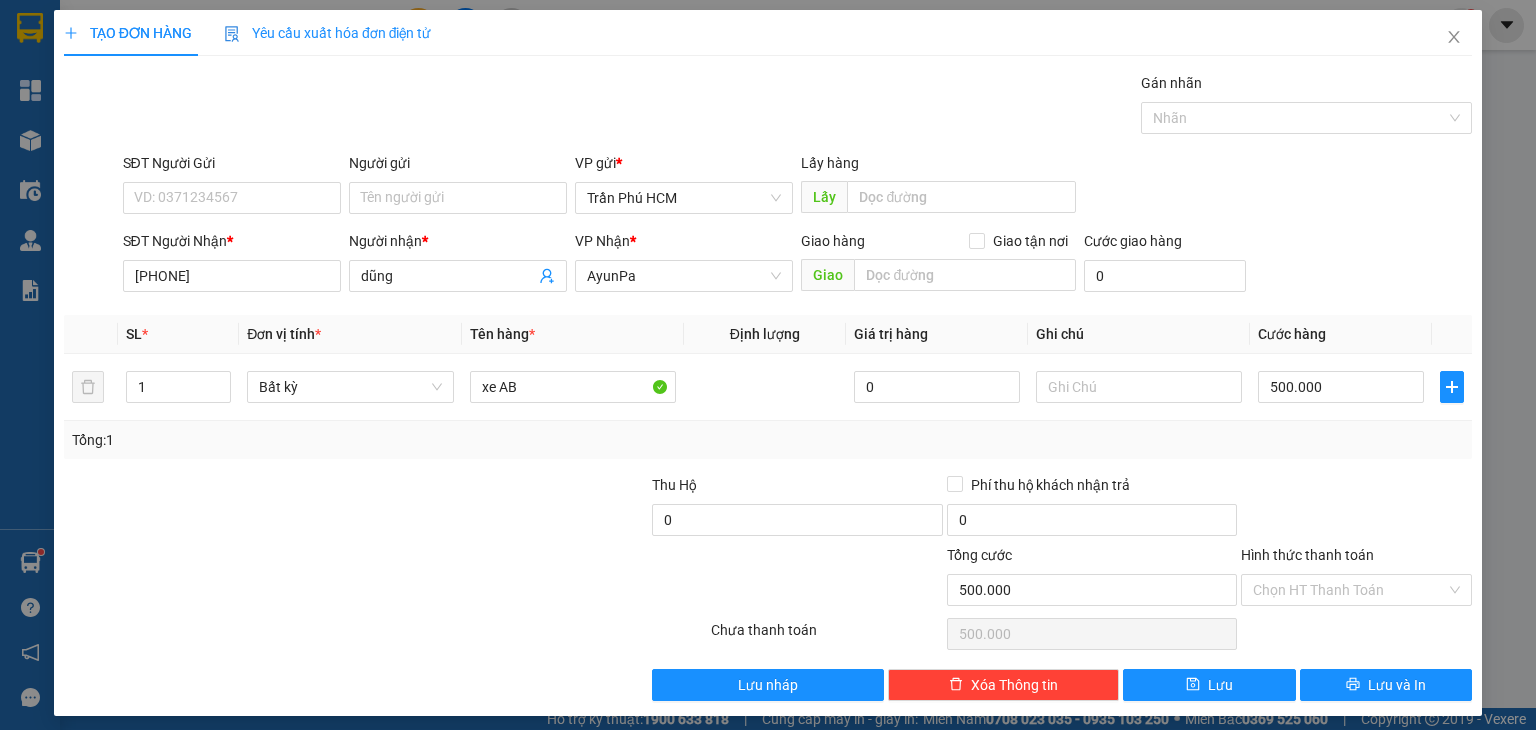 click on "Tổng:  1" at bounding box center (768, 440) 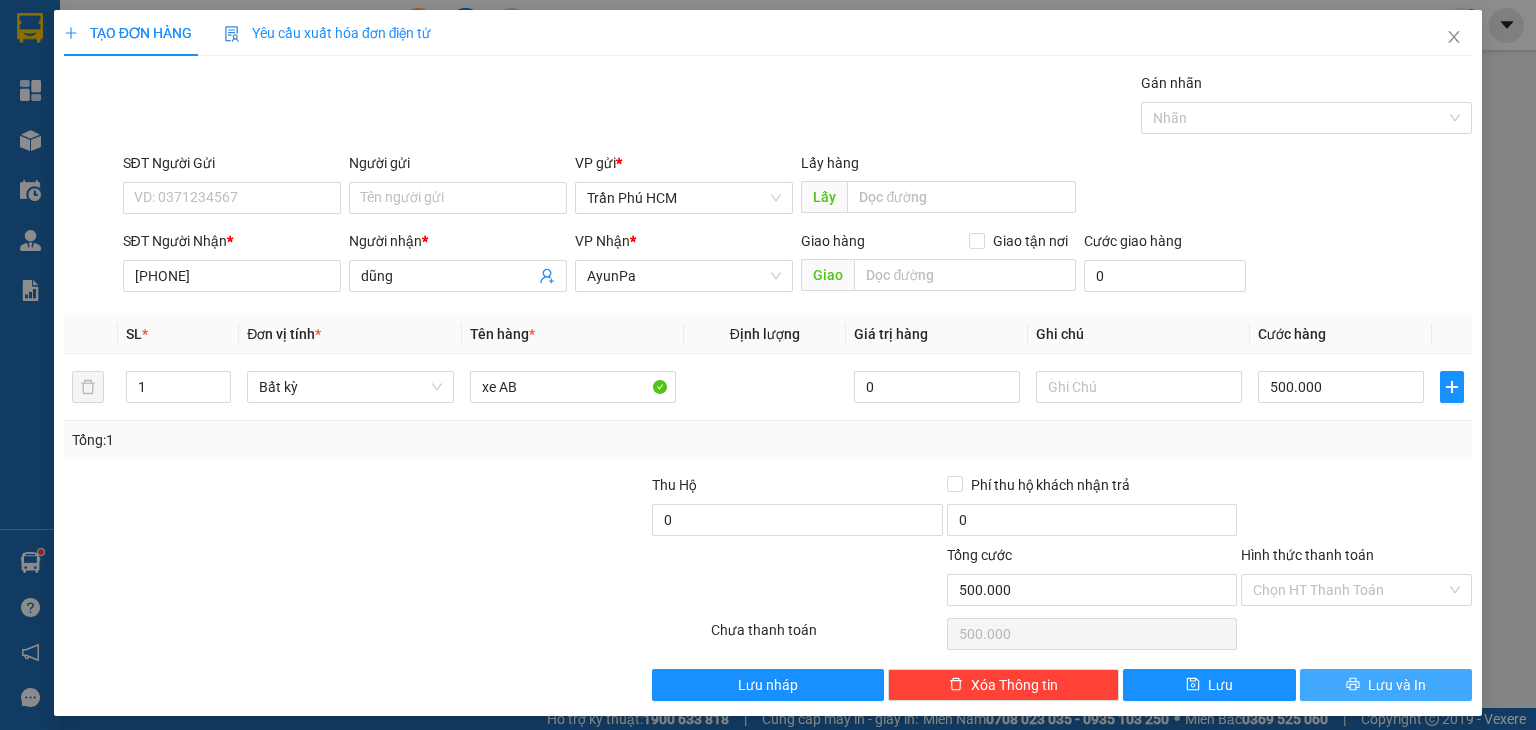click on "Lưu và In" at bounding box center (1397, 685) 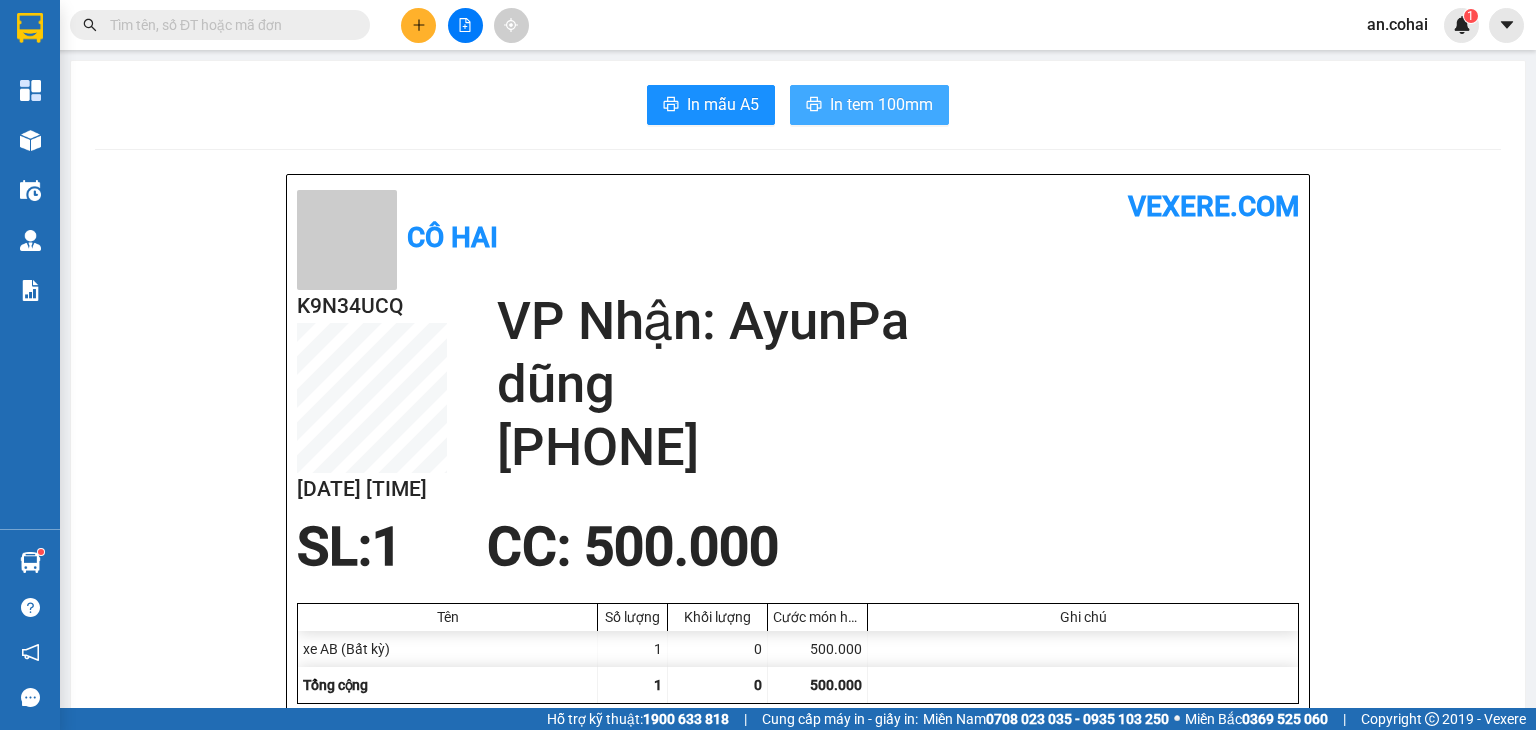 click on "In tem 100mm" at bounding box center [881, 104] 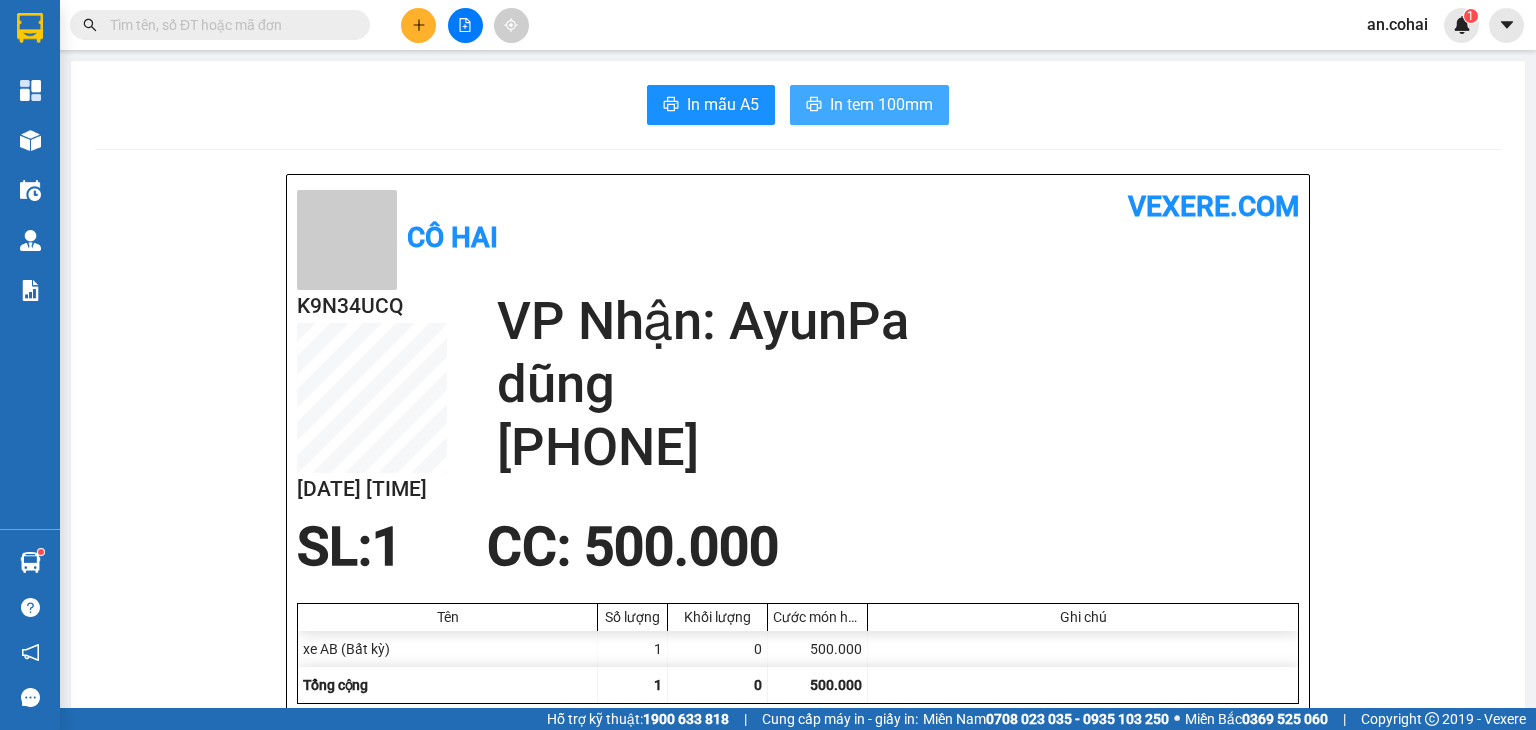 scroll, scrollTop: 0, scrollLeft: 0, axis: both 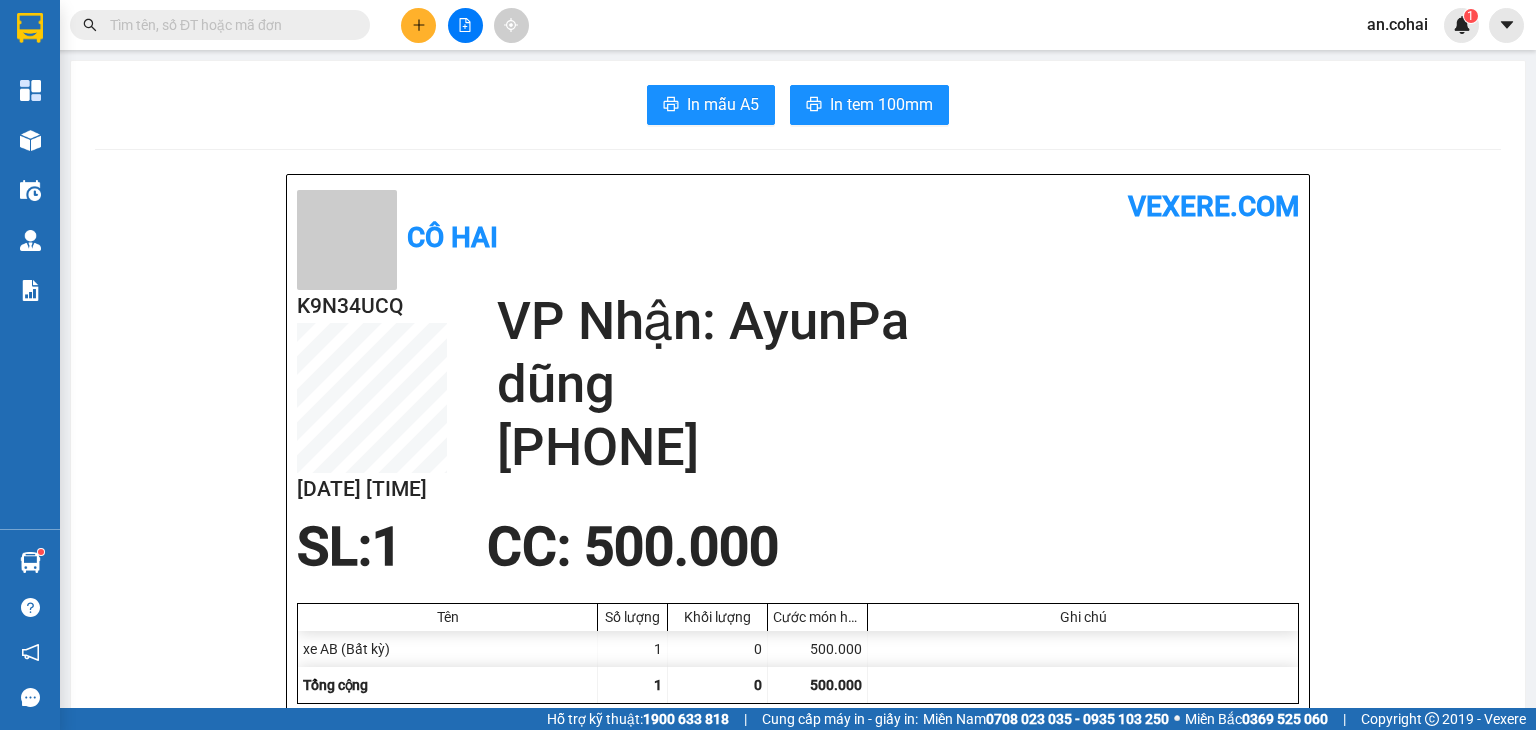click at bounding box center (418, 25) 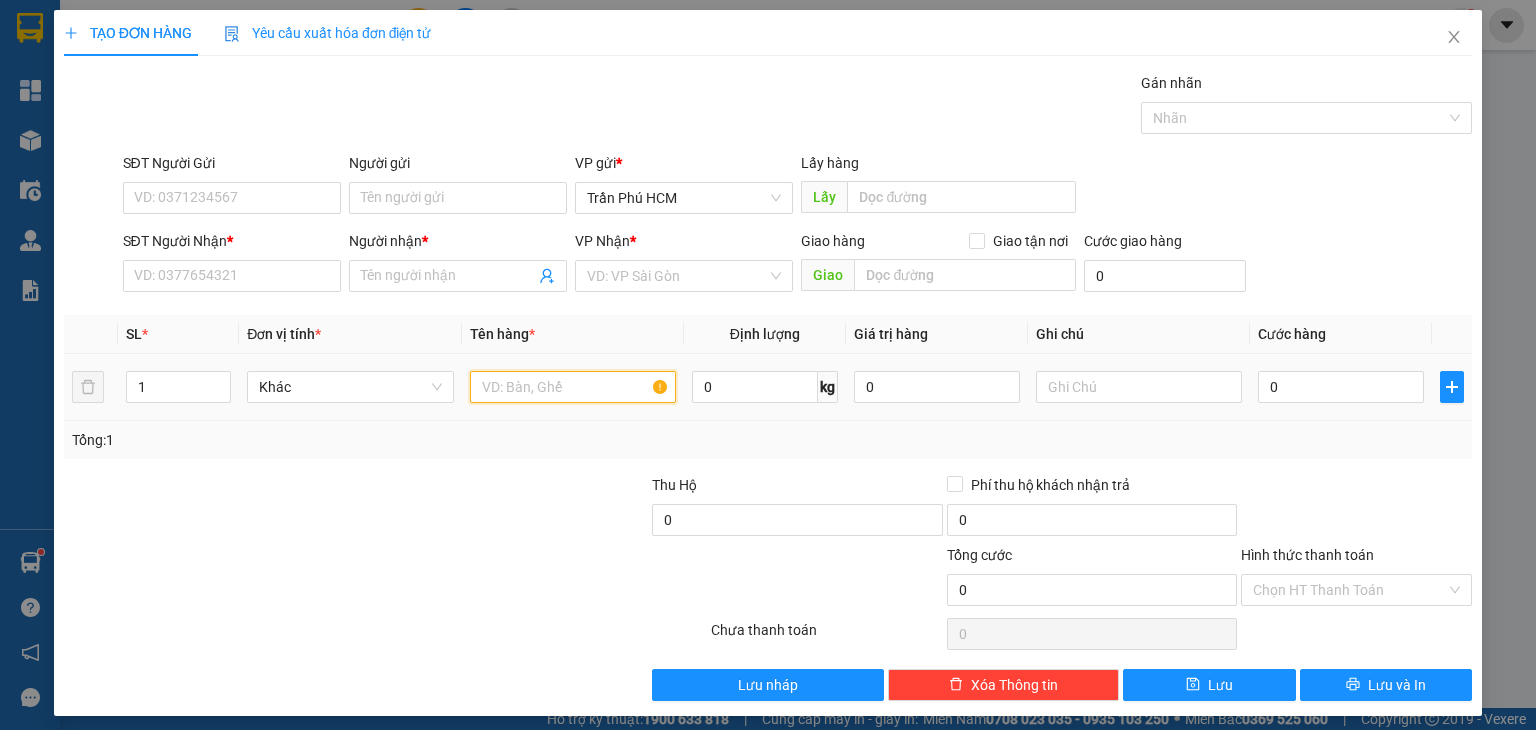 click at bounding box center [573, 387] 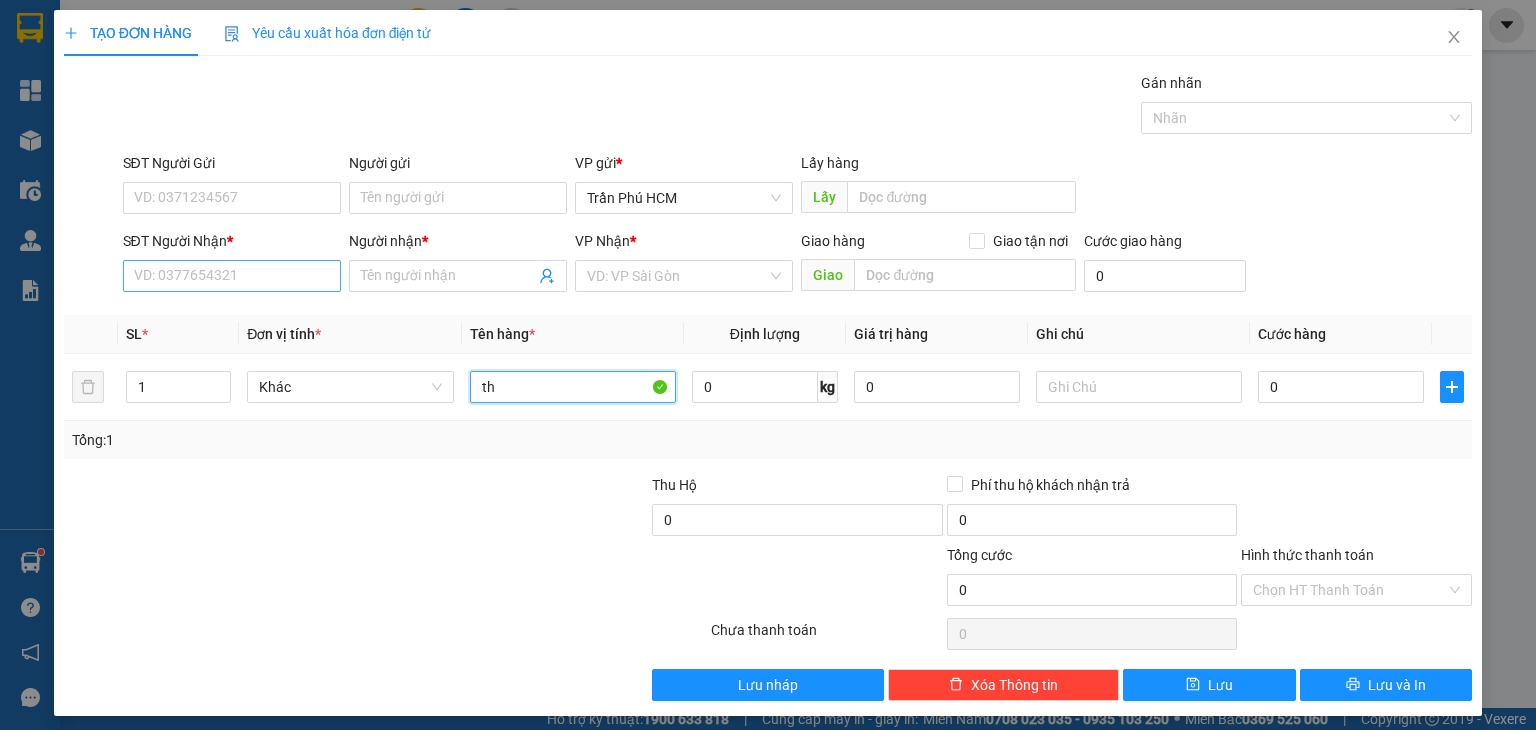 type on "th" 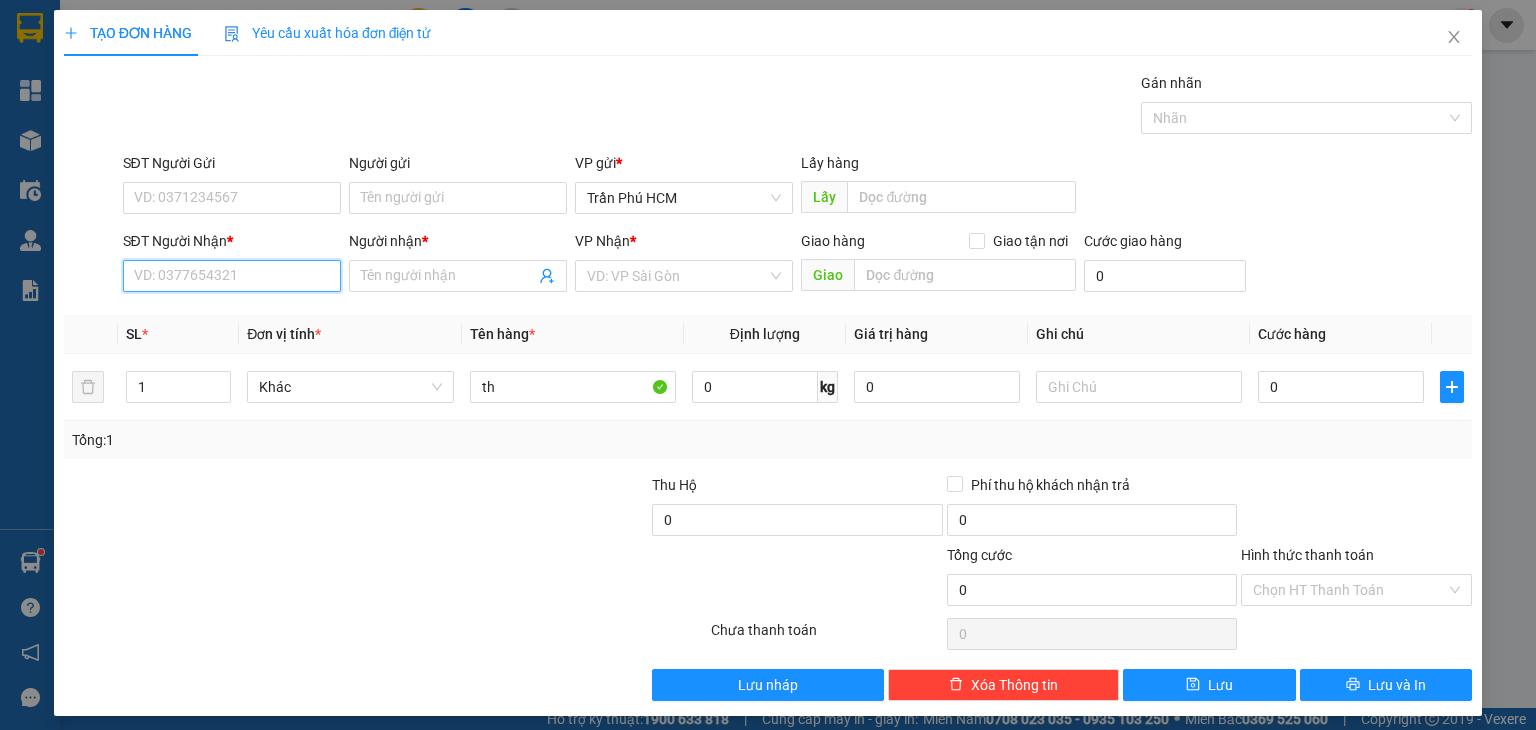click on "SĐT Người Nhận  *" at bounding box center (232, 276) 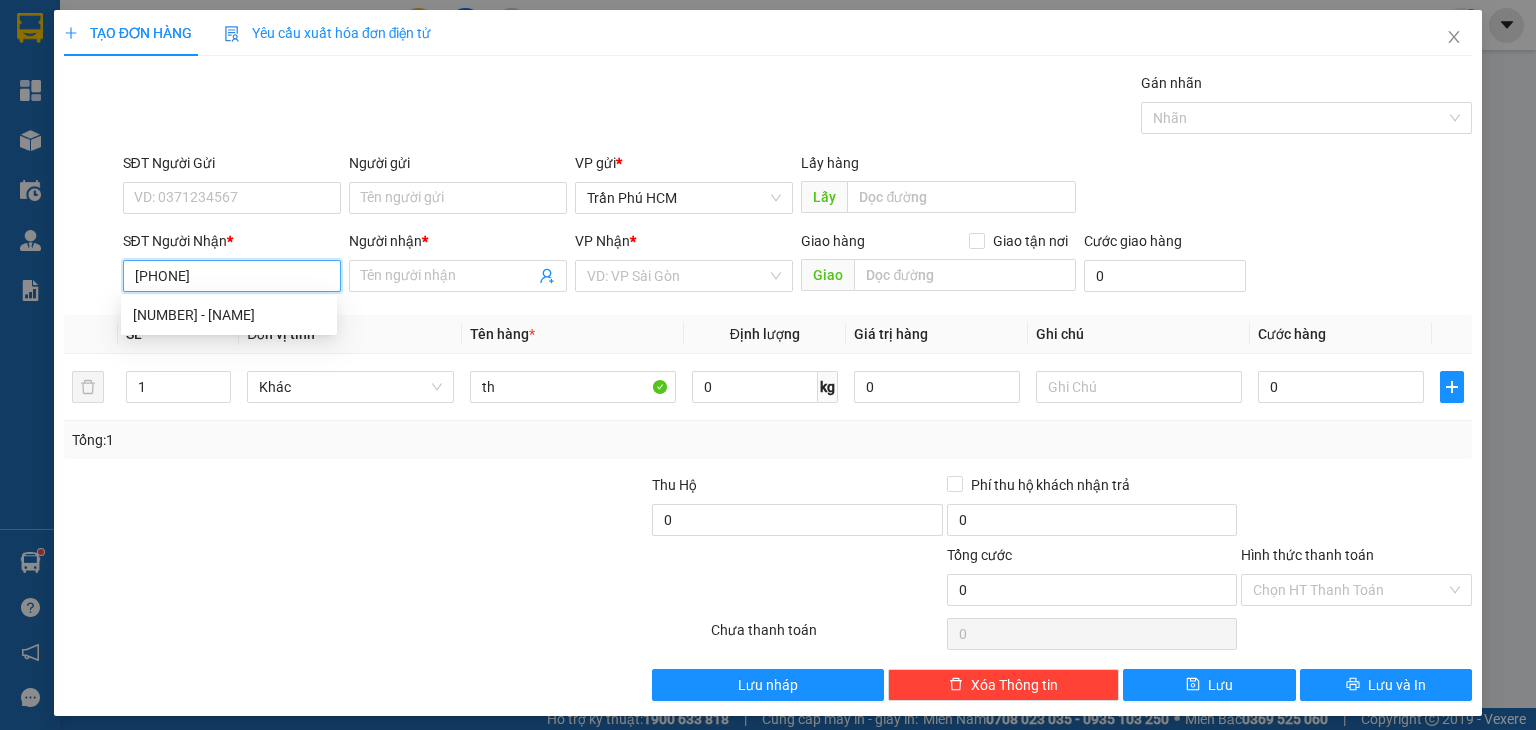 type on "[PHONE]" 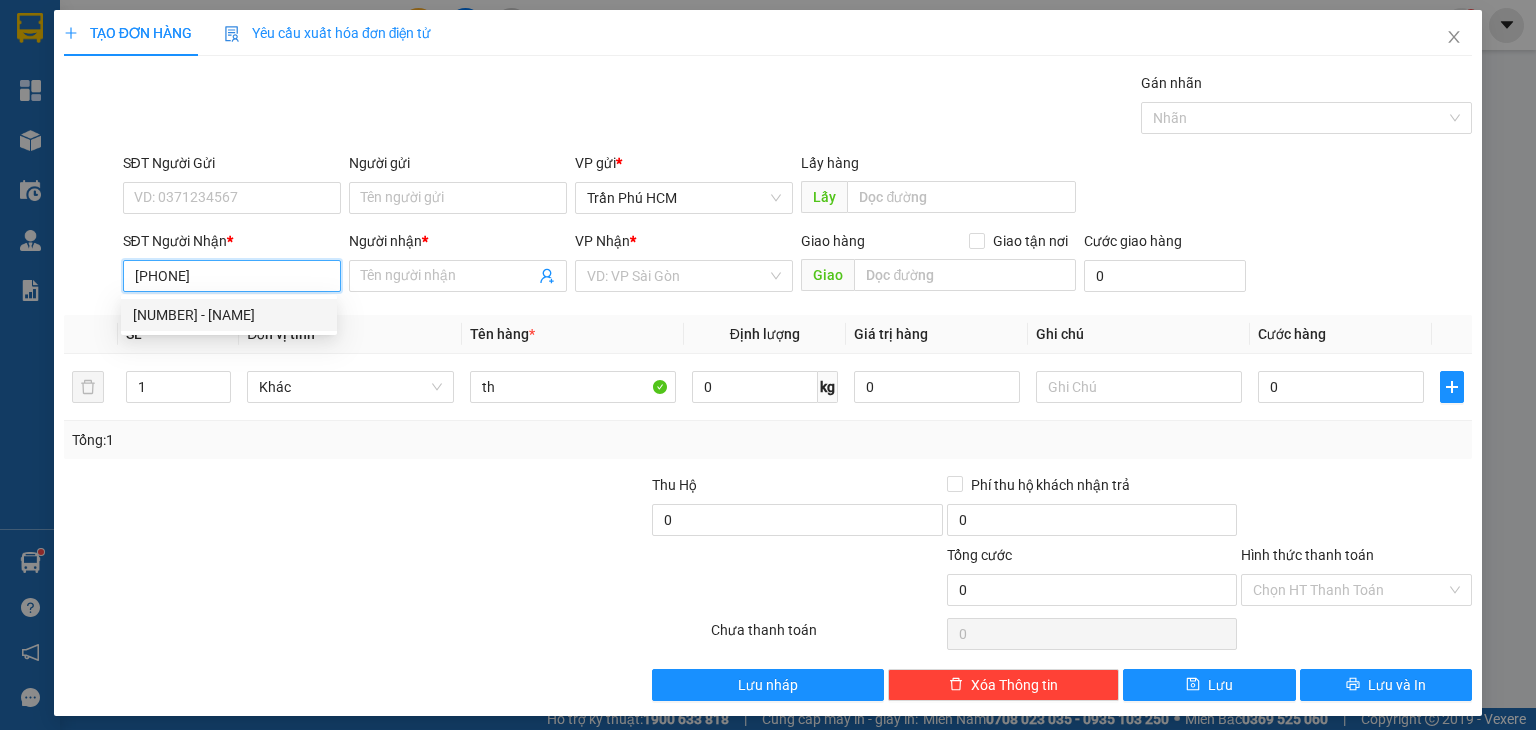click on "[NUMBER] - [NAME]" at bounding box center (229, 315) 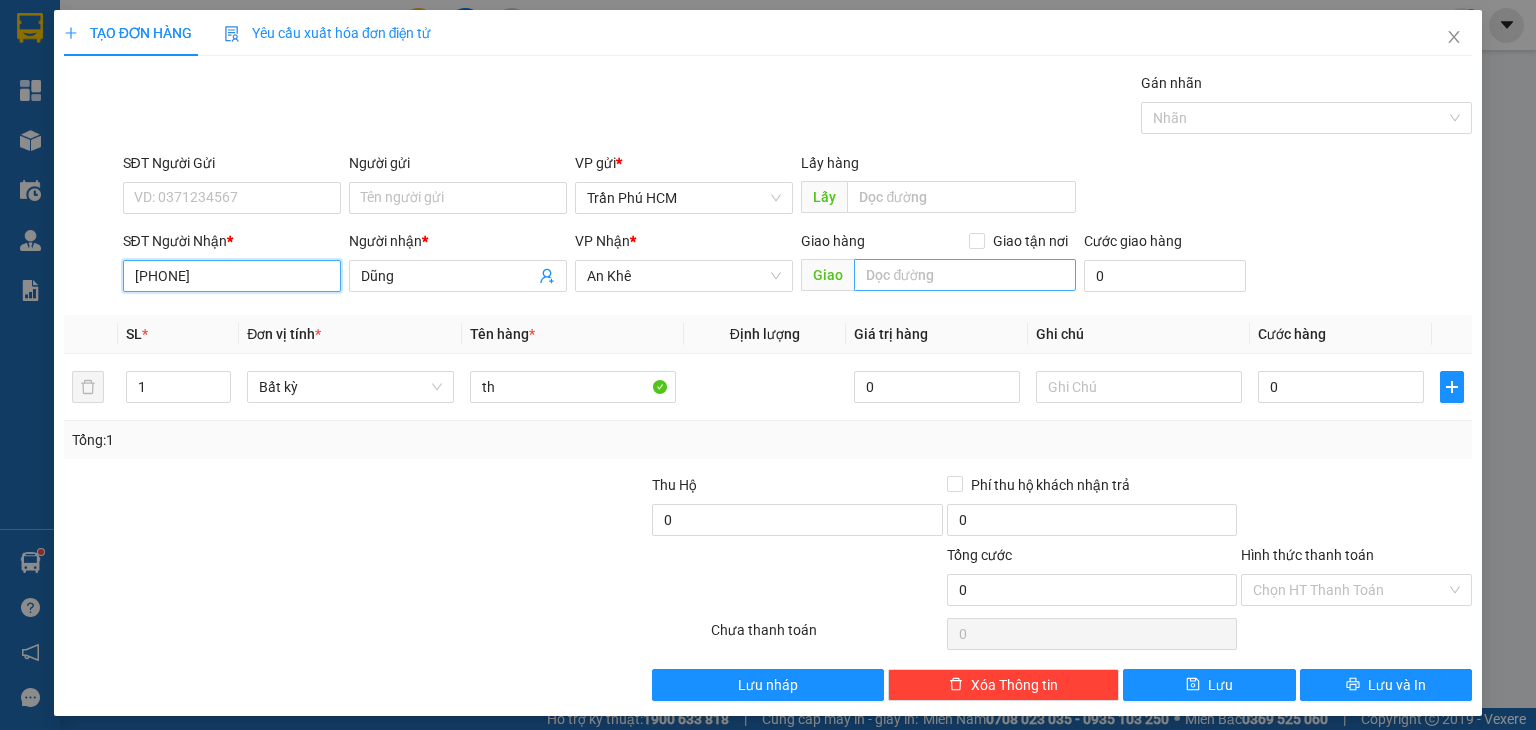 type on "[PHONE]" 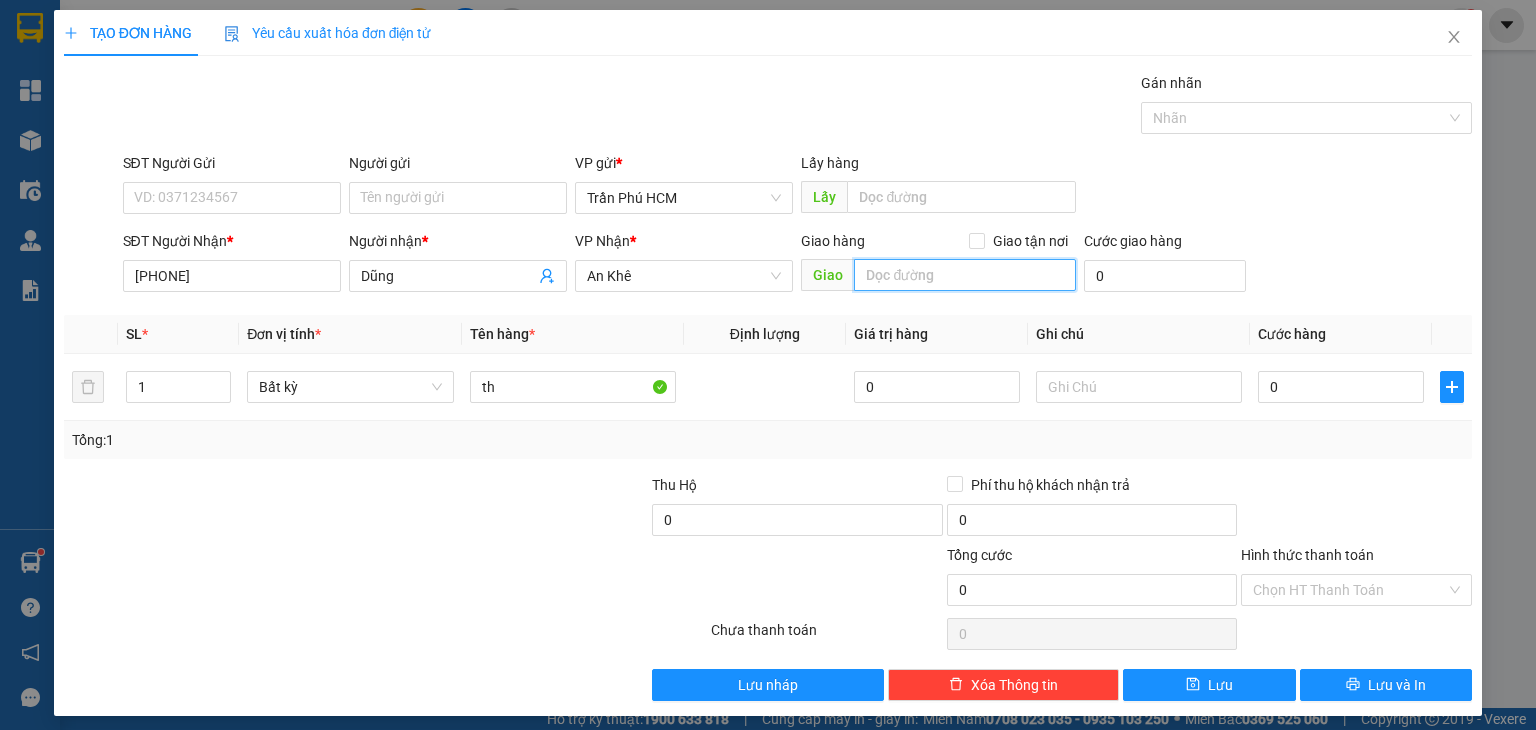 drag, startPoint x: 896, startPoint y: 275, endPoint x: 932, endPoint y: 281, distance: 36.496574 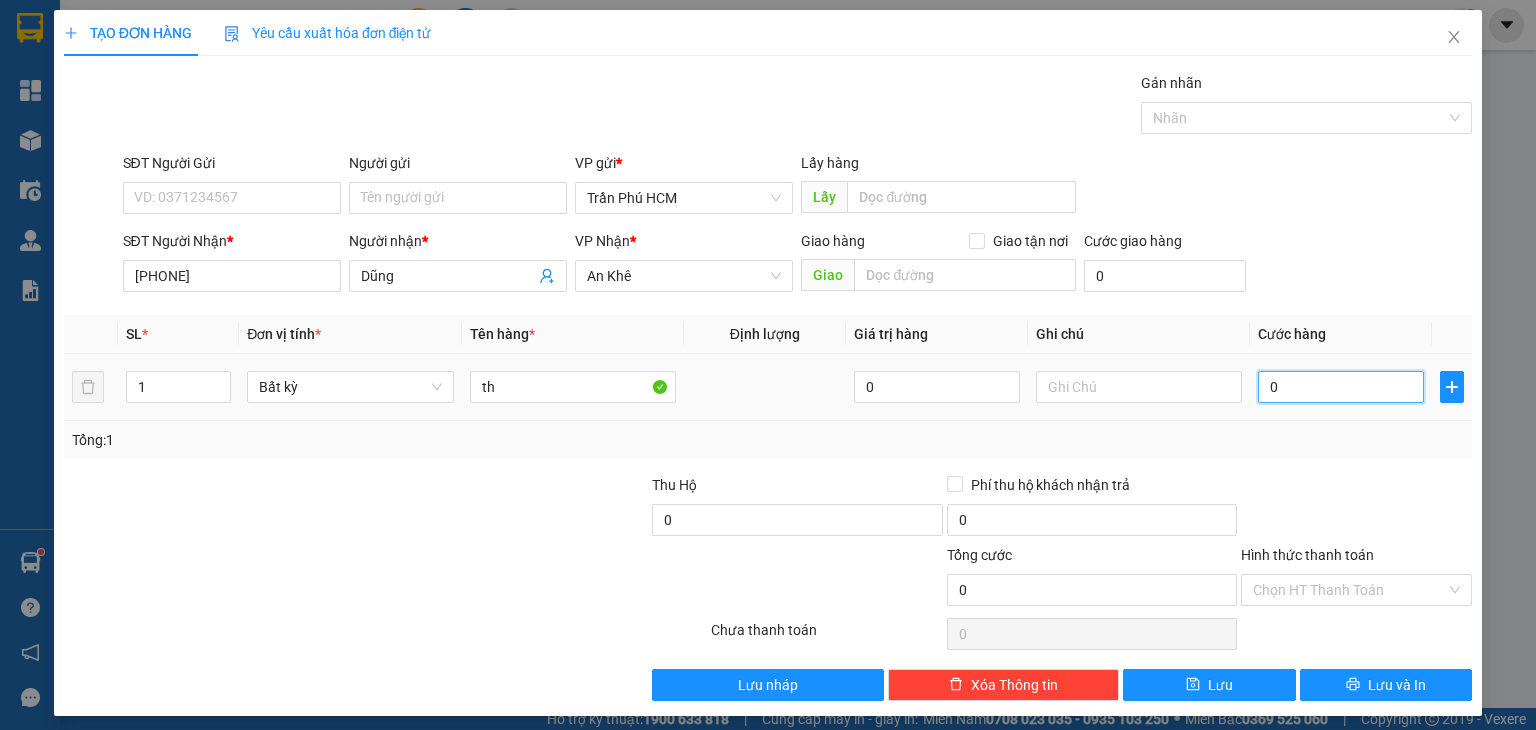 click on "0" at bounding box center (1341, 387) 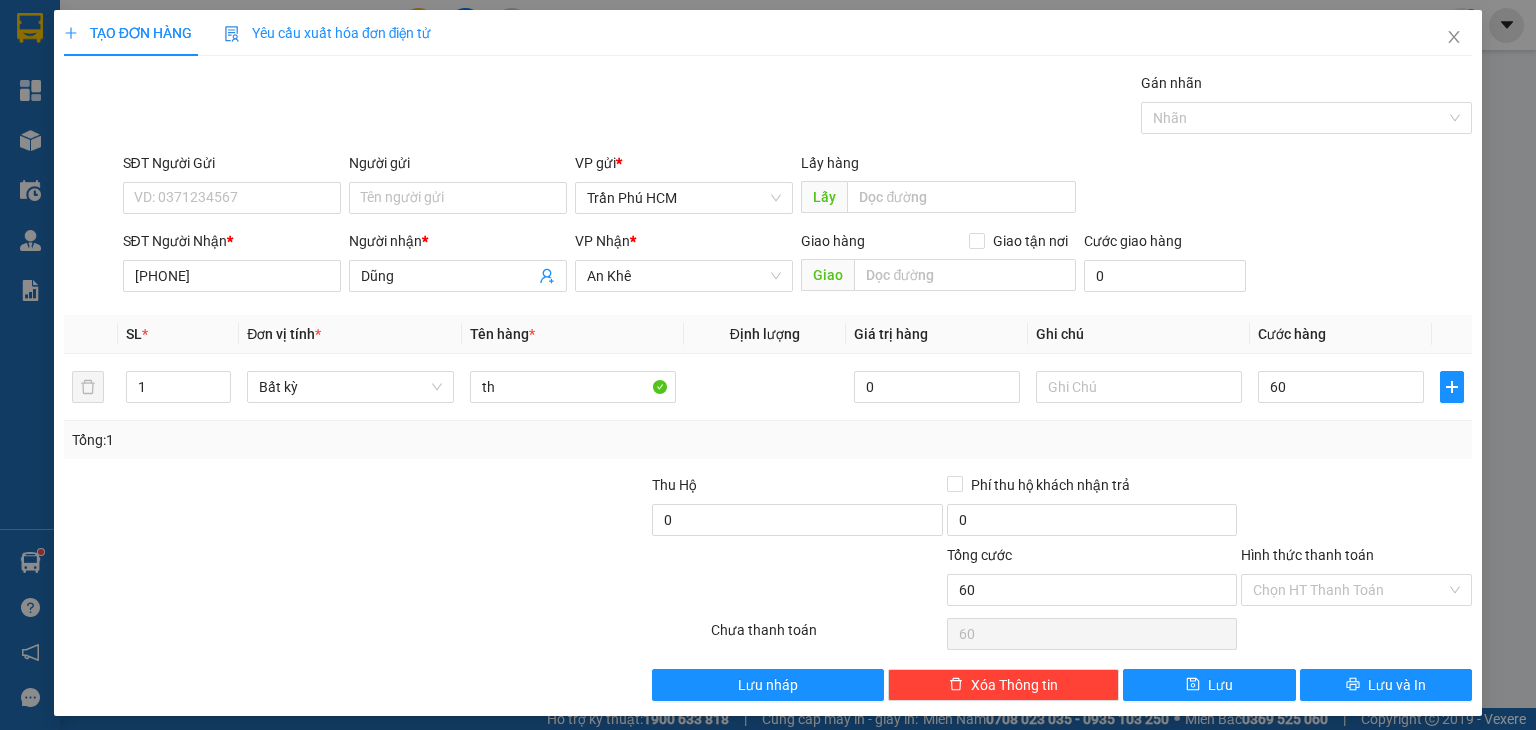 type on "60.000" 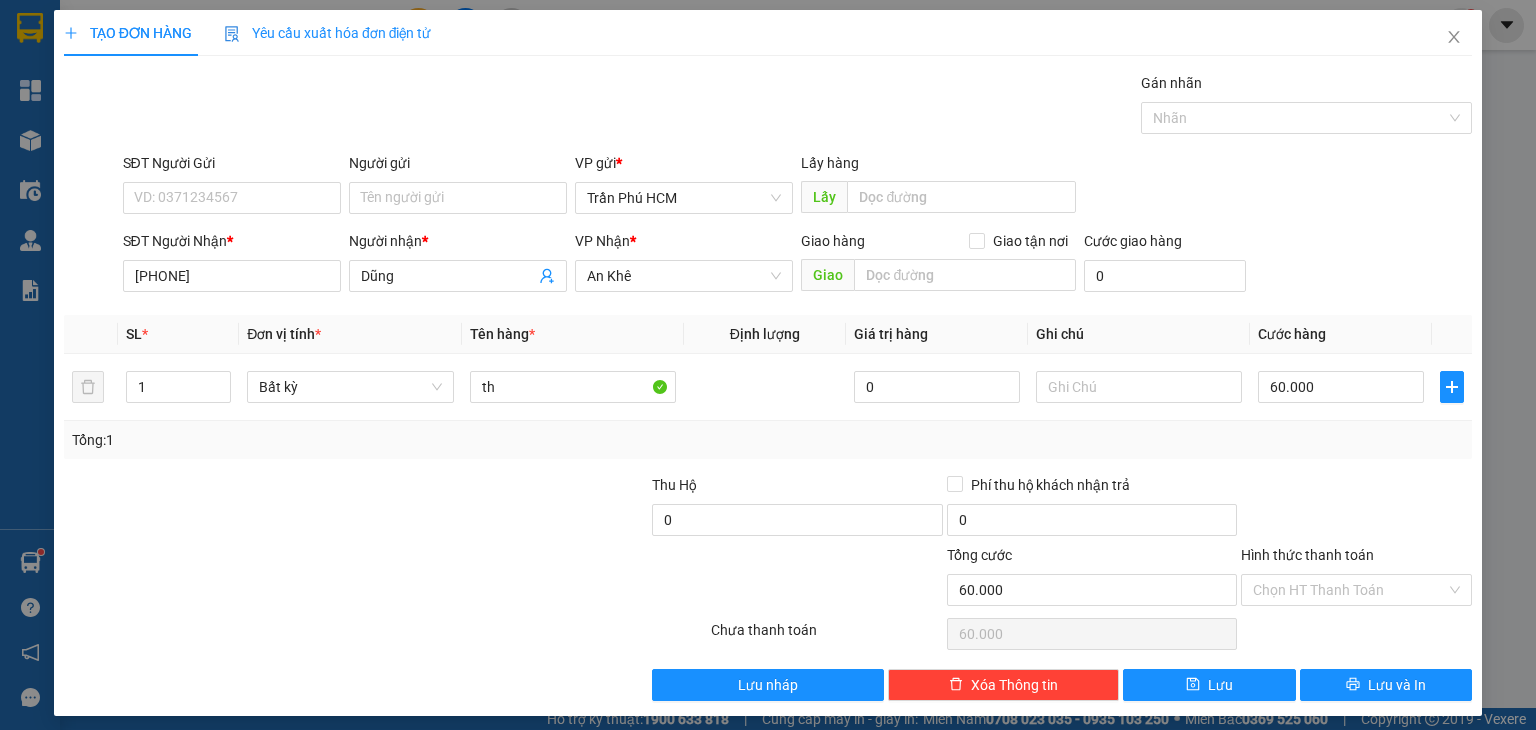 click on "Transit Pickup Surcharge Ids Transit Deliver Surcharge Ids Transit Deliver Surcharge Transit Deliver Surcharge Gói vận chuyển  * Tiêu chuẩn Gán nhãn   Nhãn SĐT Người Gửi VD: [PHONE] Người gửi Tên người gửi VP gửi  * Trần Phú HCM Lấy hàng Lấy SĐT Người Nhận  * [PHONE] Người nhận  * [FIRST] VP Nhận  * An Khê Giao hàng Giao tận nơi Giao Cước giao hàng 0 SL  * Đơn vị tính  * Tên hàng  * Định lượng Giá trị hàng Ghi chú Cước hàng                   1 Bất kỳ th 0 60.000 Tổng:  1 Thu Hộ 0 Phí thu hộ khách nhận trả 0 Tổng cước 60.000 Hình thức thanh toán Chọn HT Thanh Toán Số tiền thu trước 0 Chưa thanh toán 60.000 Chọn HT Thanh Toán Lưu nháp Xóa Thông tin Lưu Lưu và In" at bounding box center [768, 386] 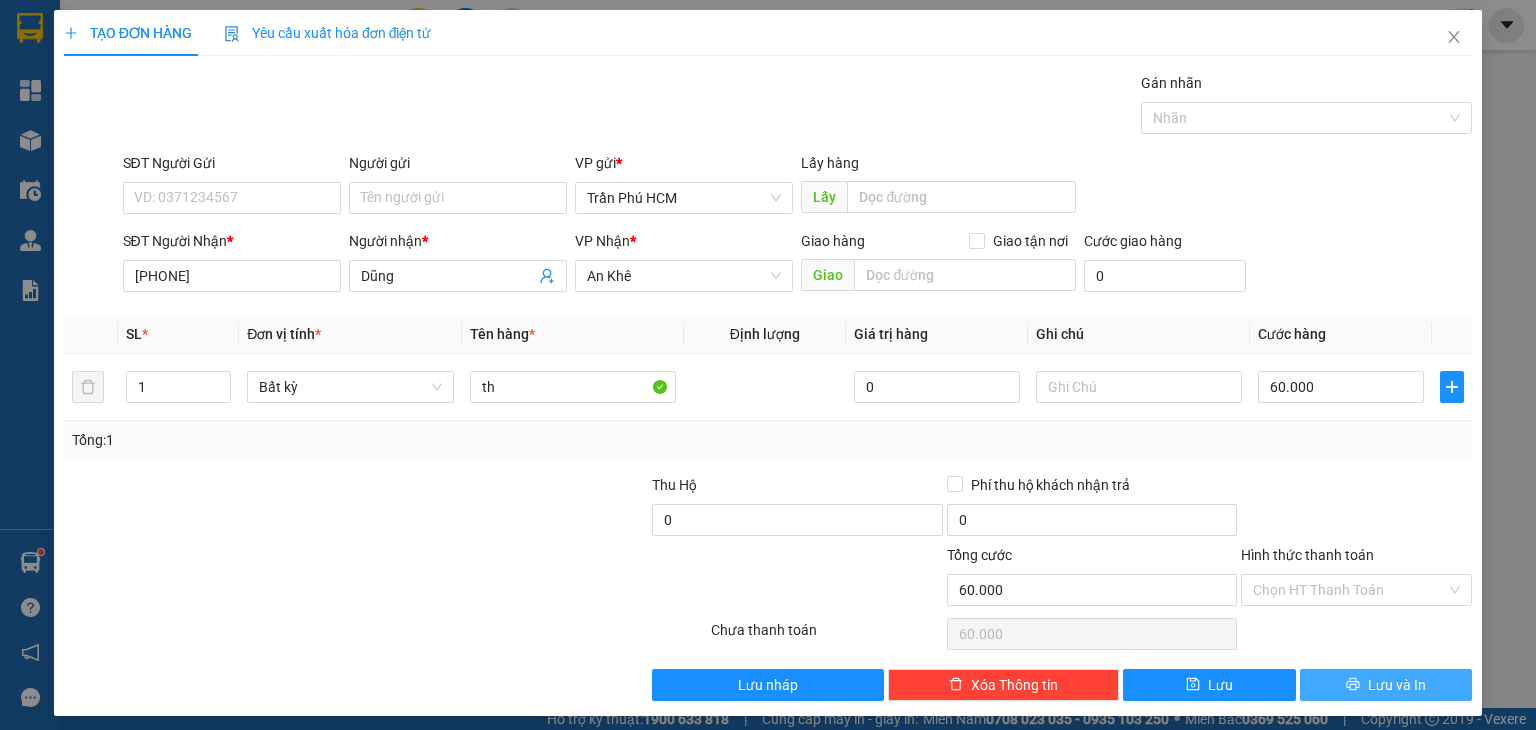 click on "Lưu và In" at bounding box center (1397, 685) 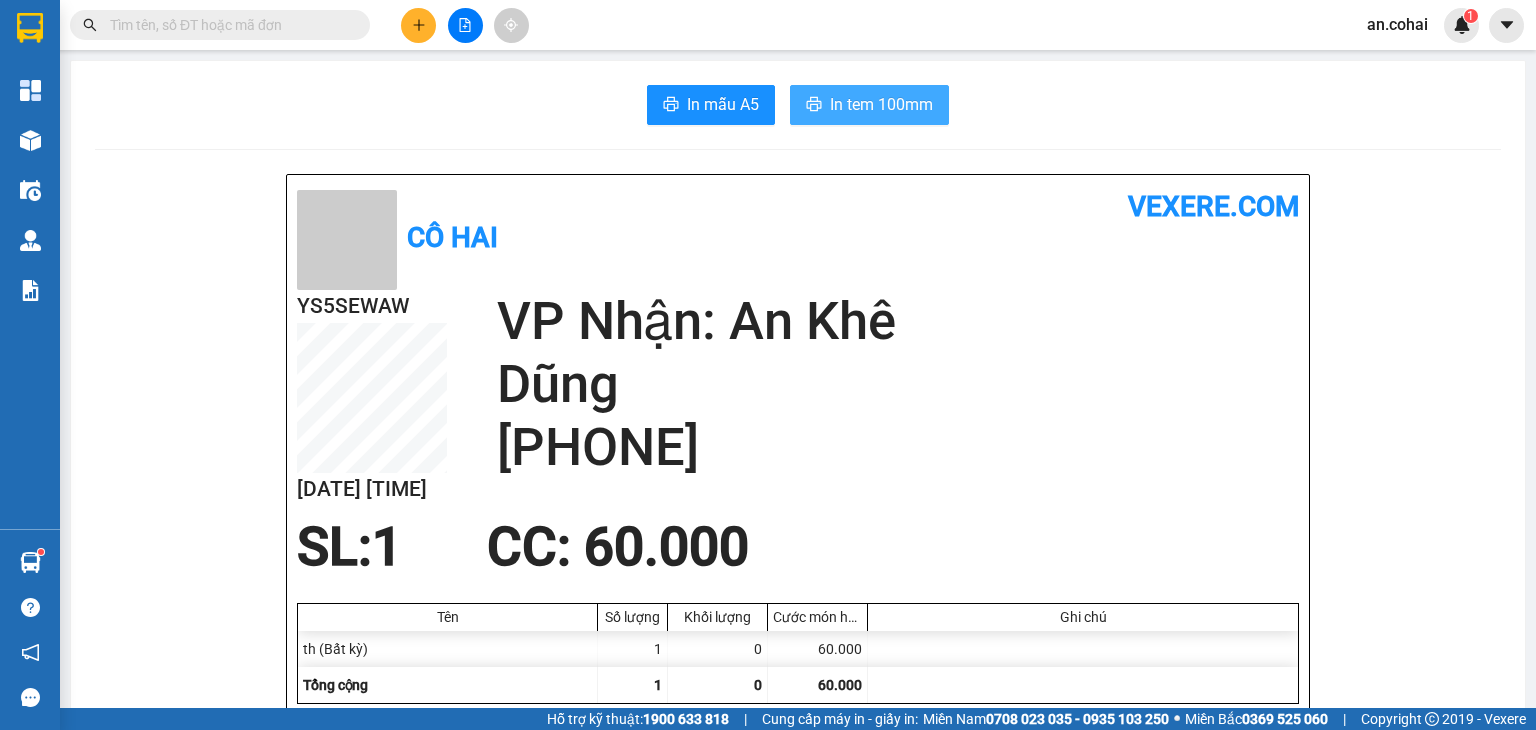 click on "In tem 100mm" at bounding box center (881, 104) 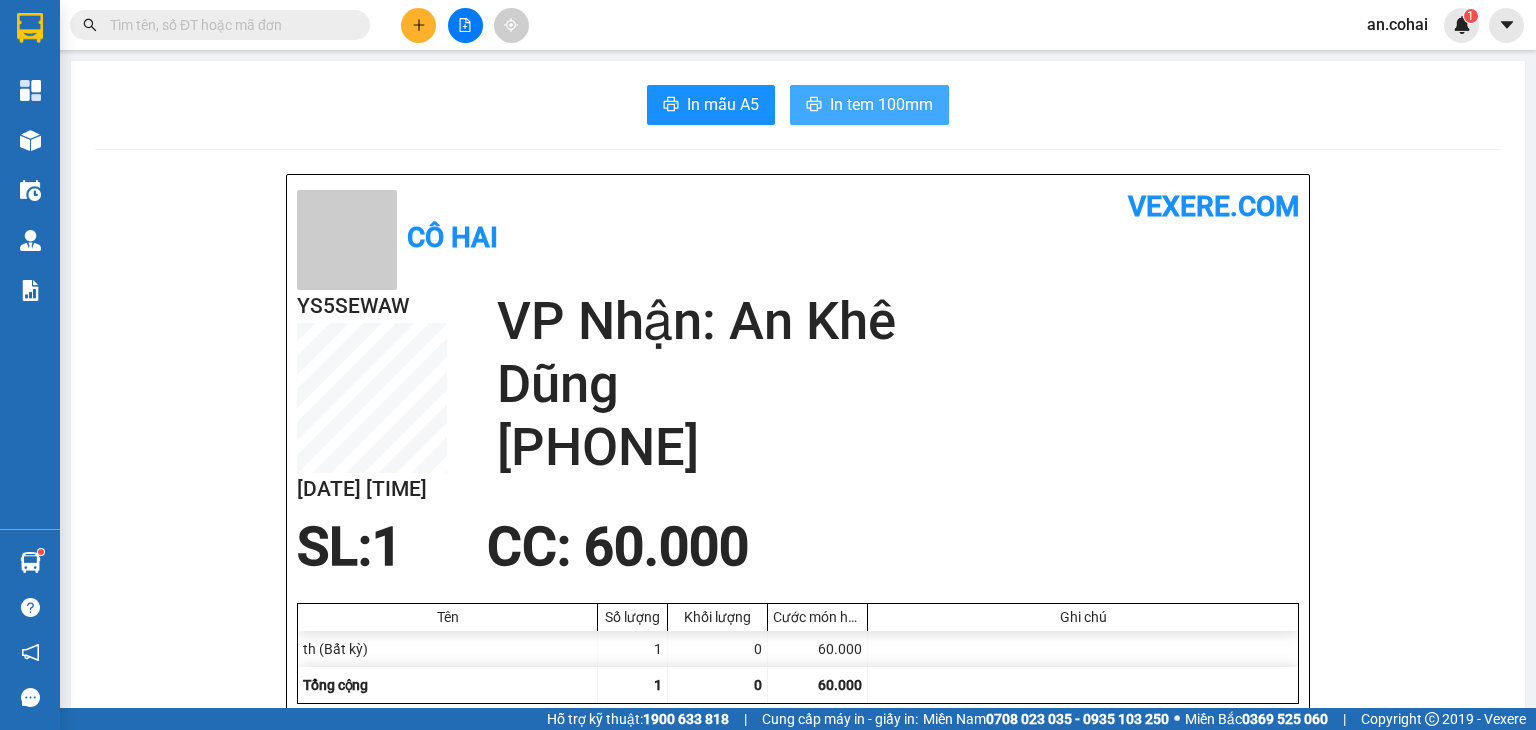 scroll, scrollTop: 0, scrollLeft: 0, axis: both 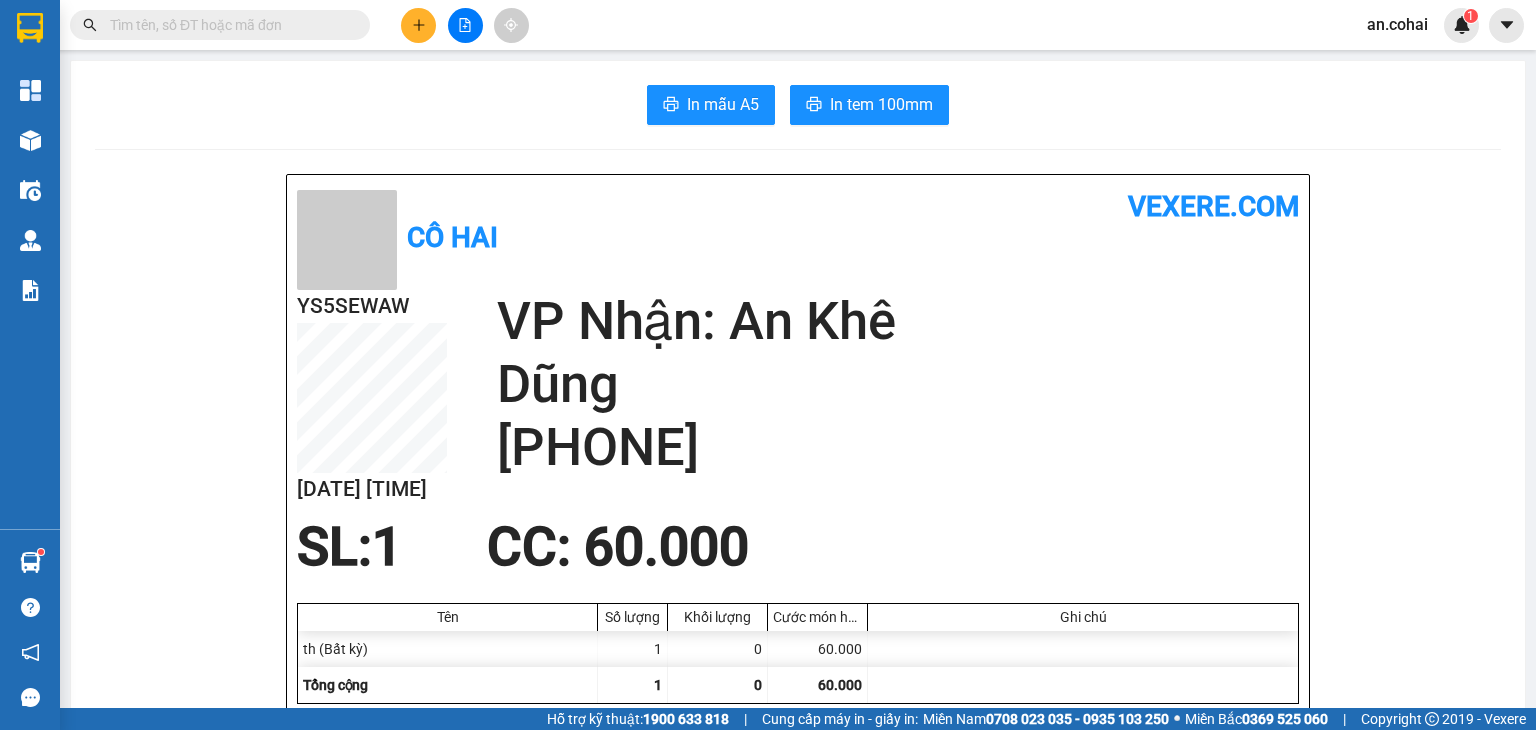 click at bounding box center [418, 25] 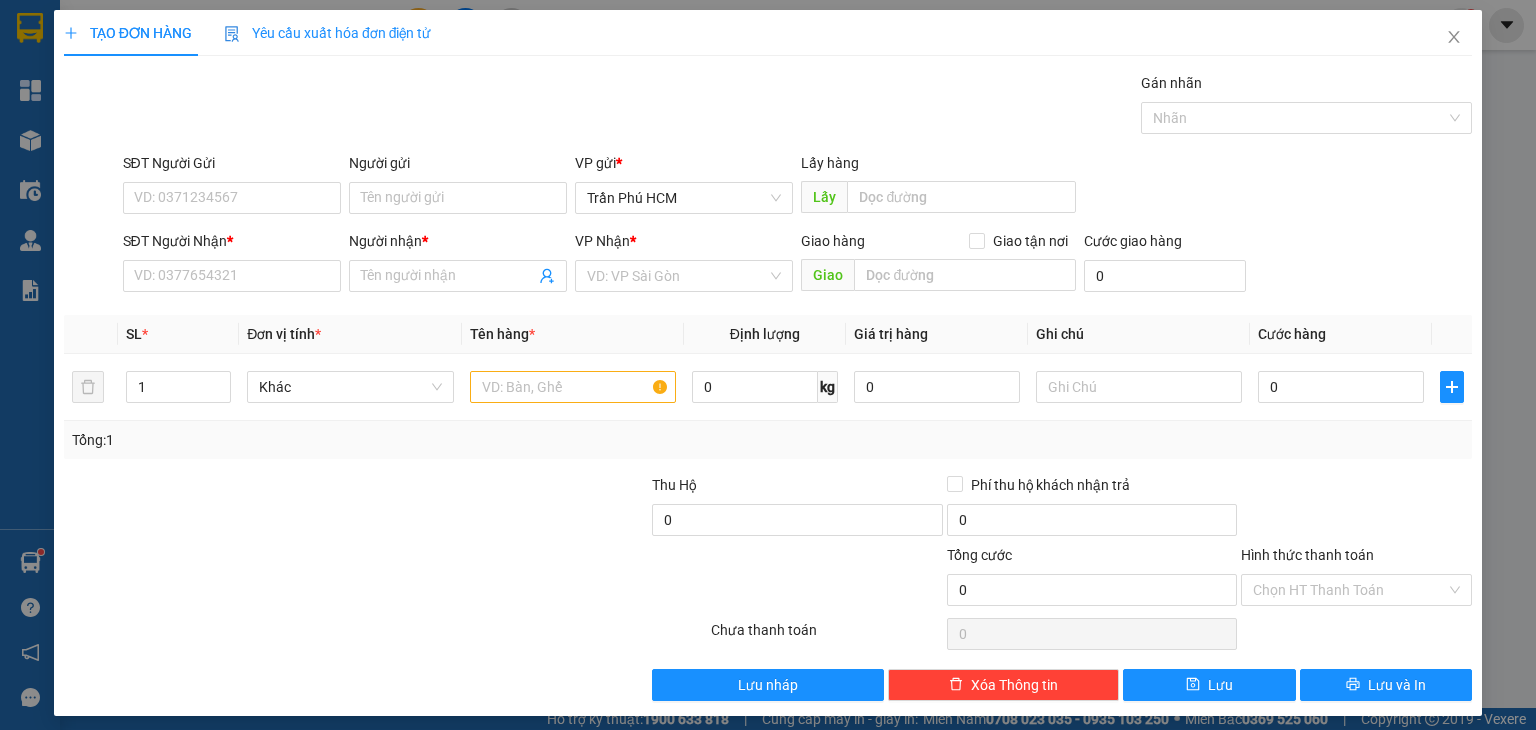 click on "SĐT Người Nhận  * VD: 0377654321" at bounding box center [232, 265] 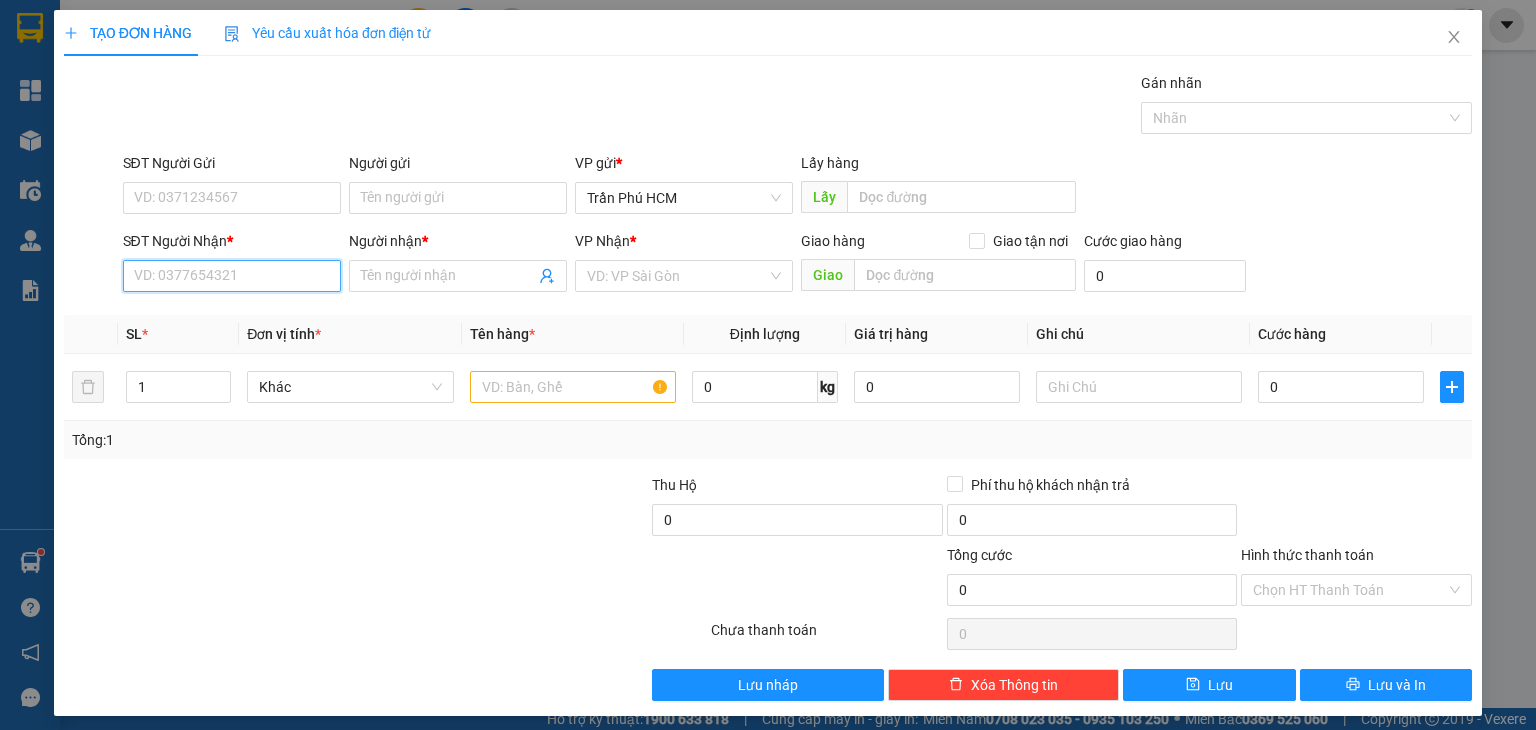 drag, startPoint x: 211, startPoint y: 287, endPoint x: 0, endPoint y: 425, distance: 252.121 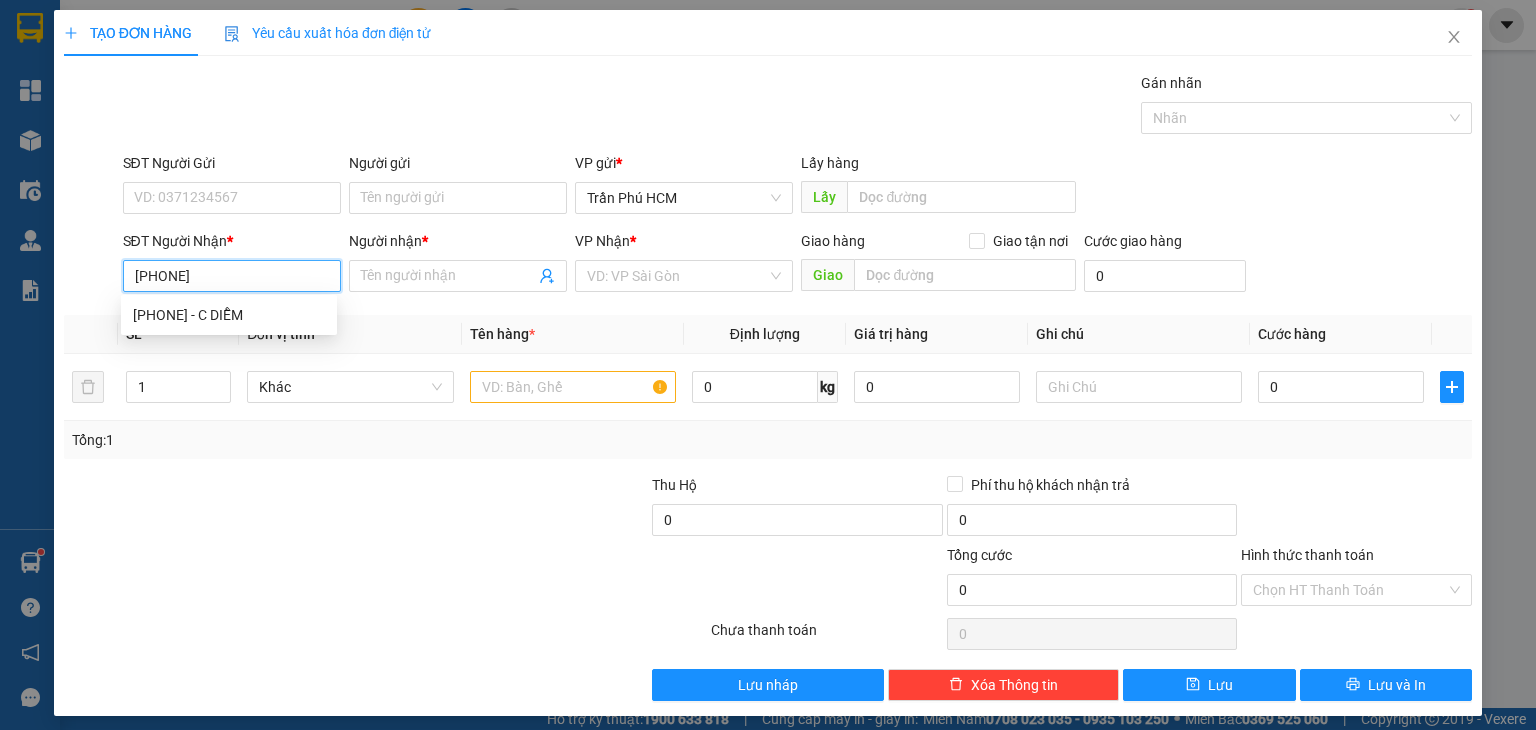type on "[PHONE]" 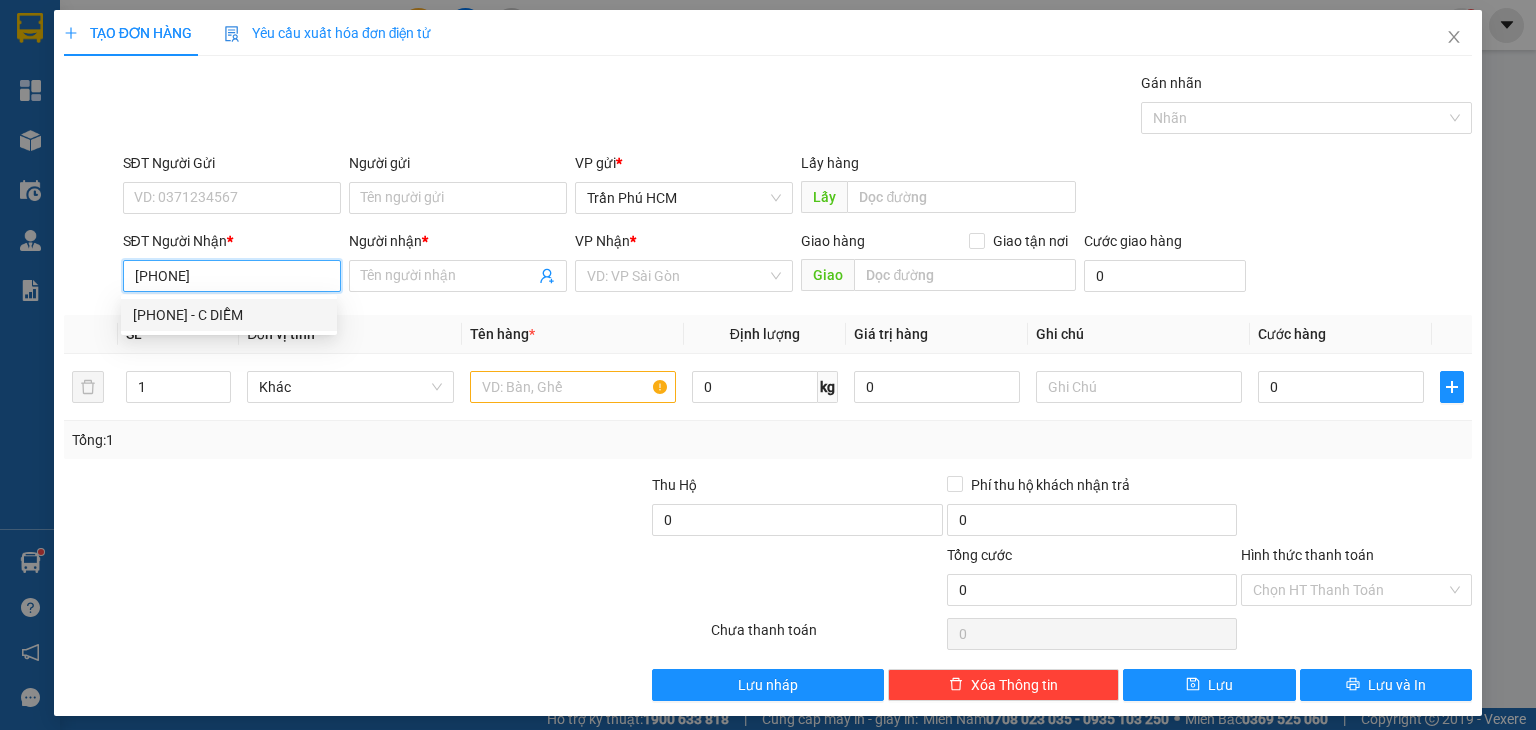 click on "[PHONE] - C DIỄM" at bounding box center [229, 315] 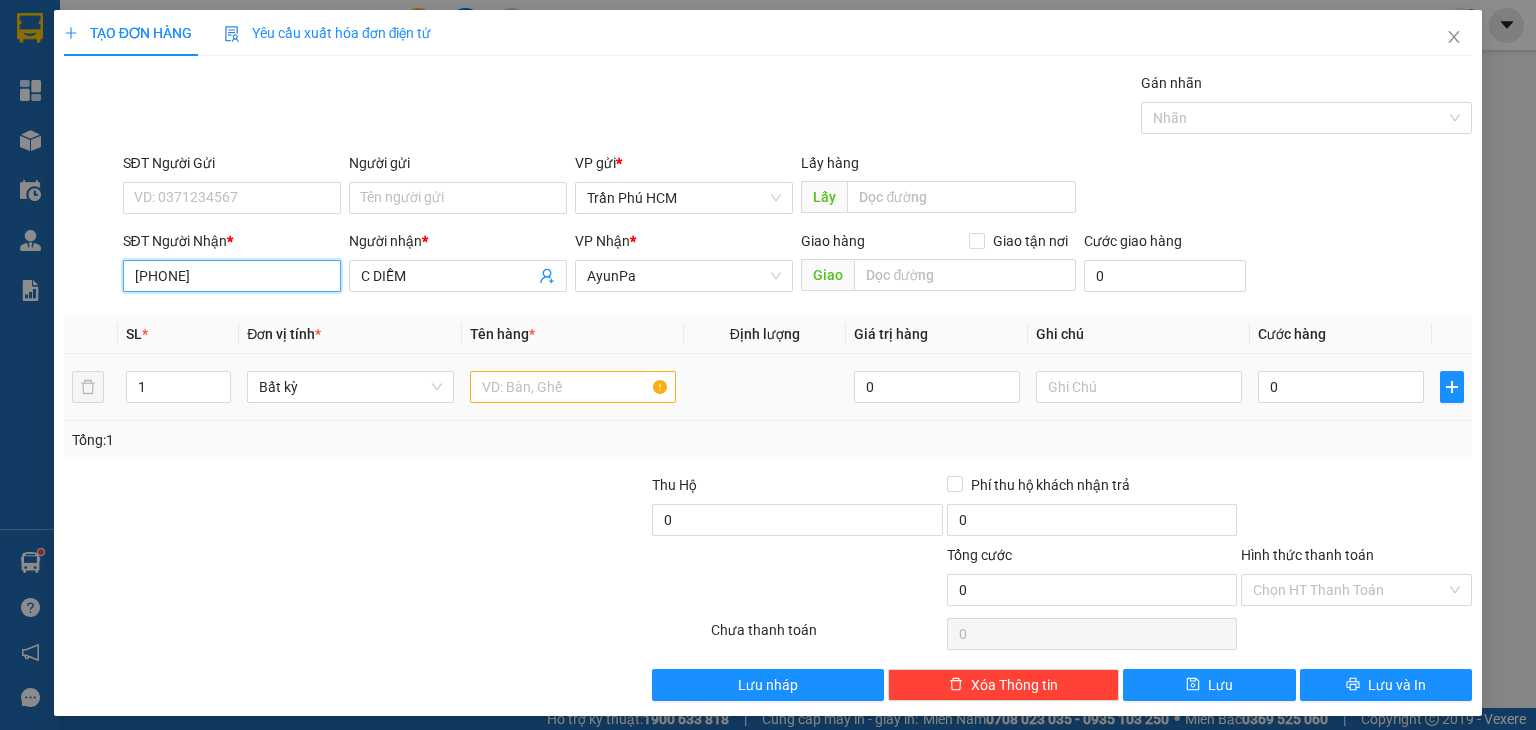 type on "[PHONE]" 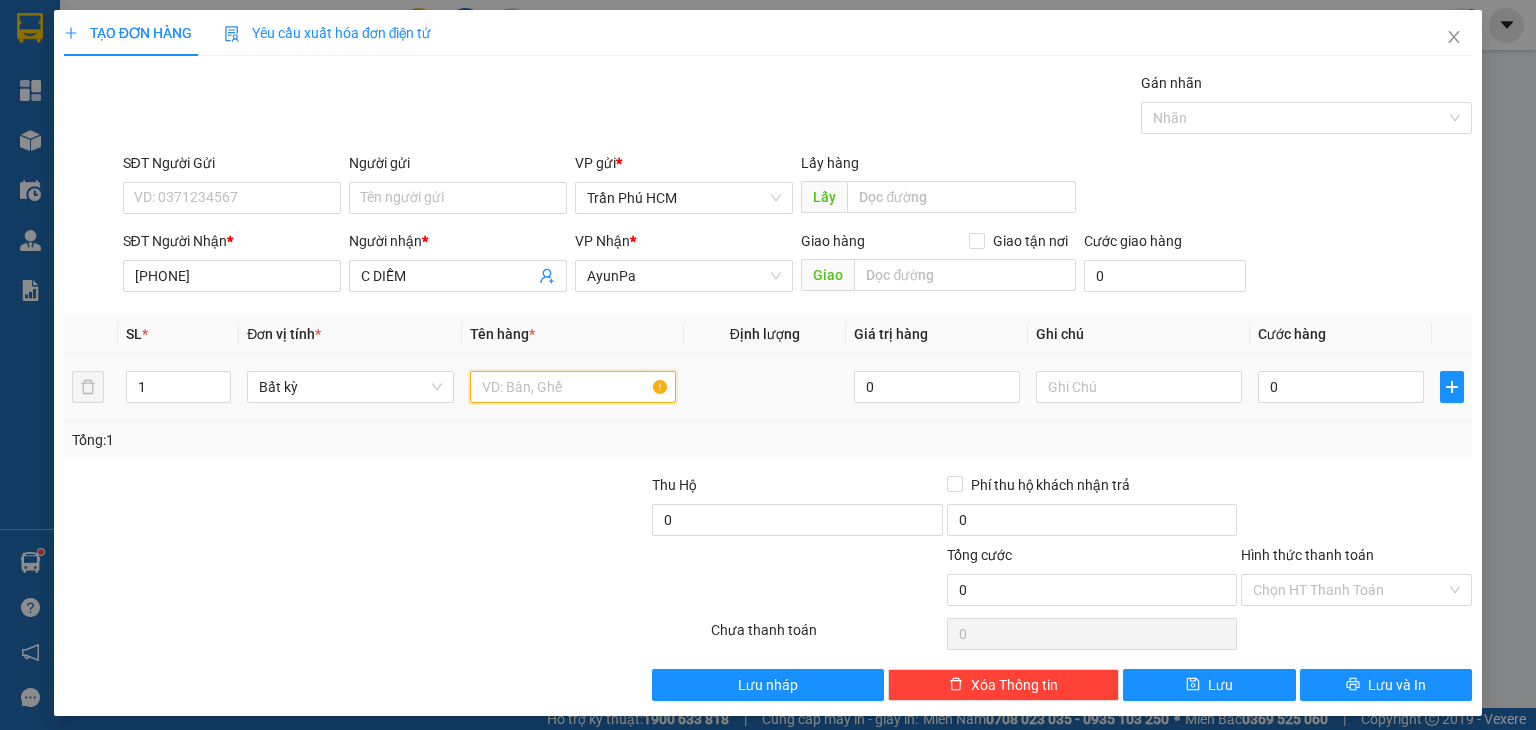 click at bounding box center [573, 387] 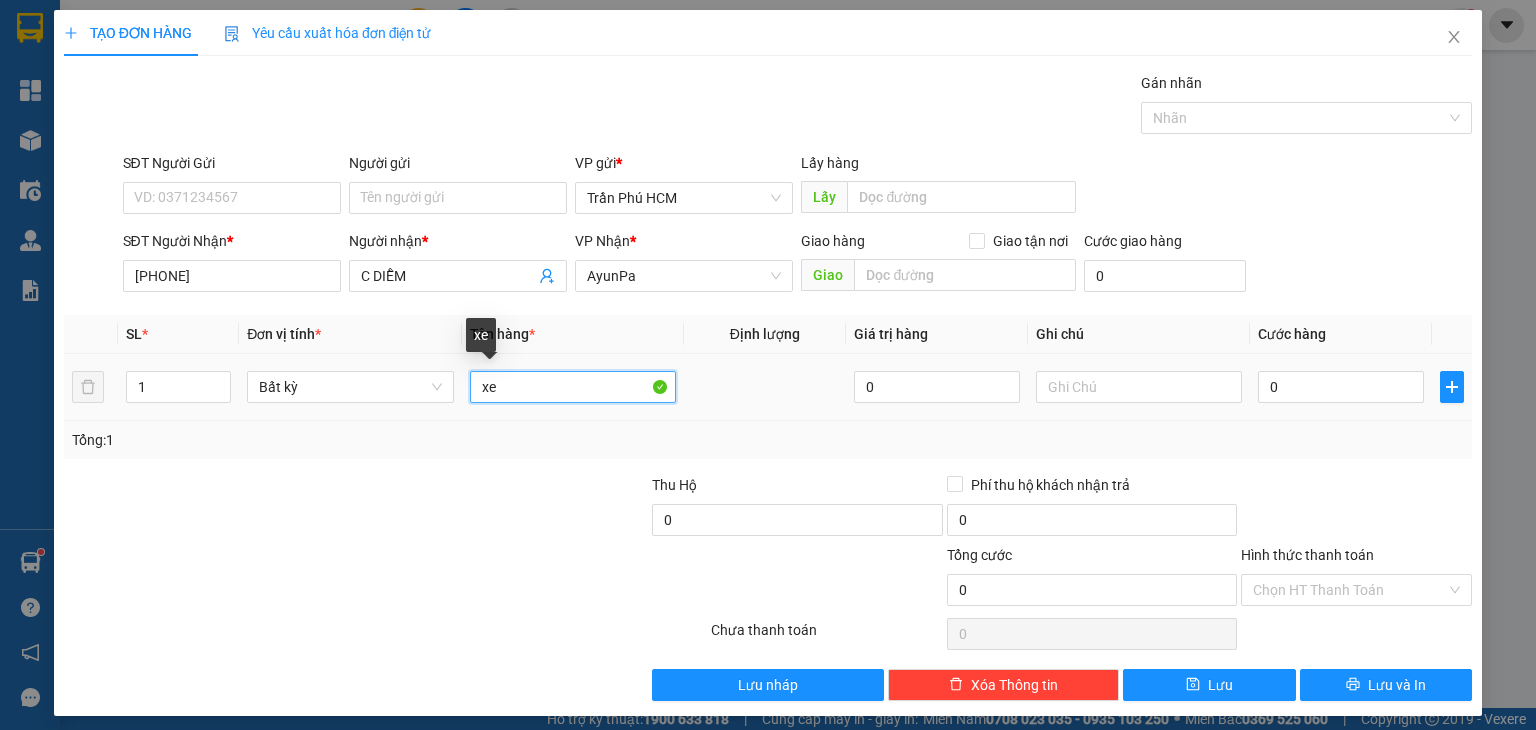 click on "xe" at bounding box center (573, 387) 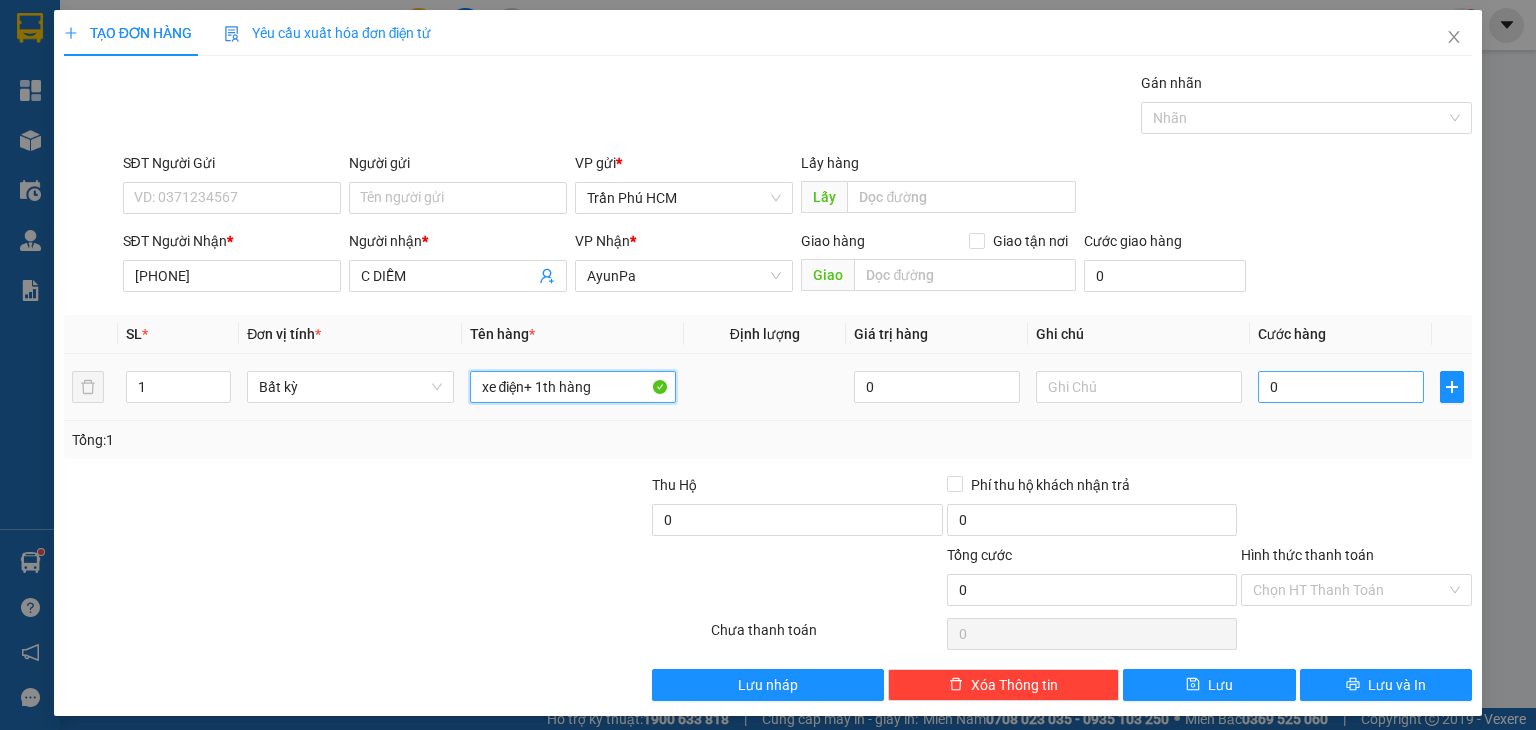 type on "xe điện+ 1th hàng" 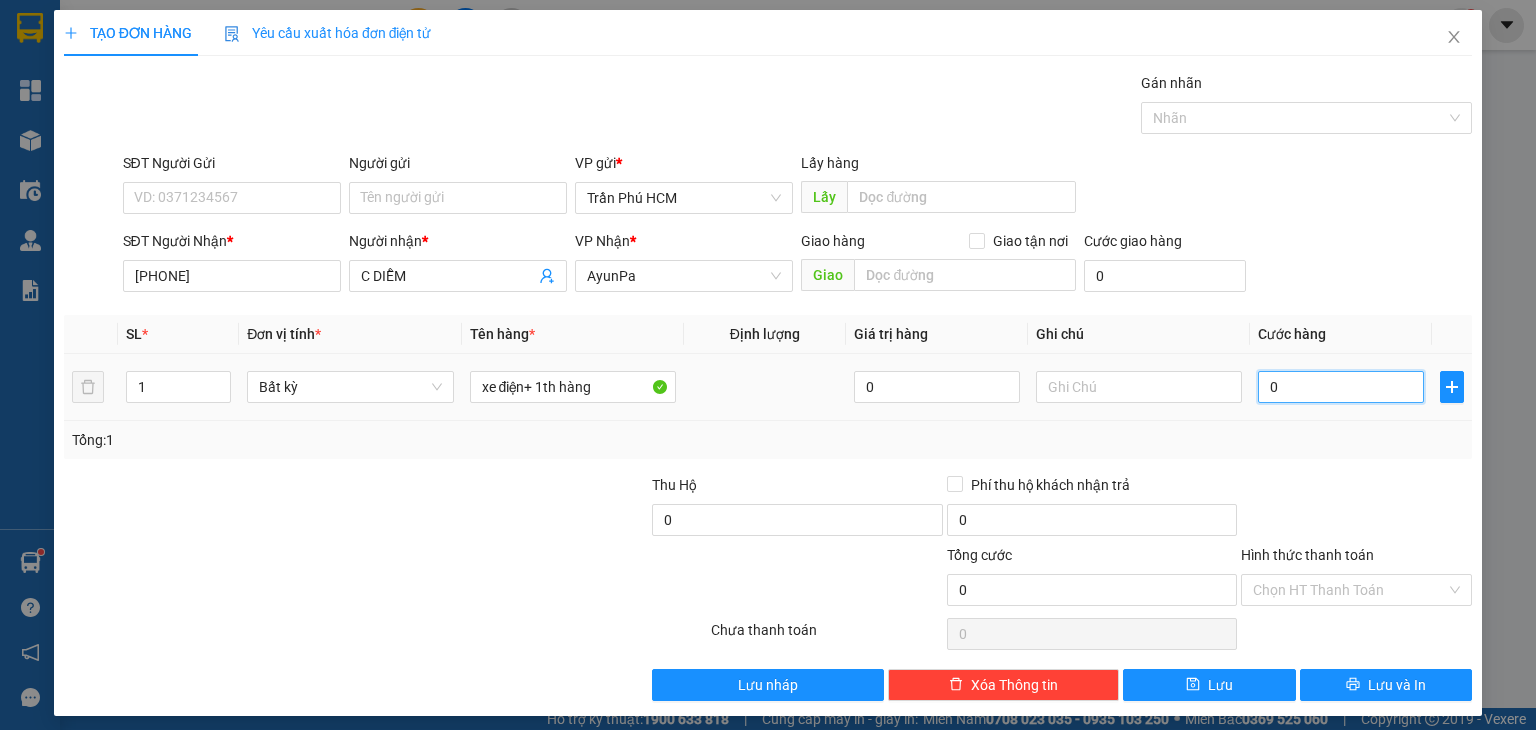 click on "0" at bounding box center (1341, 387) 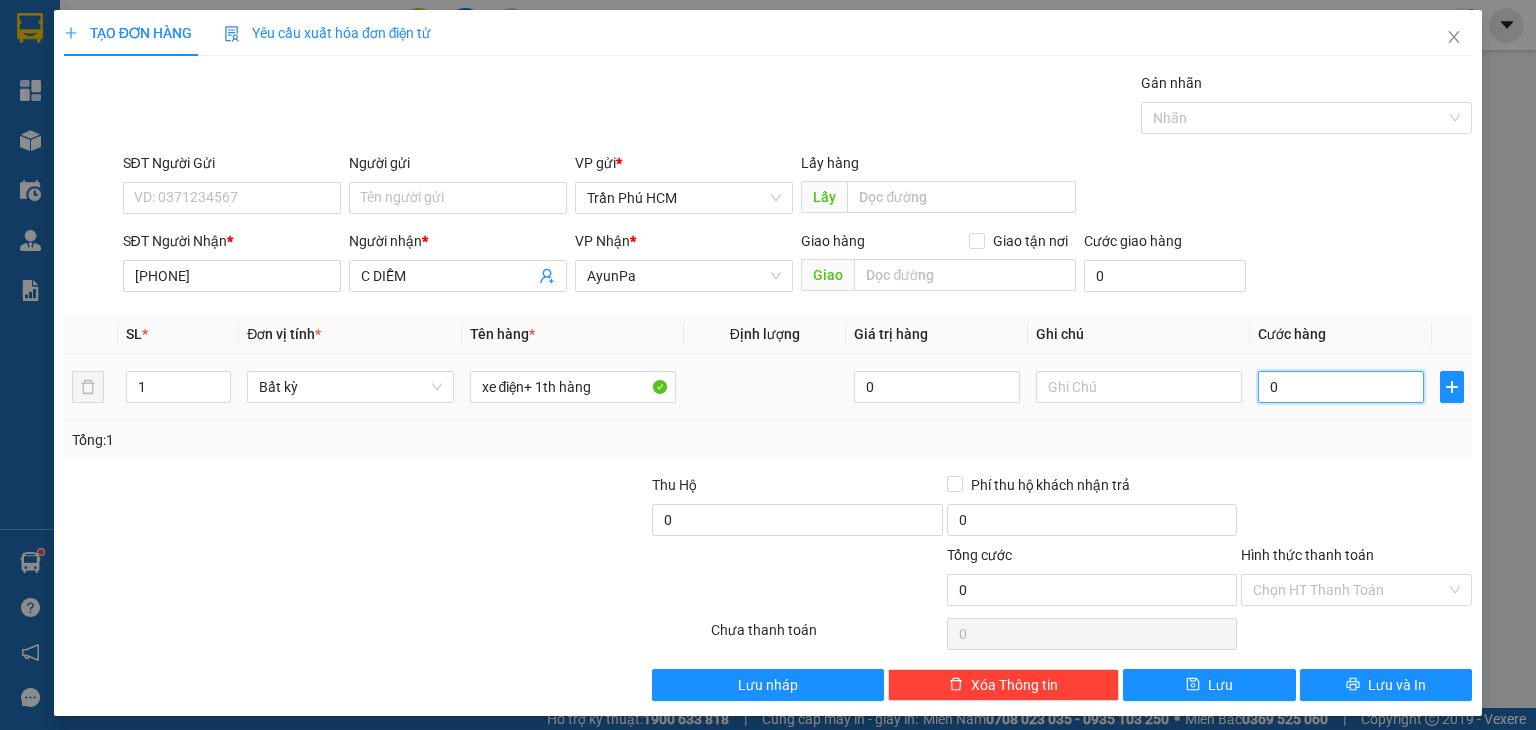type on "40" 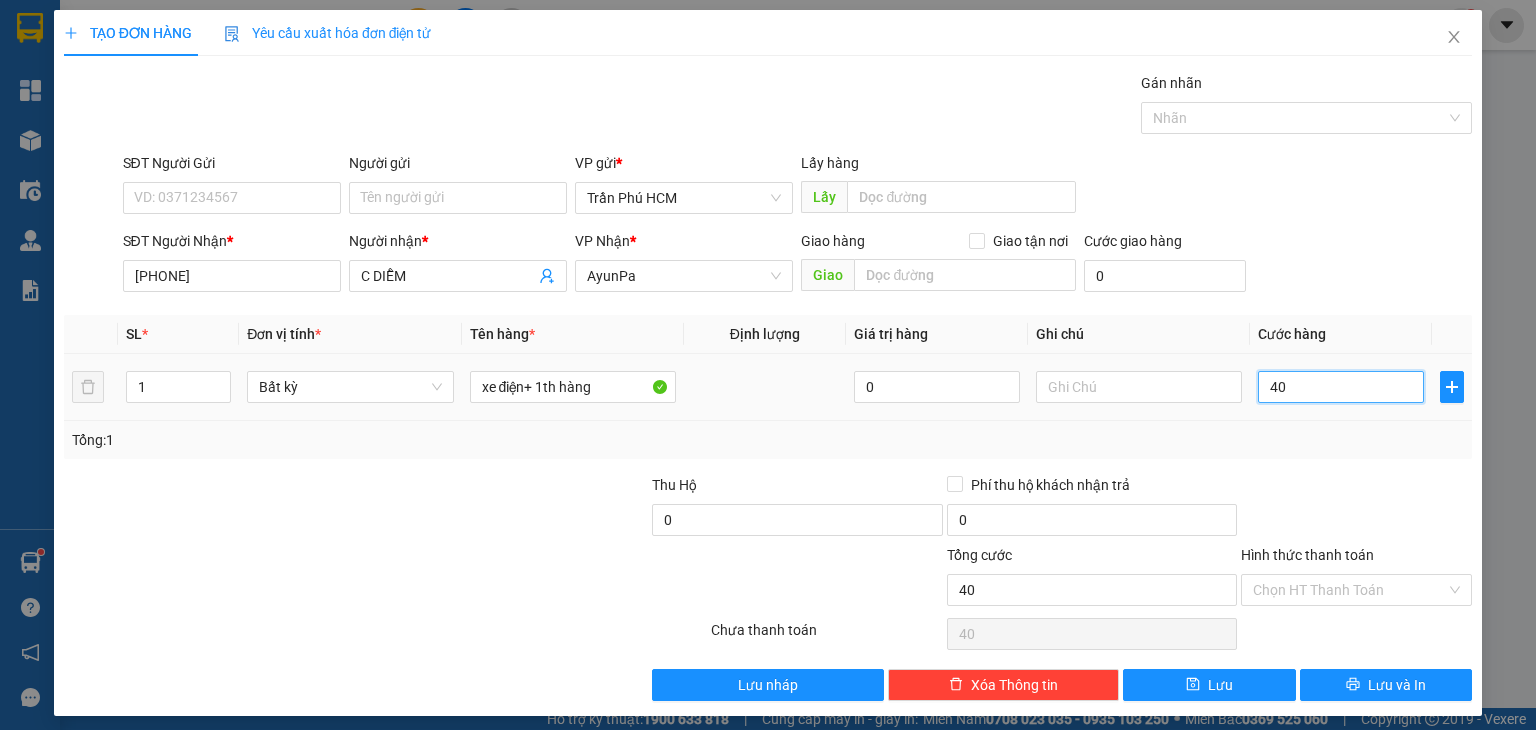 type on "480" 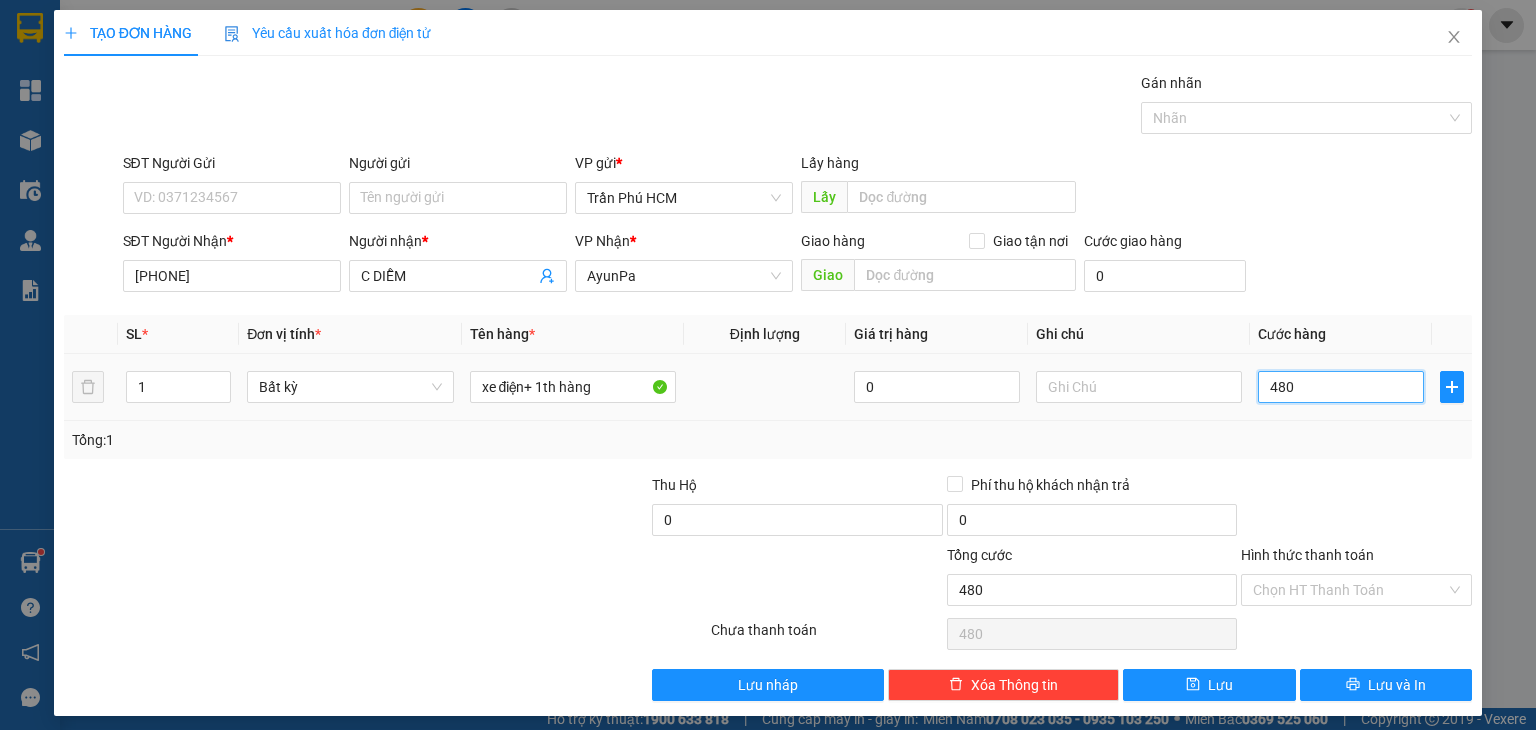 type on "40" 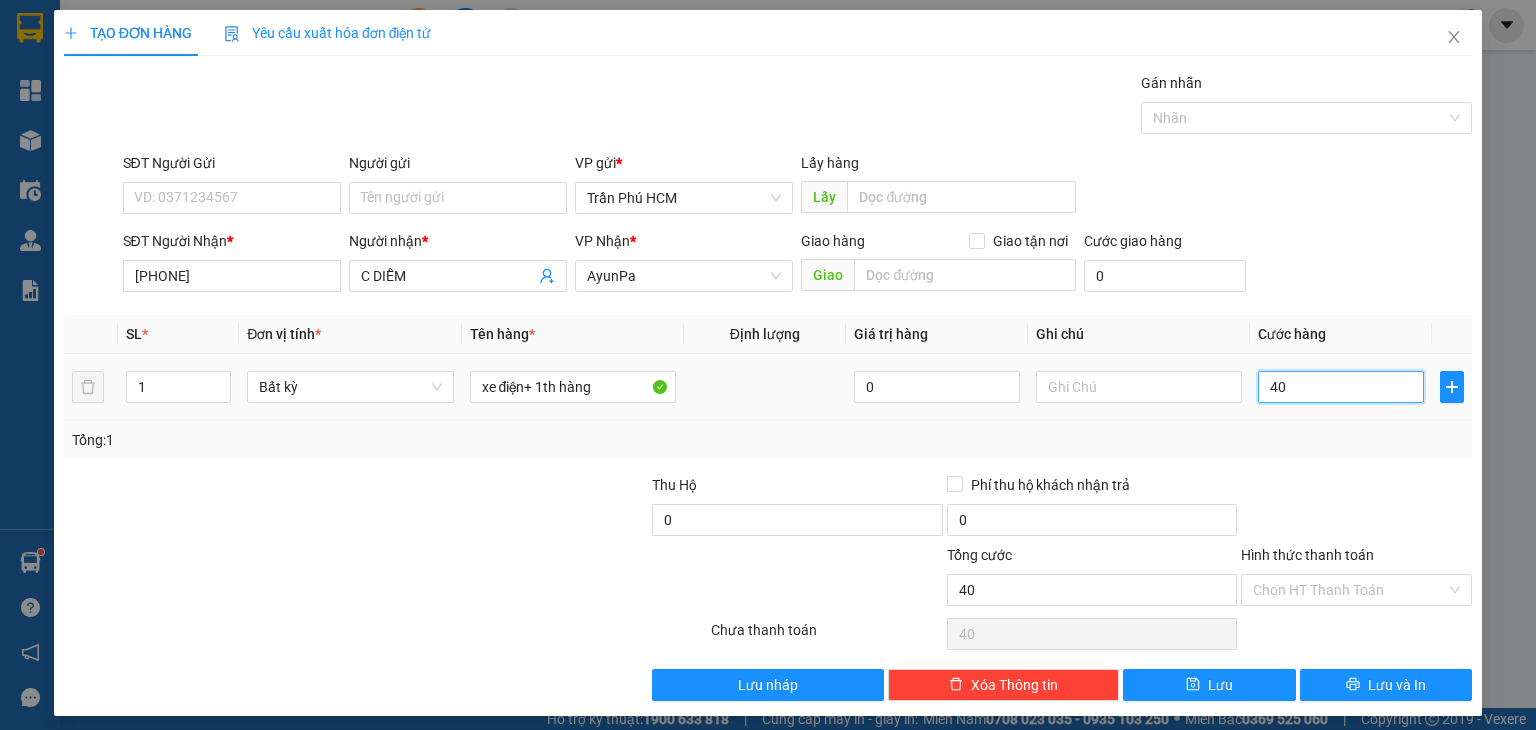 type on "400" 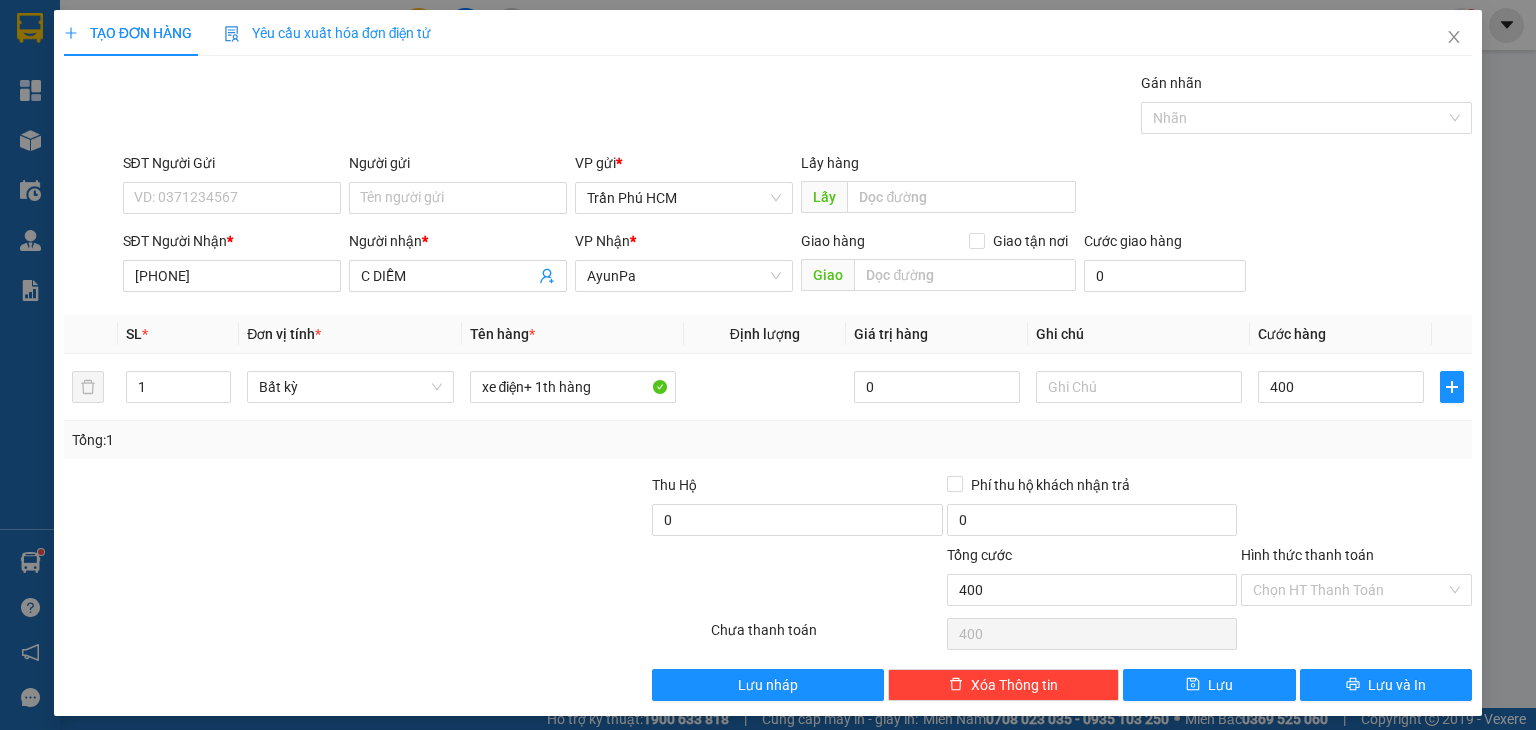 type on "400.000" 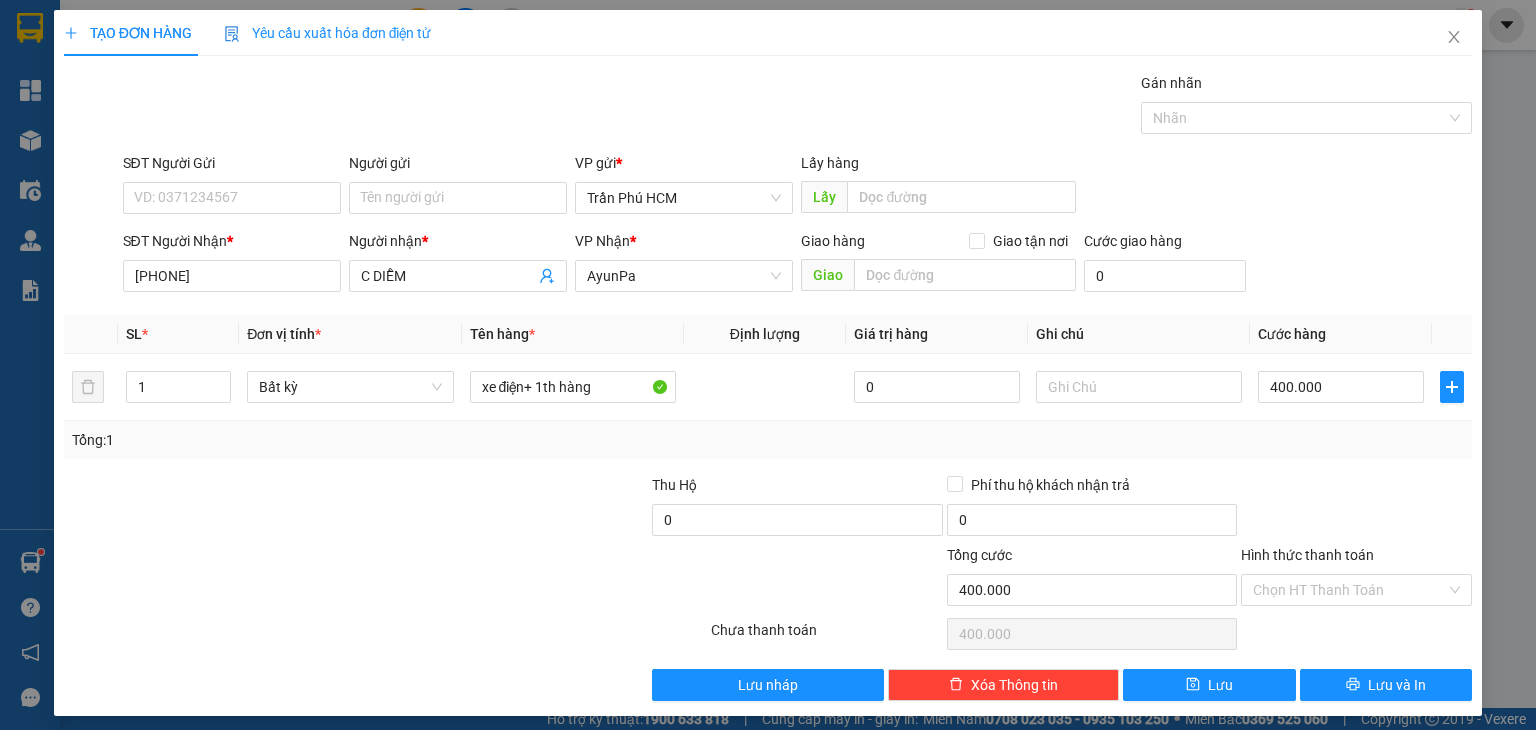 click at bounding box center [1356, 509] 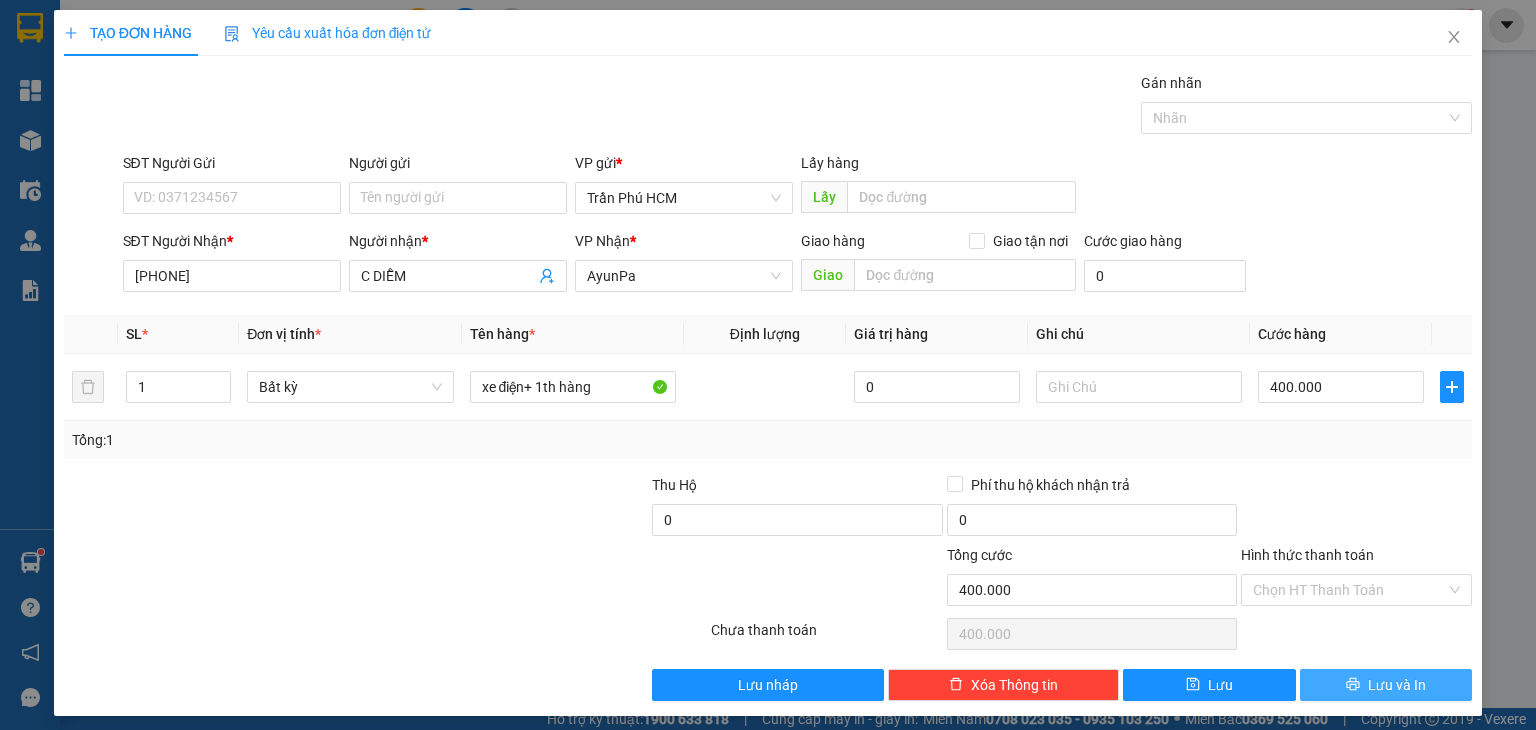 click on "Lưu và In" at bounding box center [1386, 685] 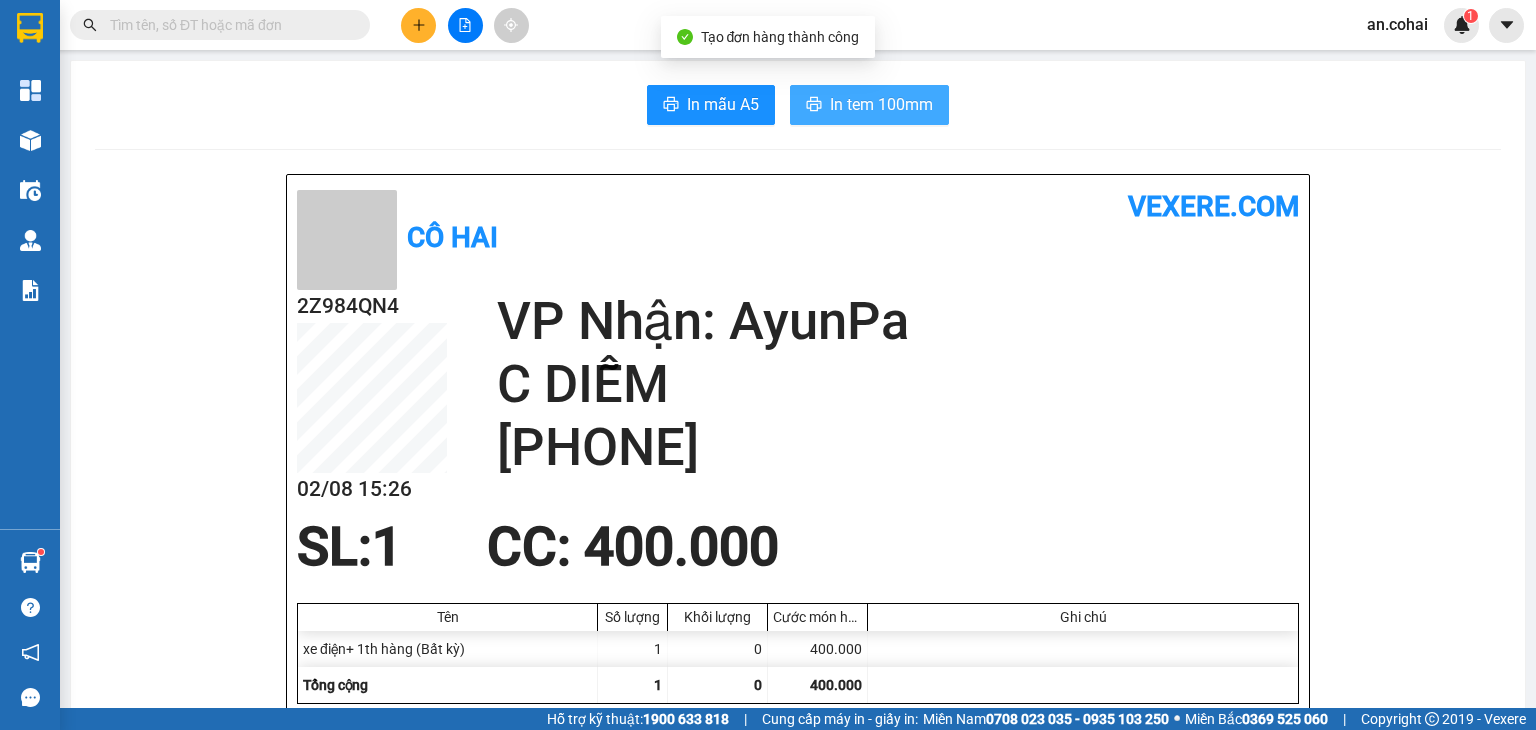 click on "In tem 100mm" at bounding box center (881, 104) 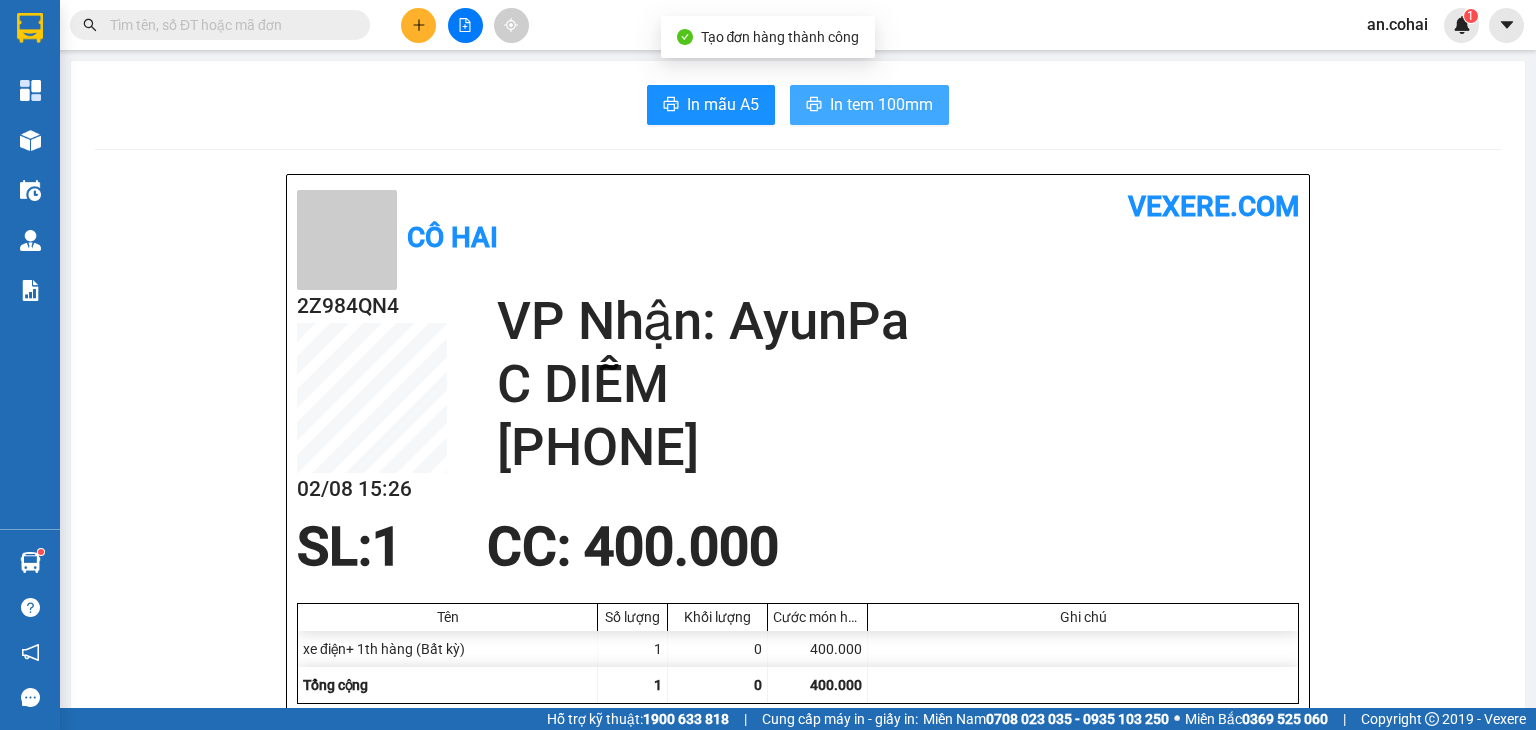 scroll, scrollTop: 0, scrollLeft: 0, axis: both 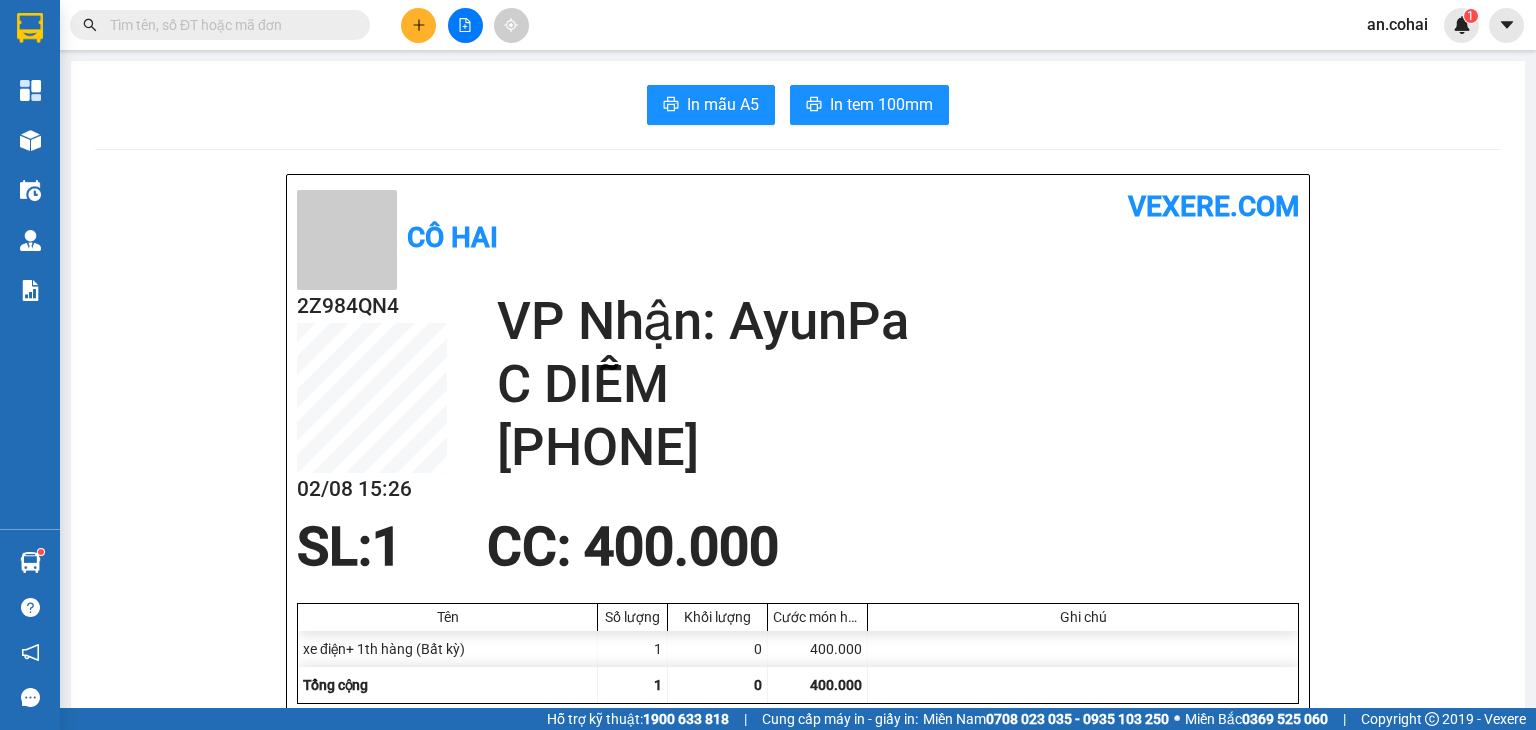 click 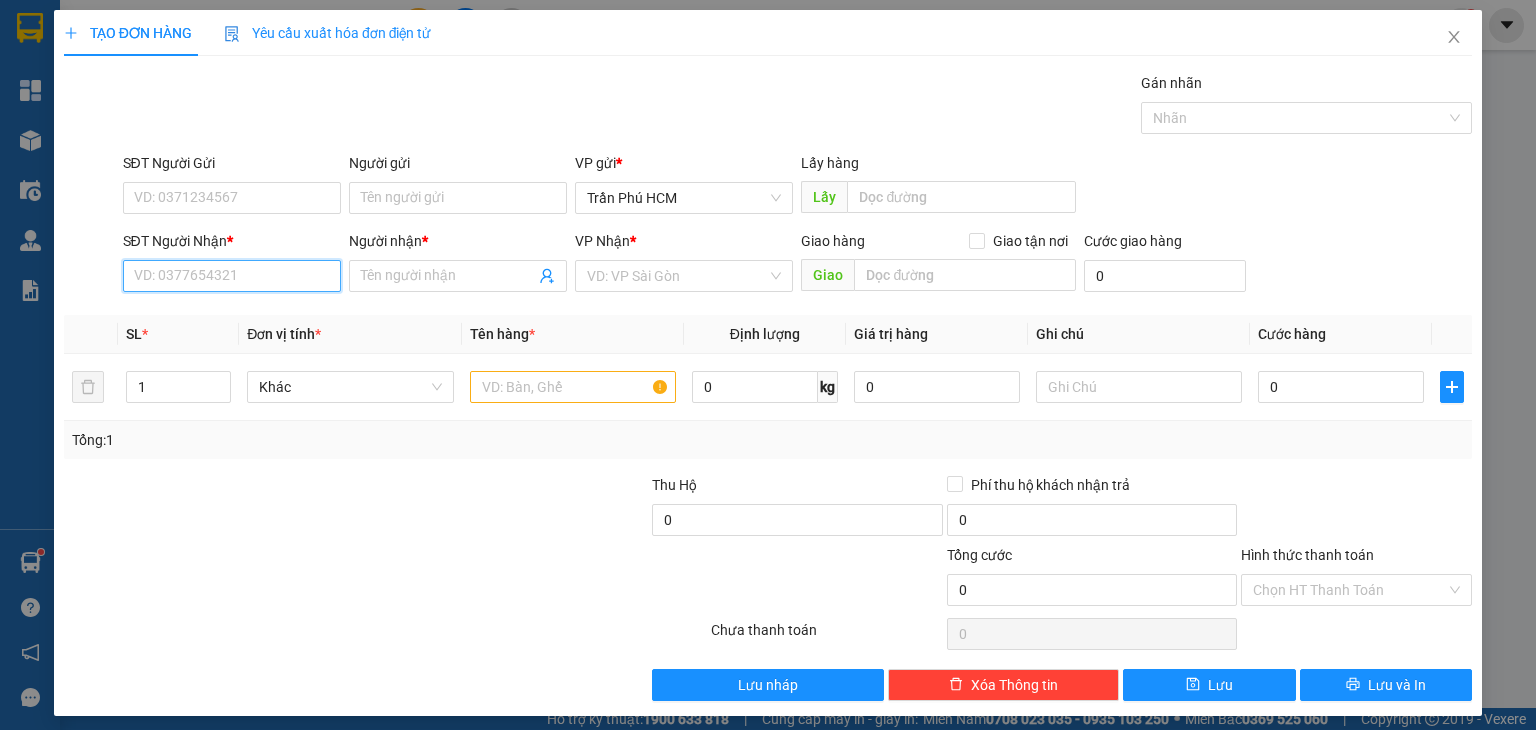 drag, startPoint x: 231, startPoint y: 277, endPoint x: 212, endPoint y: 282, distance: 19.646883 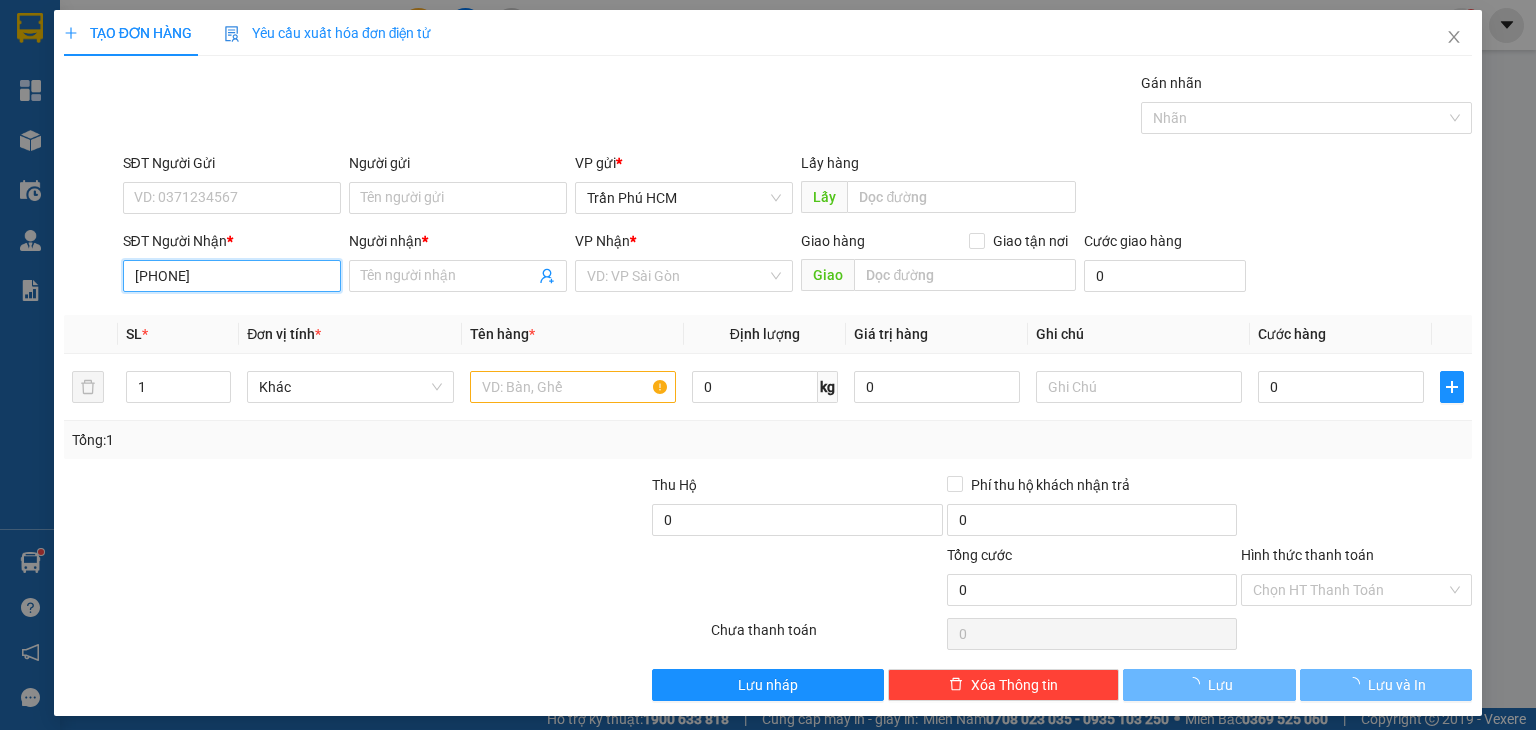 type on "[PHONE]" 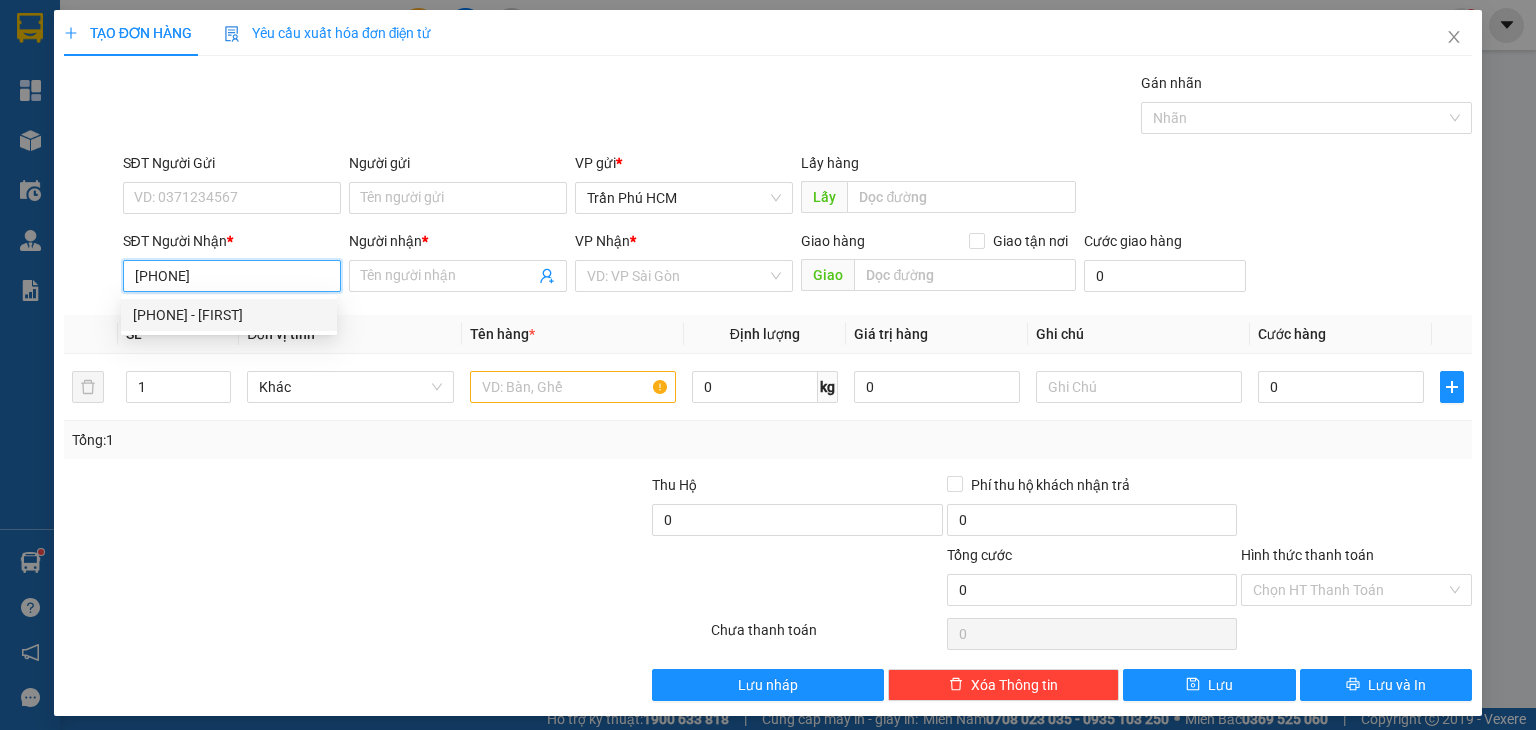 click on "[PHONE] - [FIRST]" at bounding box center (229, 315) 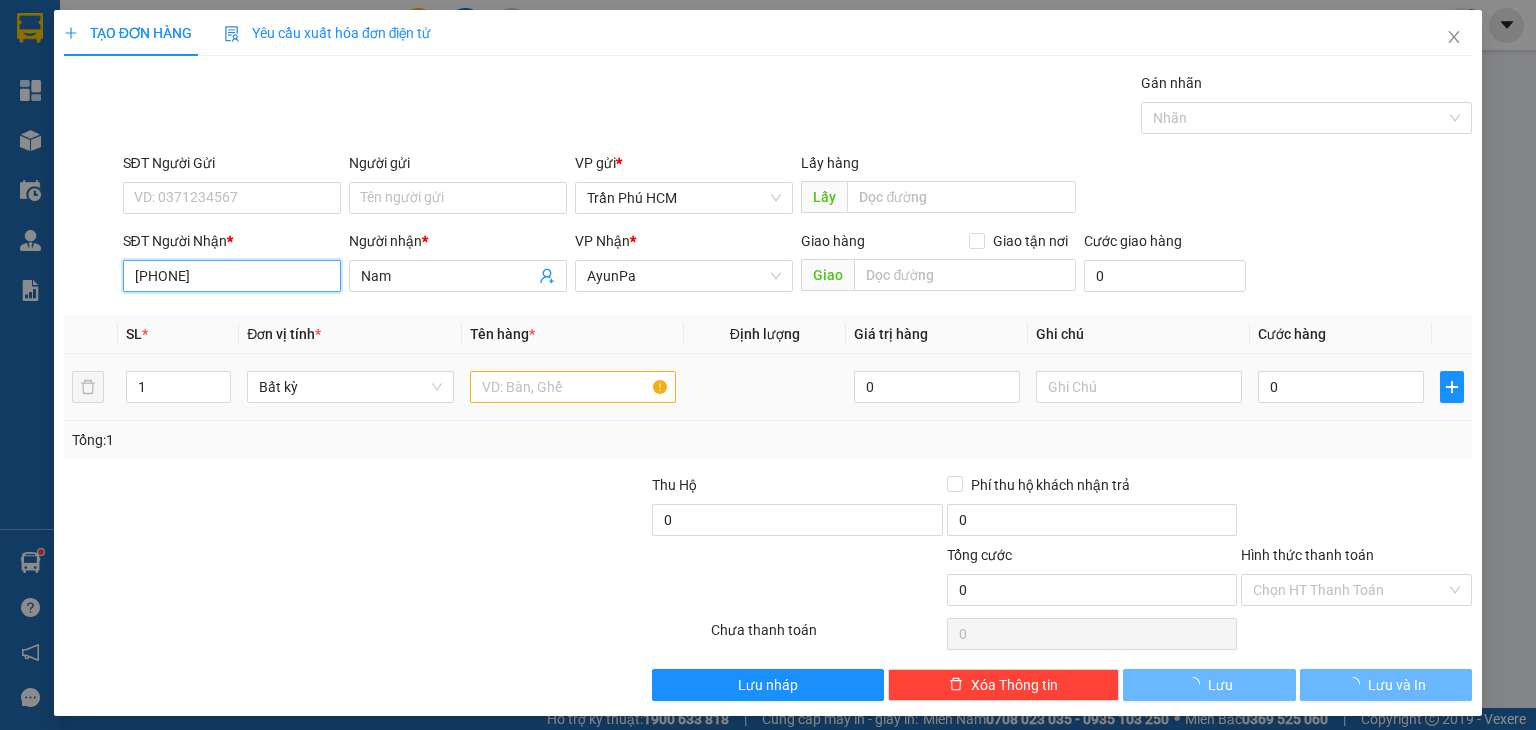 type on "[PHONE]" 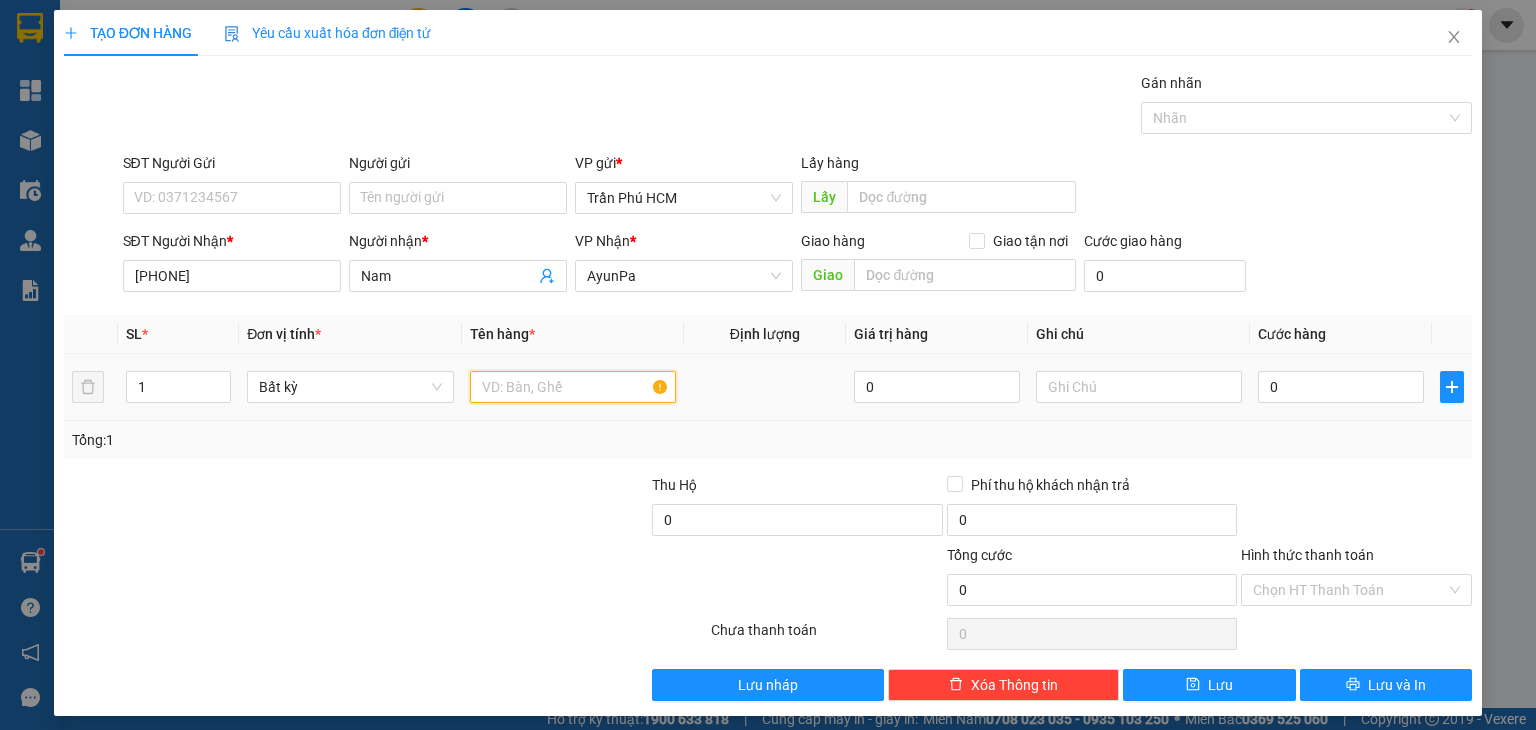 click at bounding box center [573, 387] 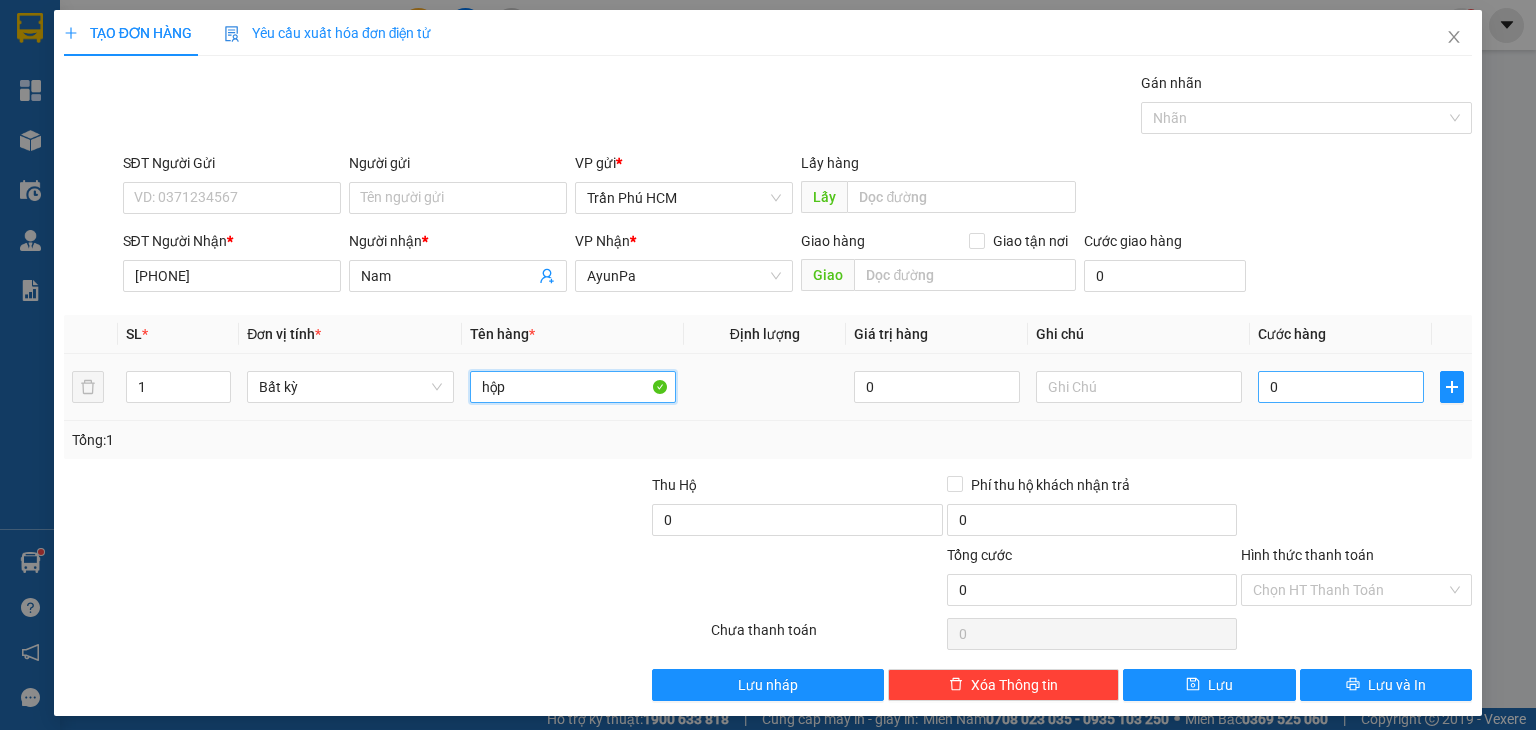 type on "hộp" 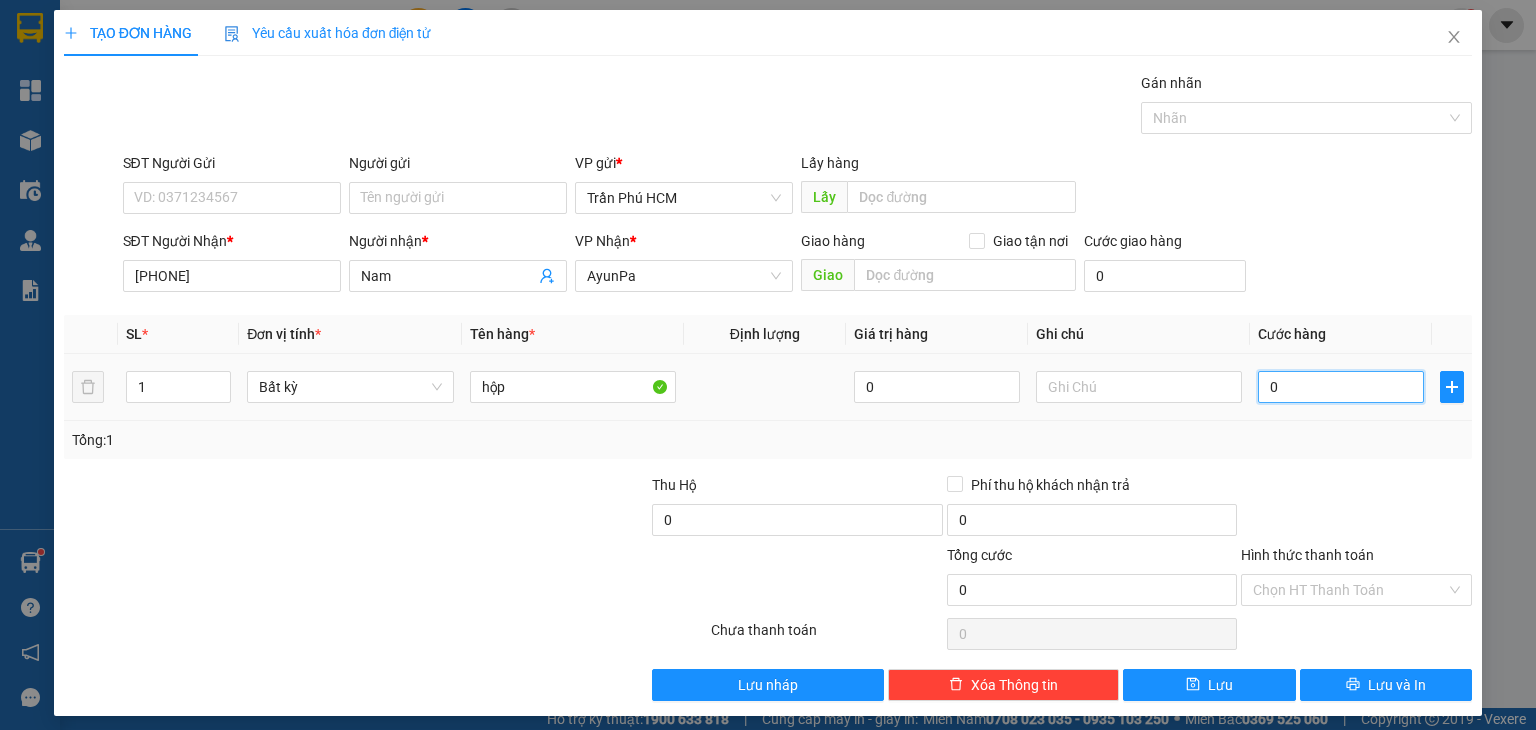 click on "0" at bounding box center [1341, 387] 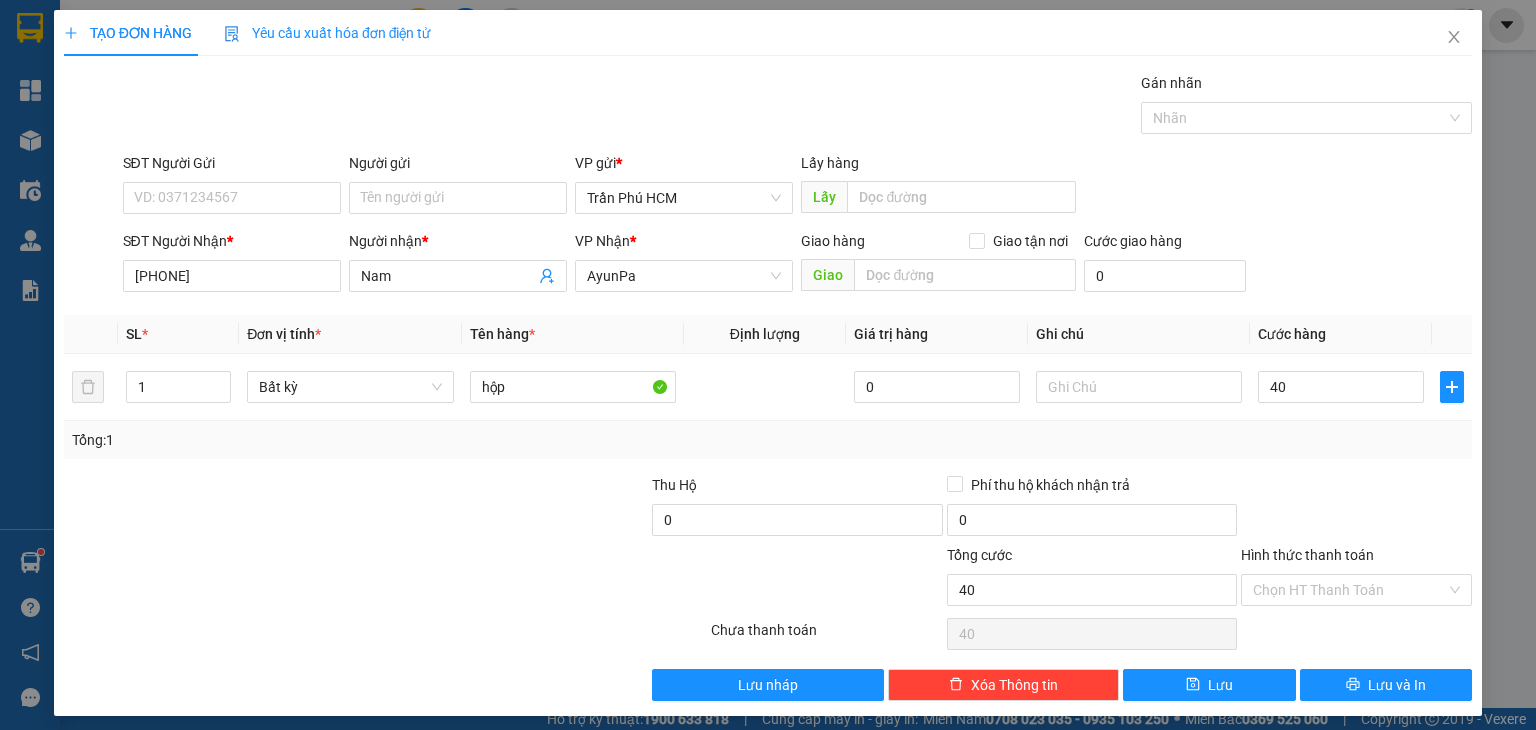 type on "40.000" 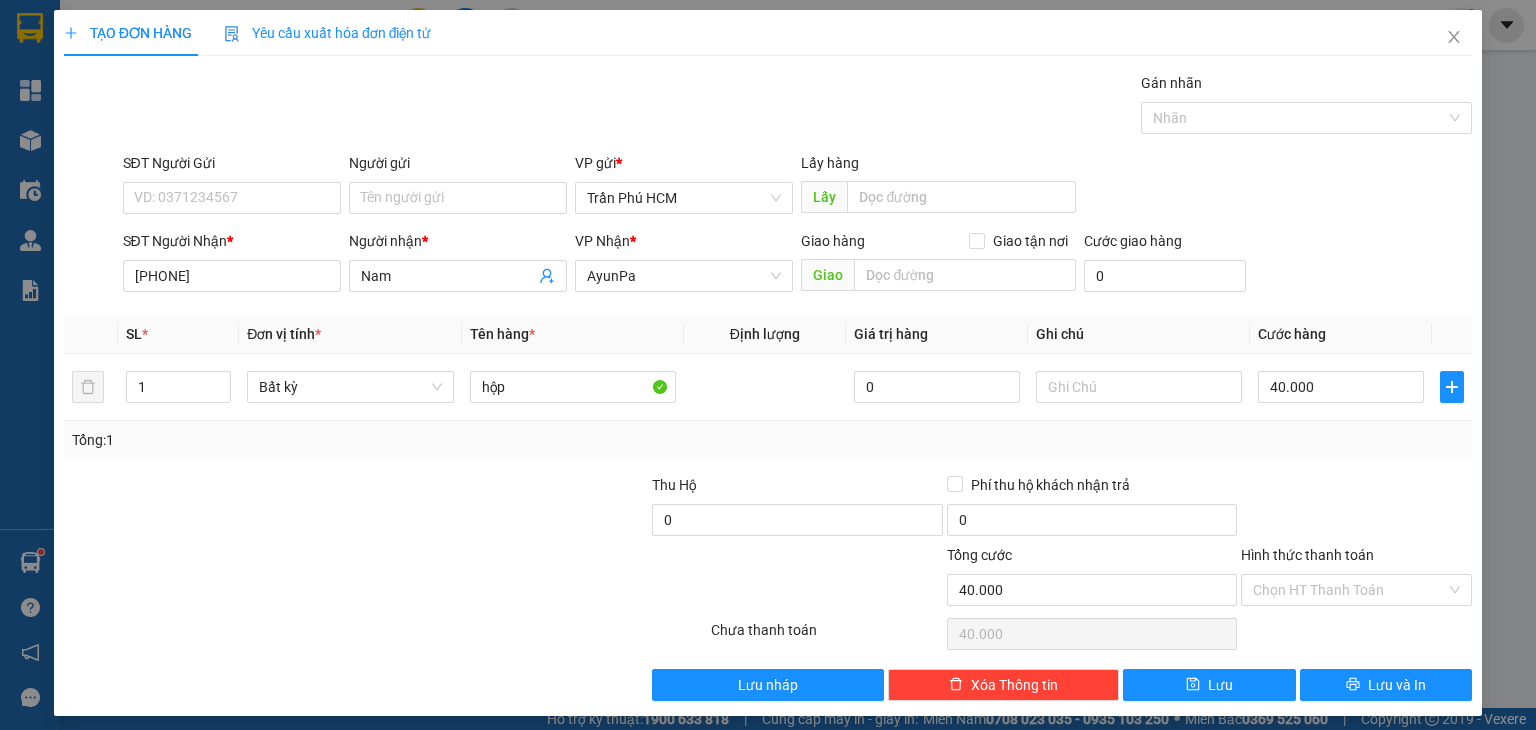 click on "Tổng:  1" at bounding box center (768, 440) 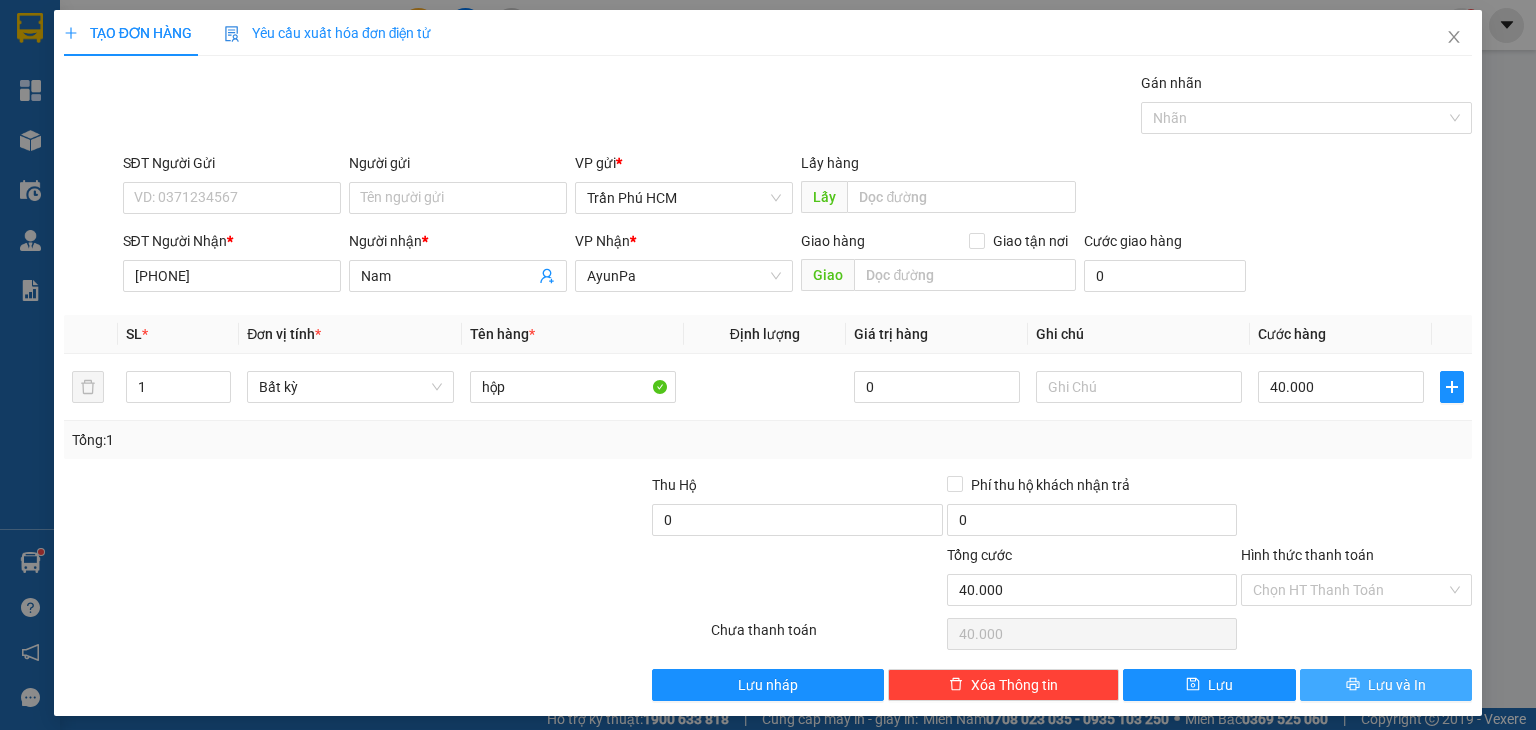 click on "Lưu và In" at bounding box center [1386, 685] 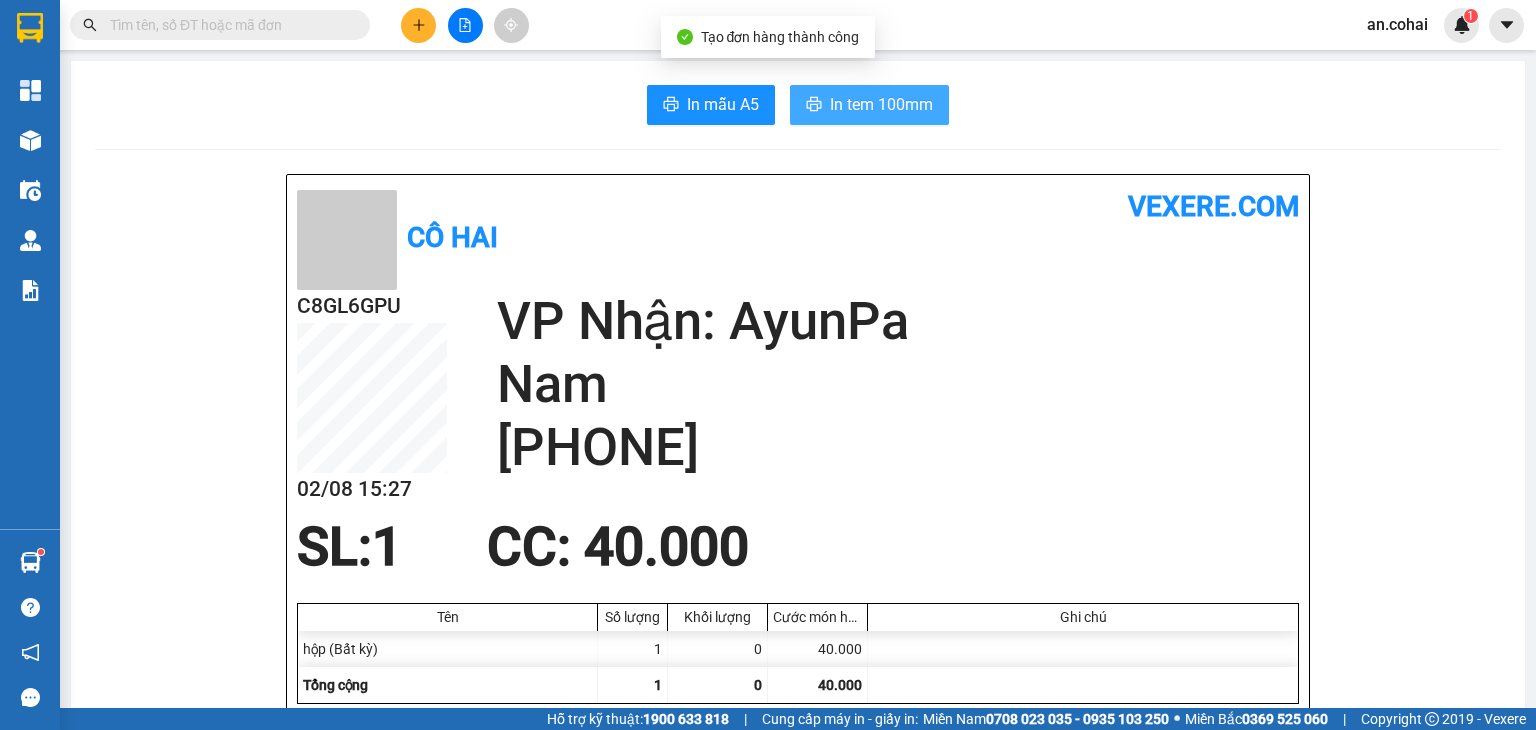 click on "In tem 100mm" at bounding box center [869, 105] 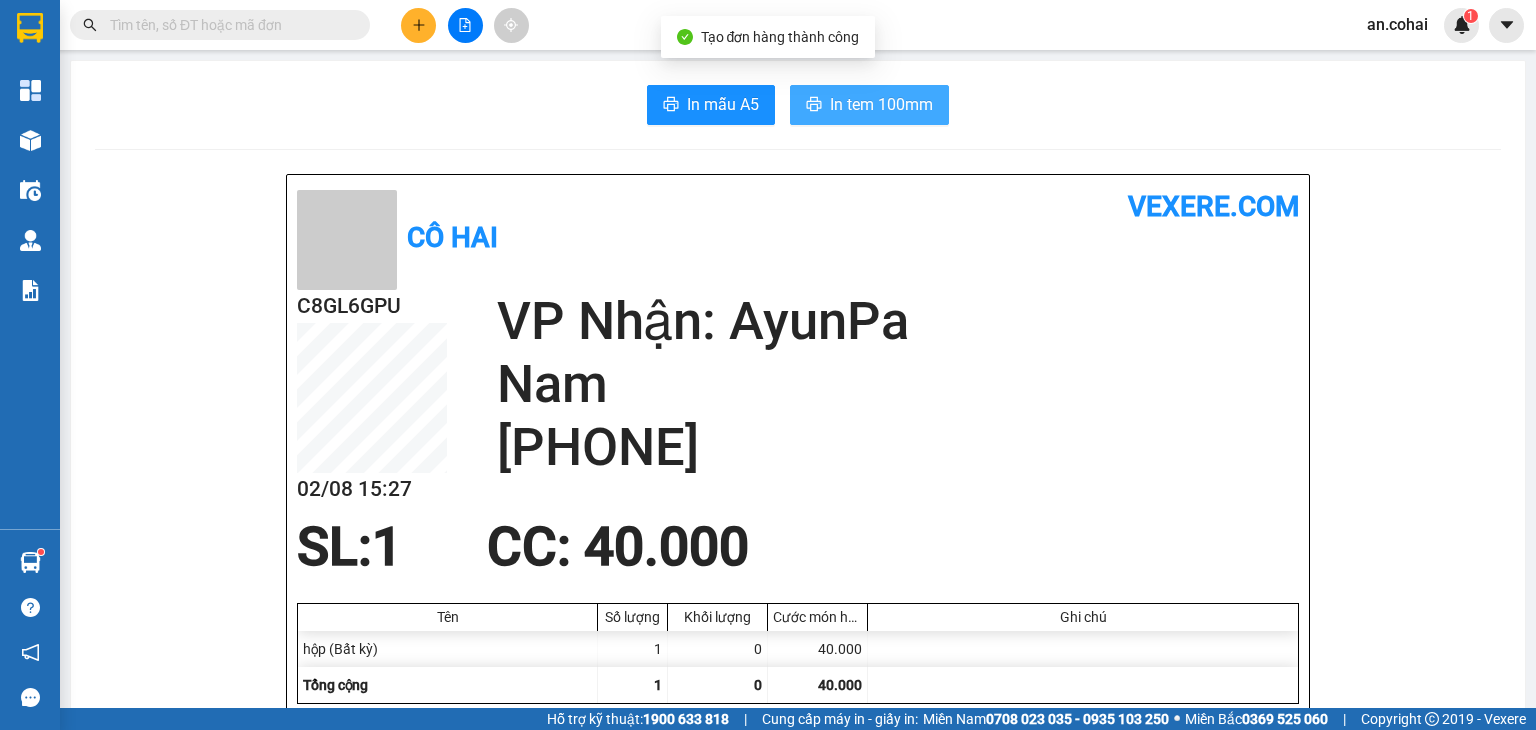 scroll, scrollTop: 0, scrollLeft: 0, axis: both 